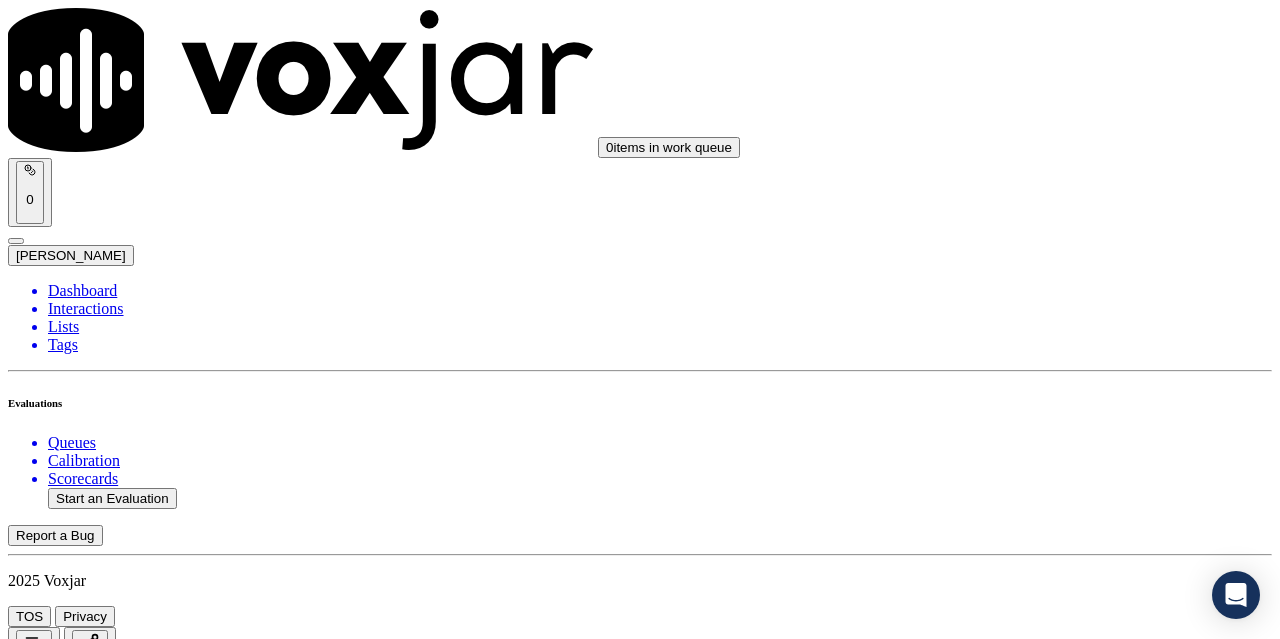 scroll, scrollTop: 0, scrollLeft: 0, axis: both 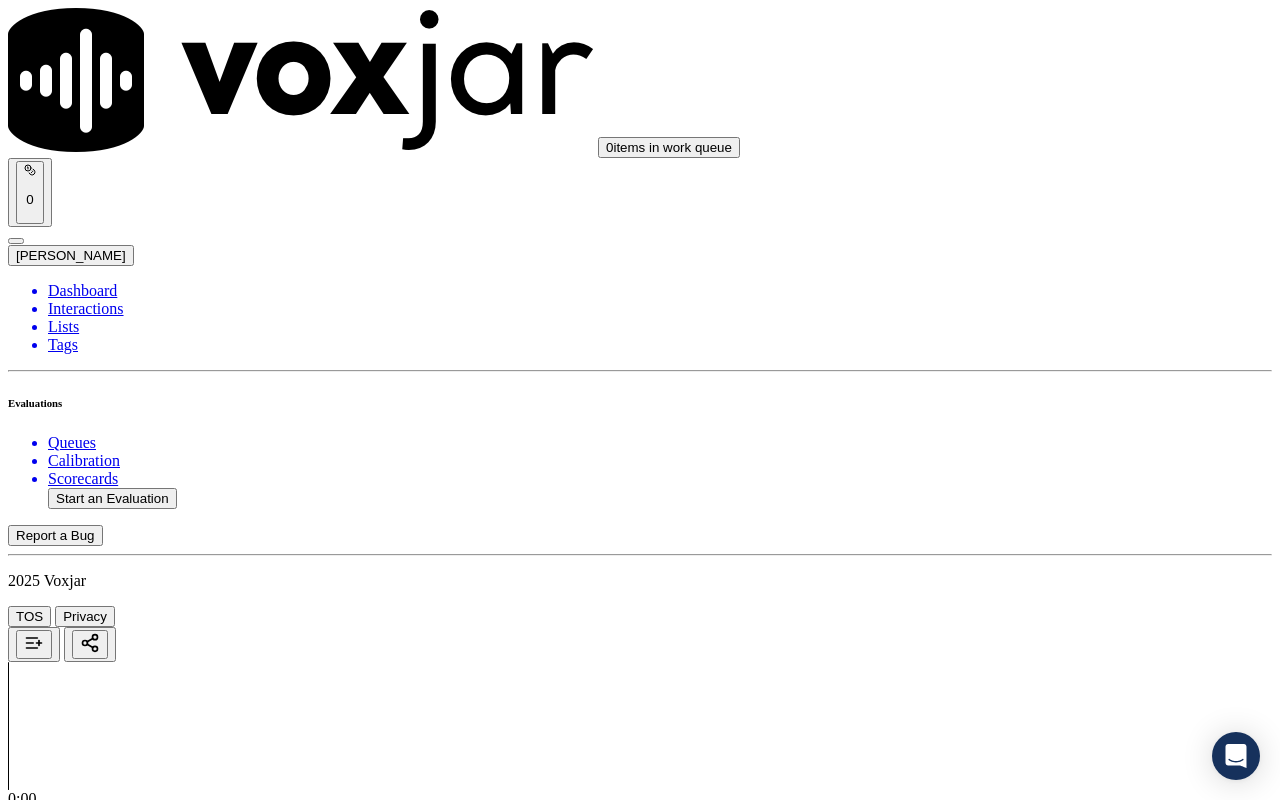 click on "Select an answer" at bounding box center (67, 2388) 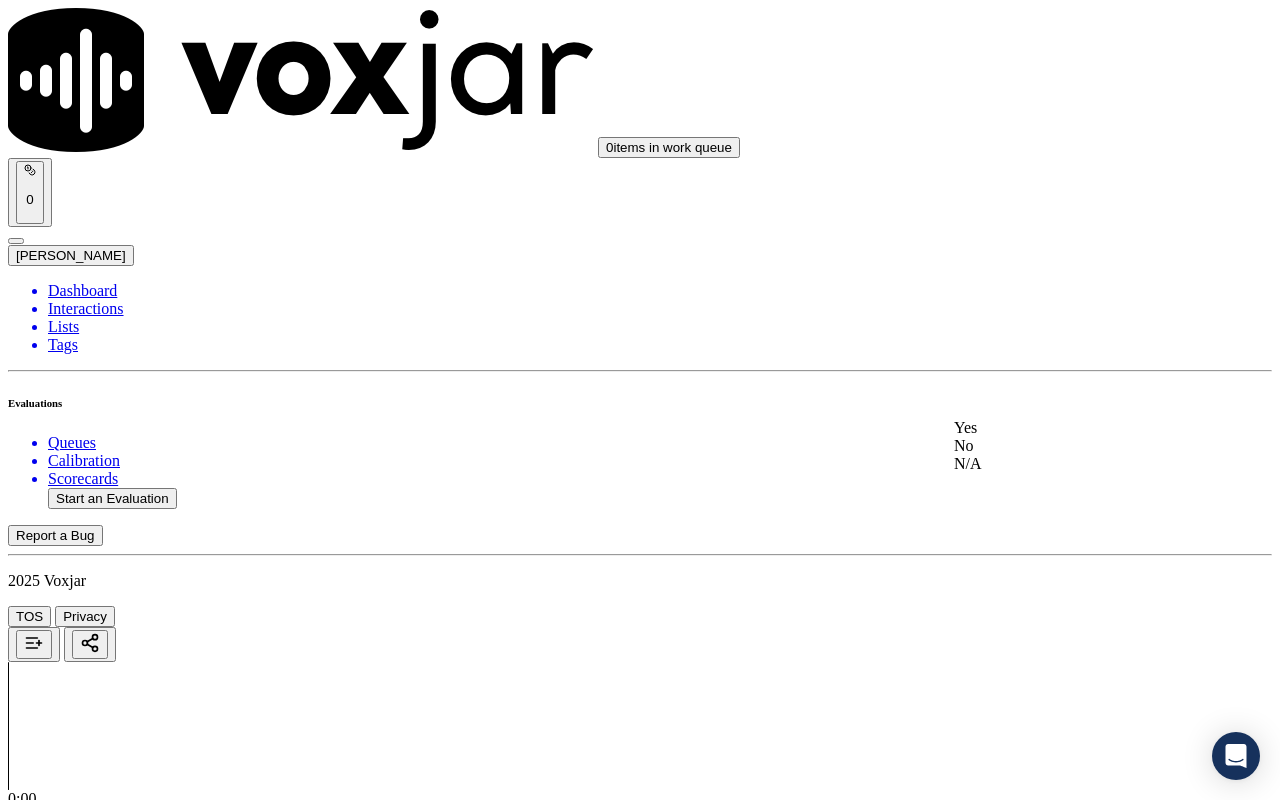 click on "Yes" at bounding box center (1067, 428) 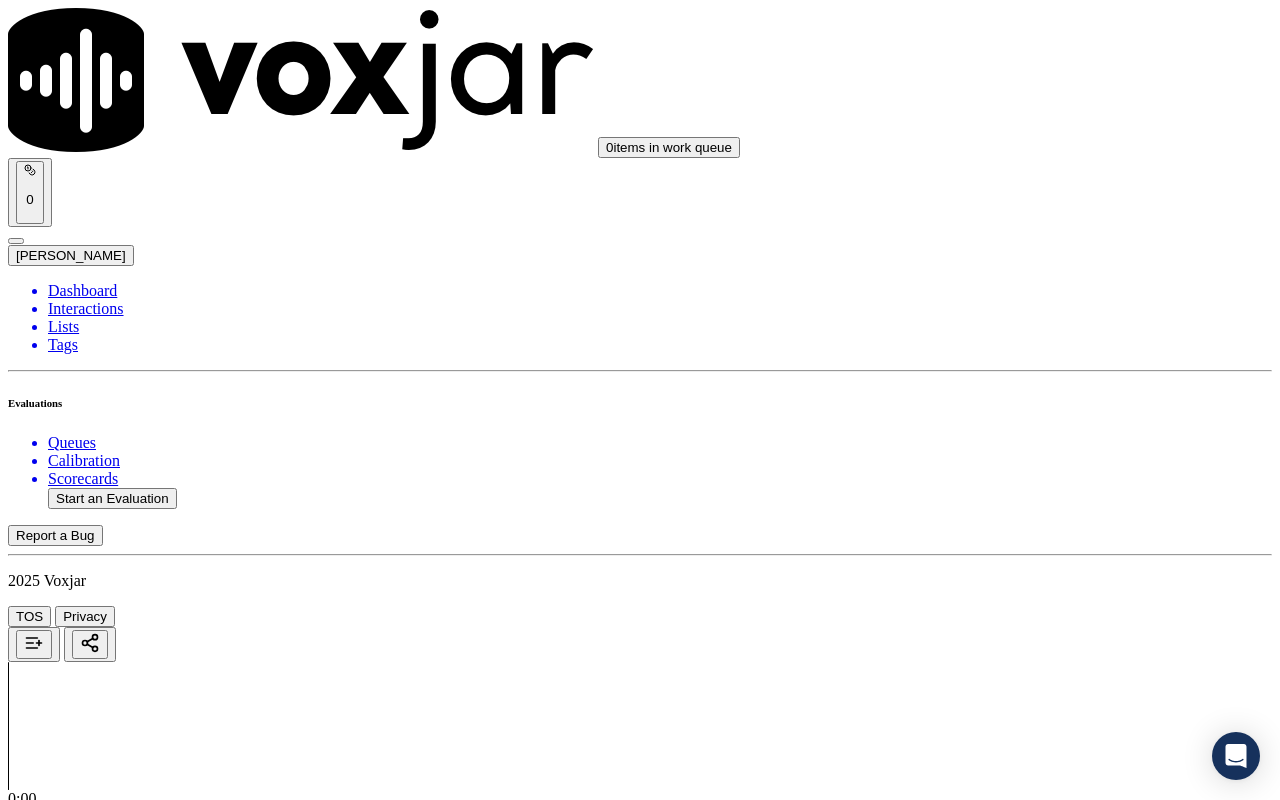 drag, startPoint x: 1077, startPoint y: 676, endPoint x: 1059, endPoint y: 691, distance: 23.43075 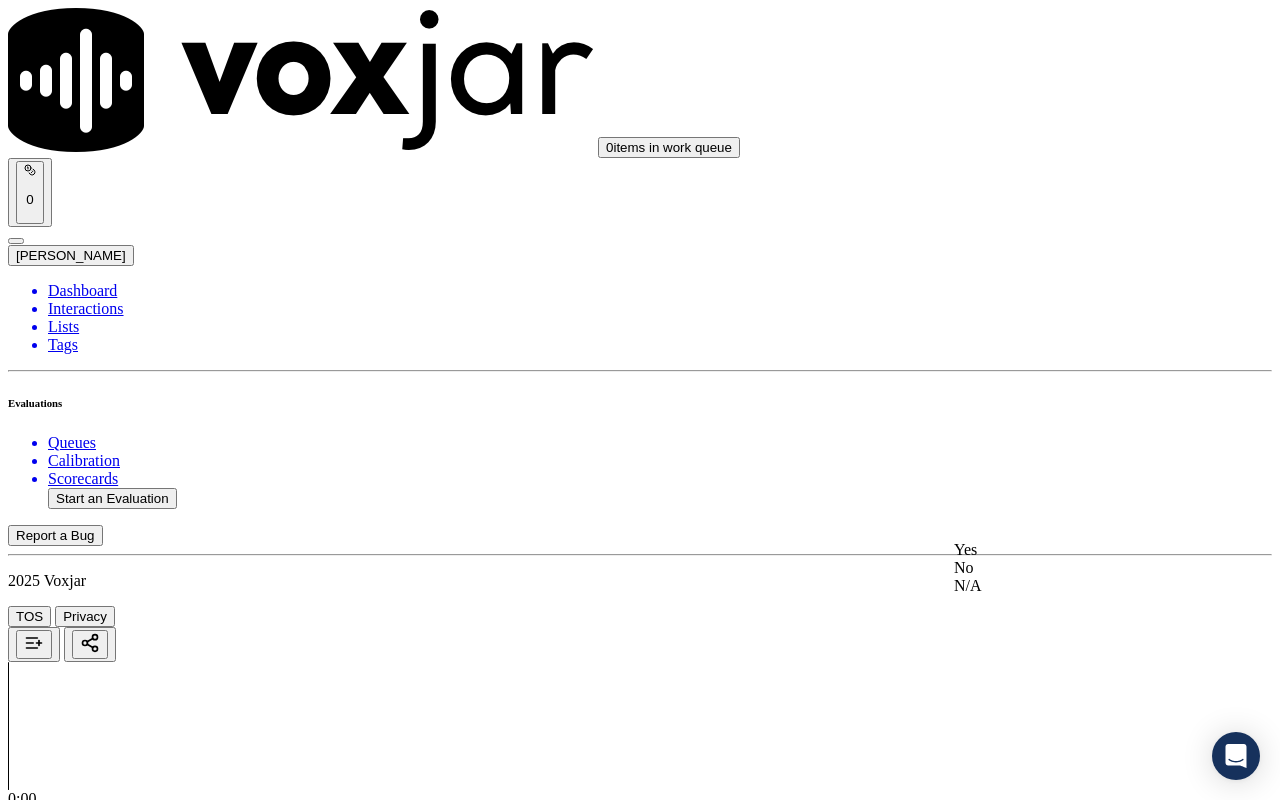 click on "Yes" at bounding box center [1067, 550] 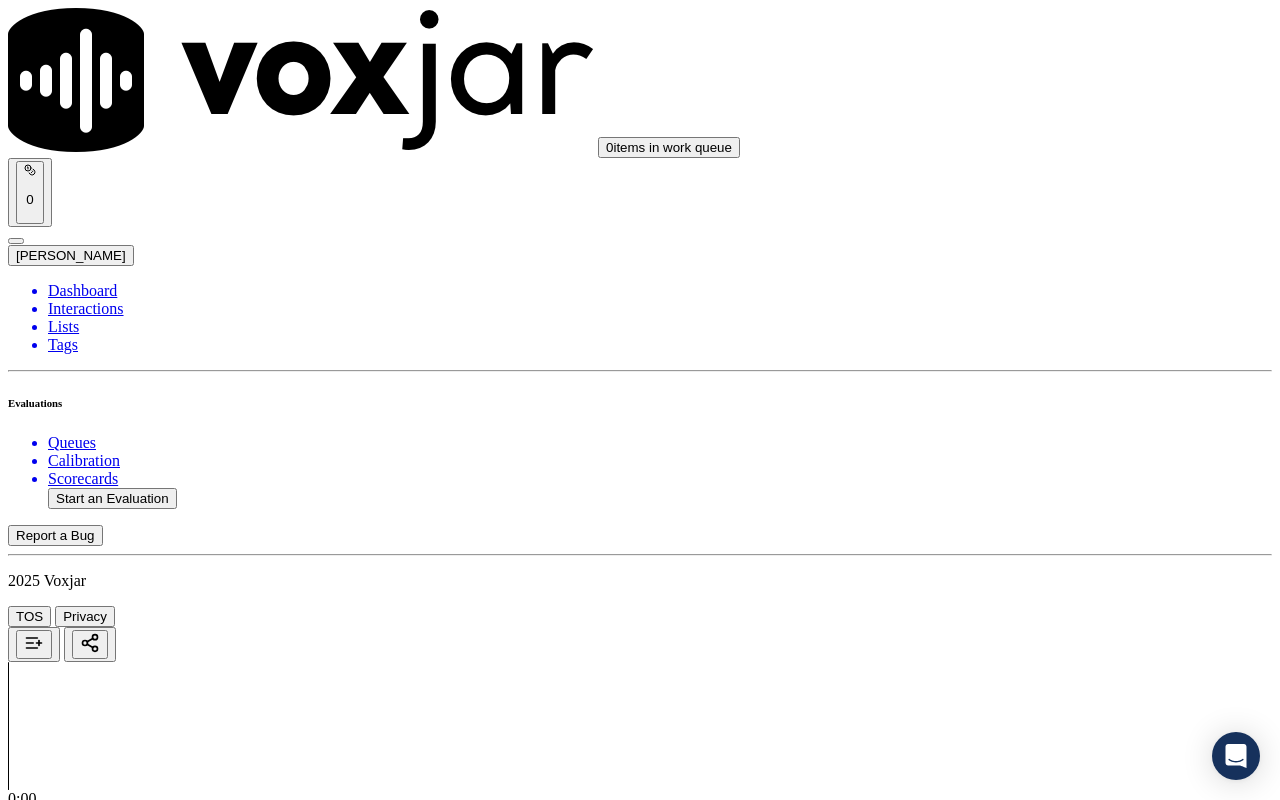 scroll, scrollTop: 700, scrollLeft: 0, axis: vertical 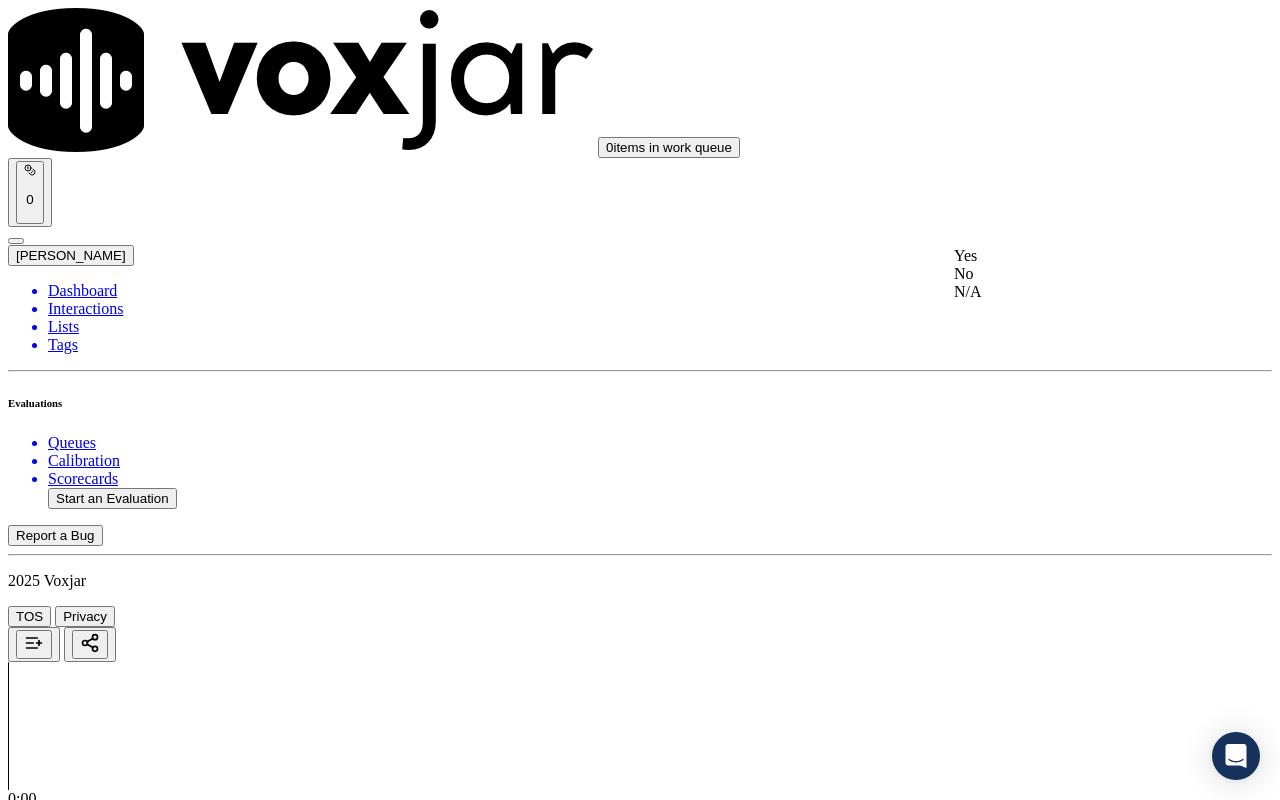 click on "Yes" at bounding box center (1067, 256) 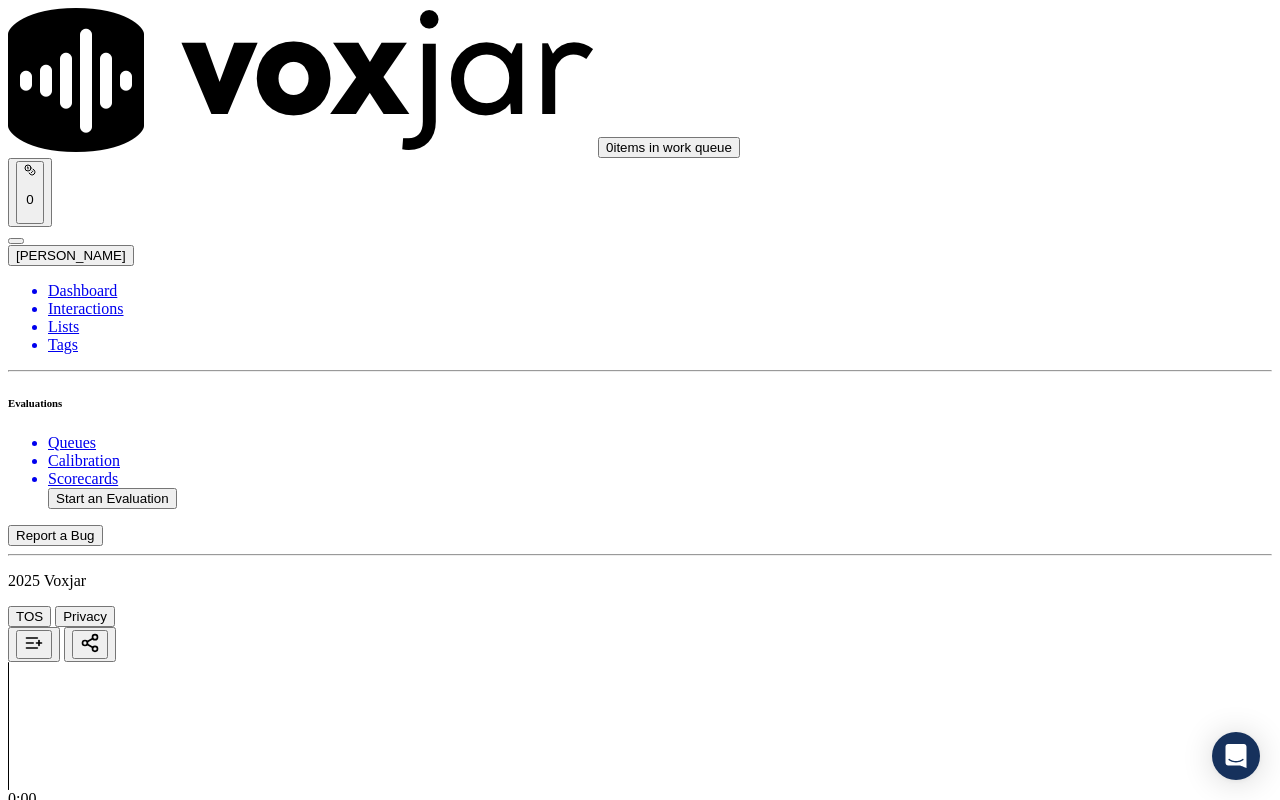 click on "Select an answer" at bounding box center (67, 3098) 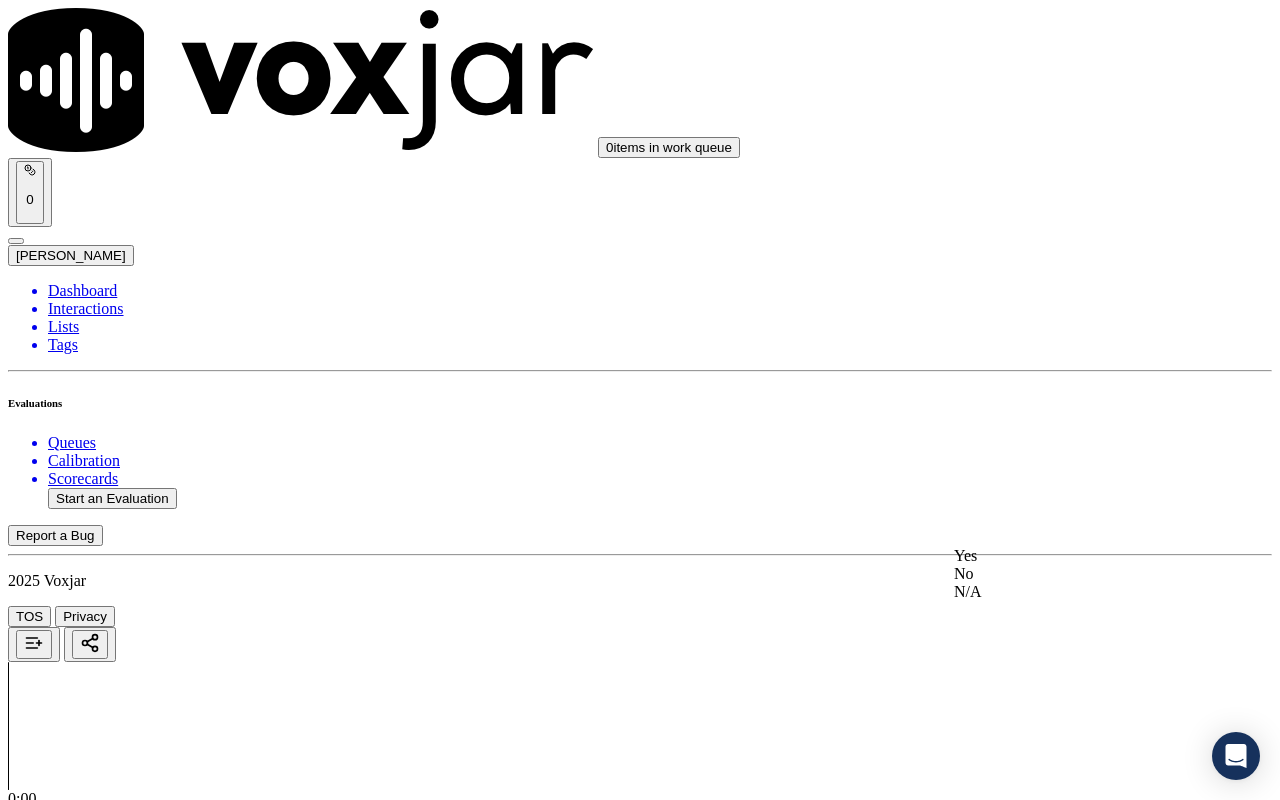 click on "N/A" 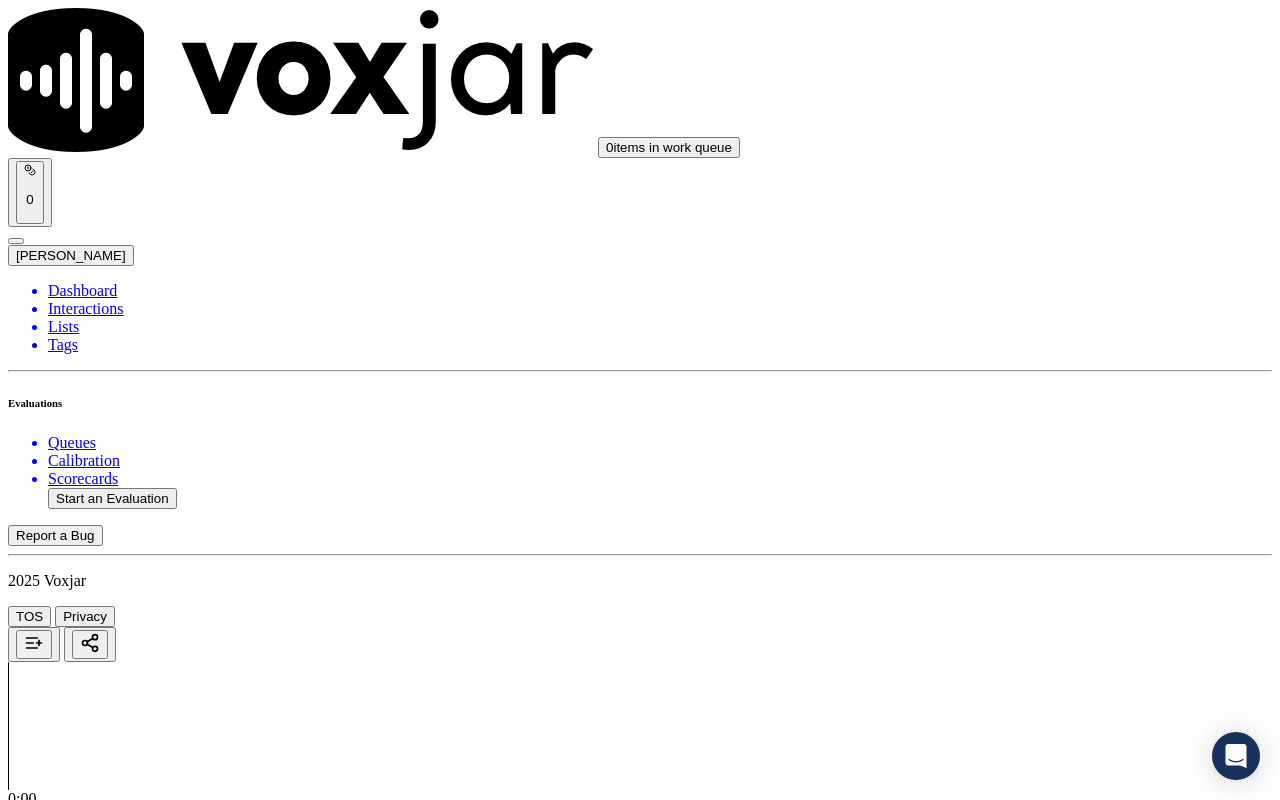 scroll, scrollTop: 1200, scrollLeft: 0, axis: vertical 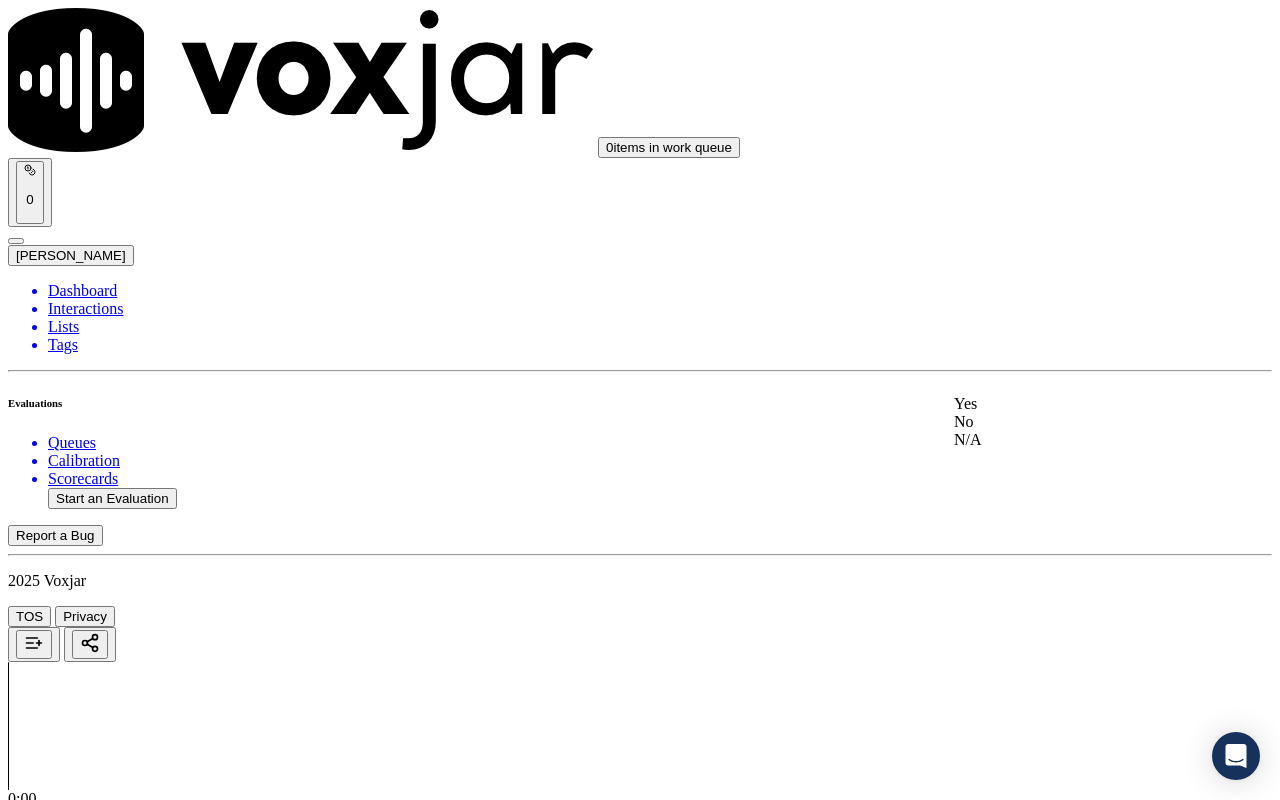click on "N/A" 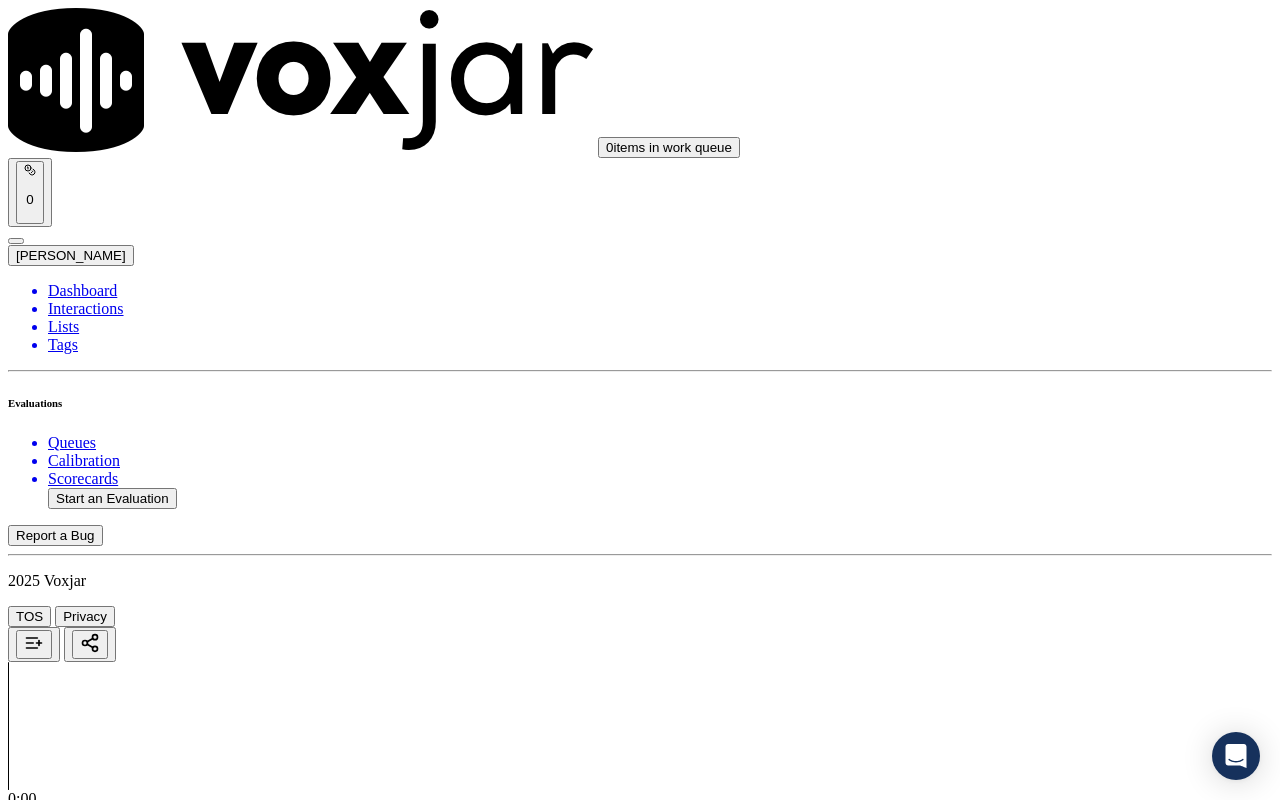 drag, startPoint x: 1039, startPoint y: 647, endPoint x: 1039, endPoint y: 661, distance: 14 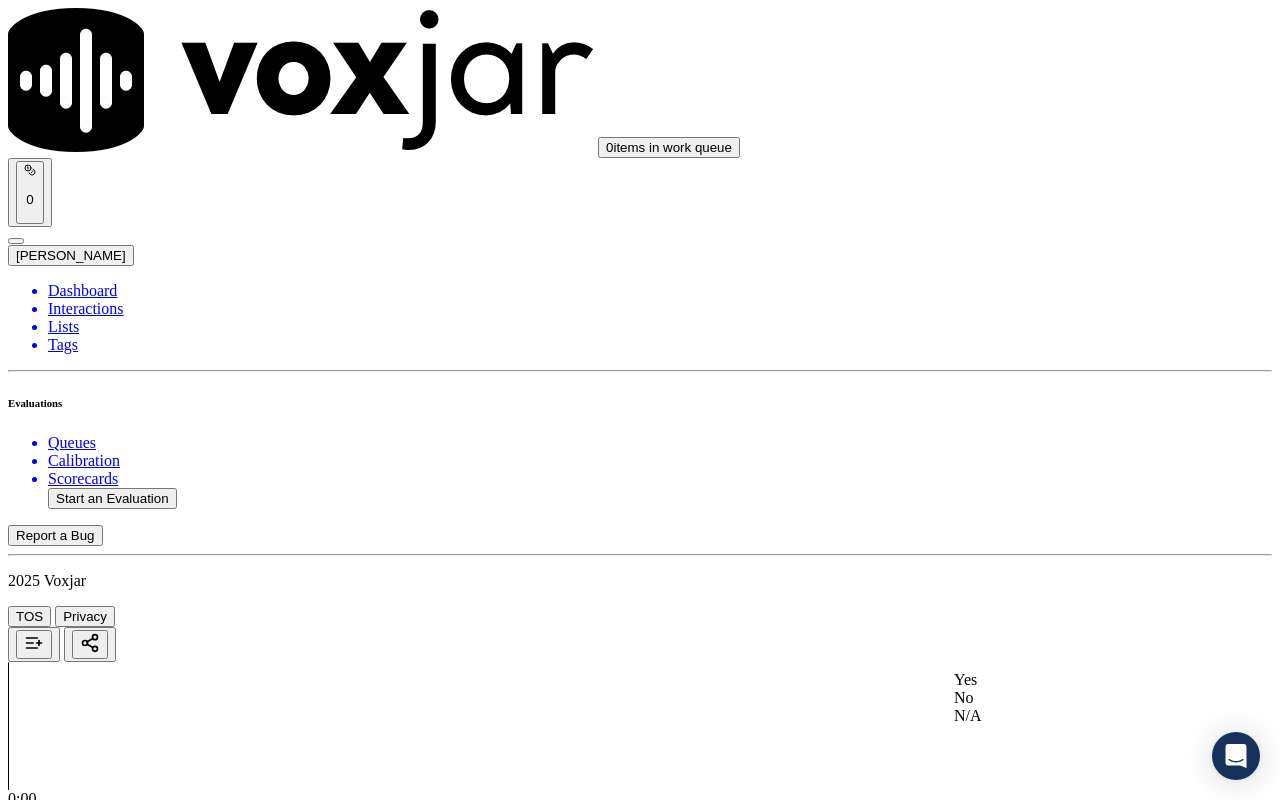 click on "Yes" at bounding box center [1067, 680] 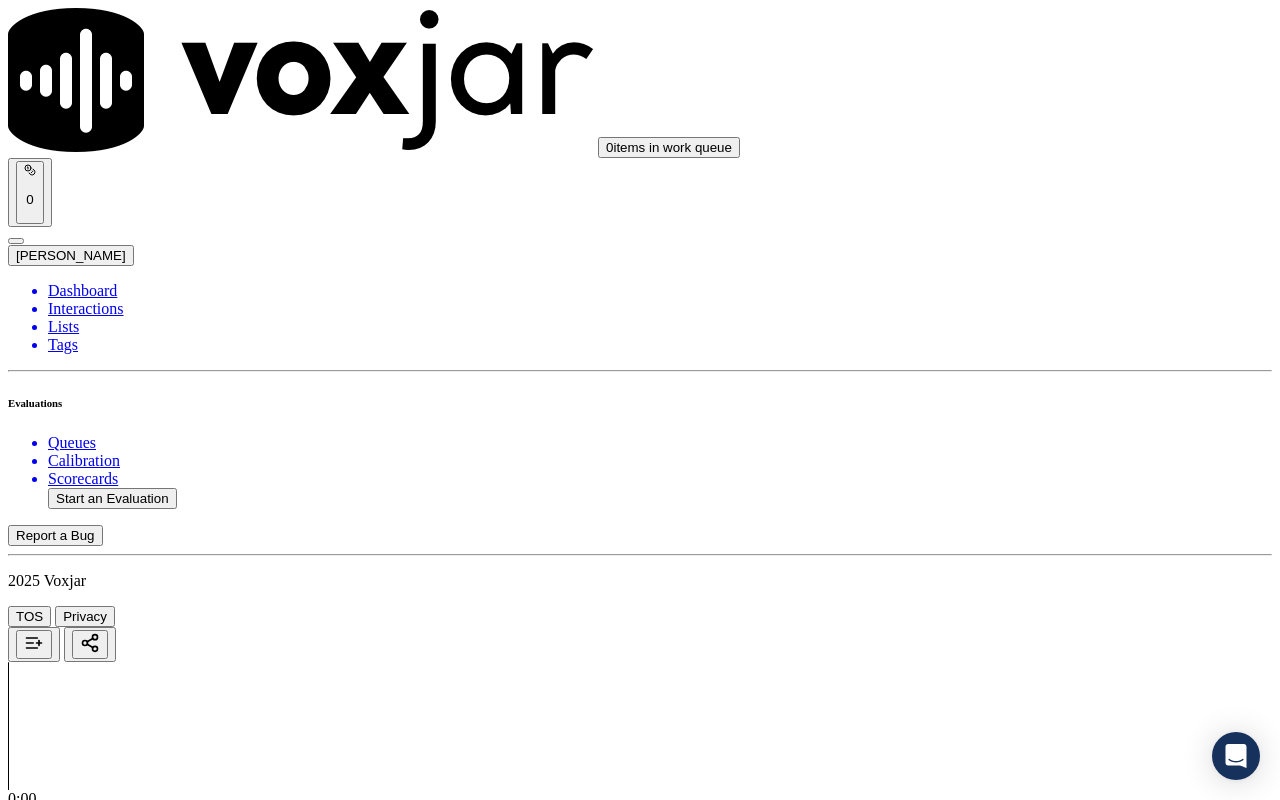 scroll, scrollTop: 2000, scrollLeft: 0, axis: vertical 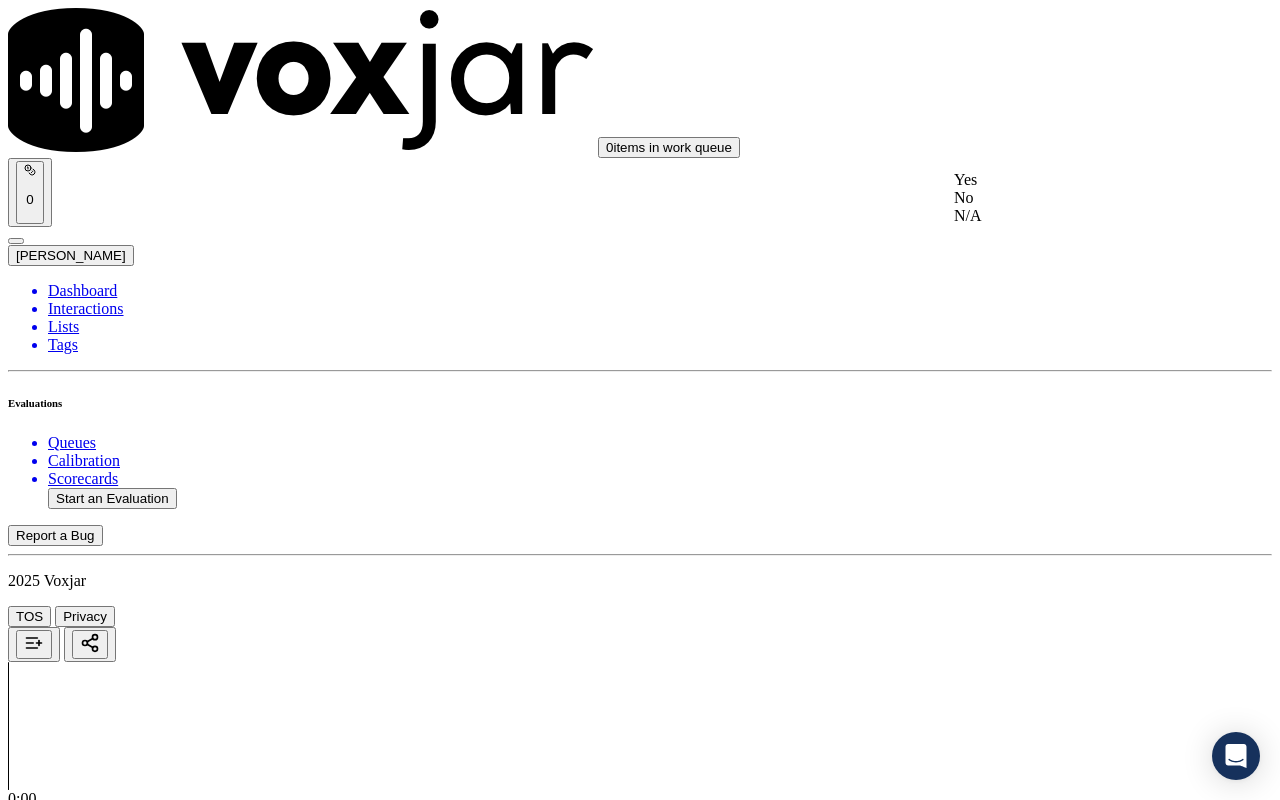 click on "Yes" at bounding box center [1067, 180] 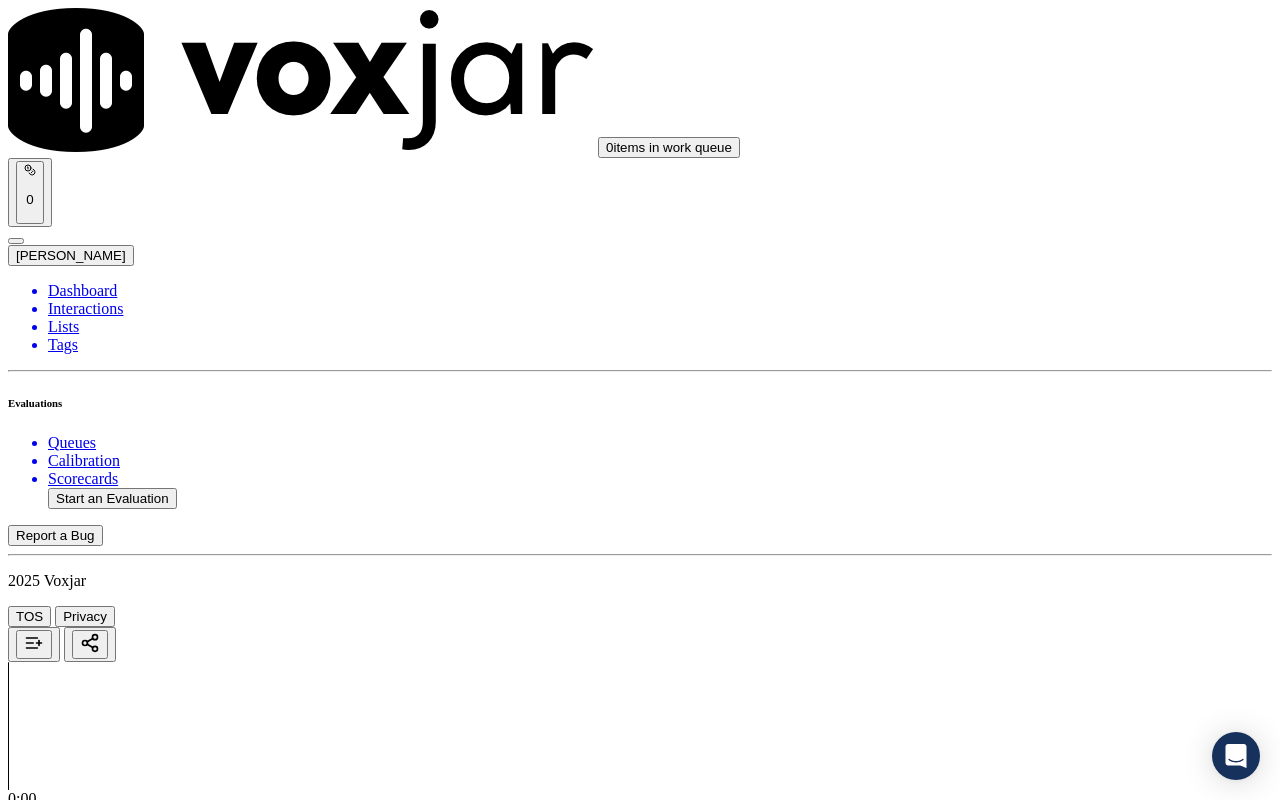 click on "Select an answer" at bounding box center (67, 4044) 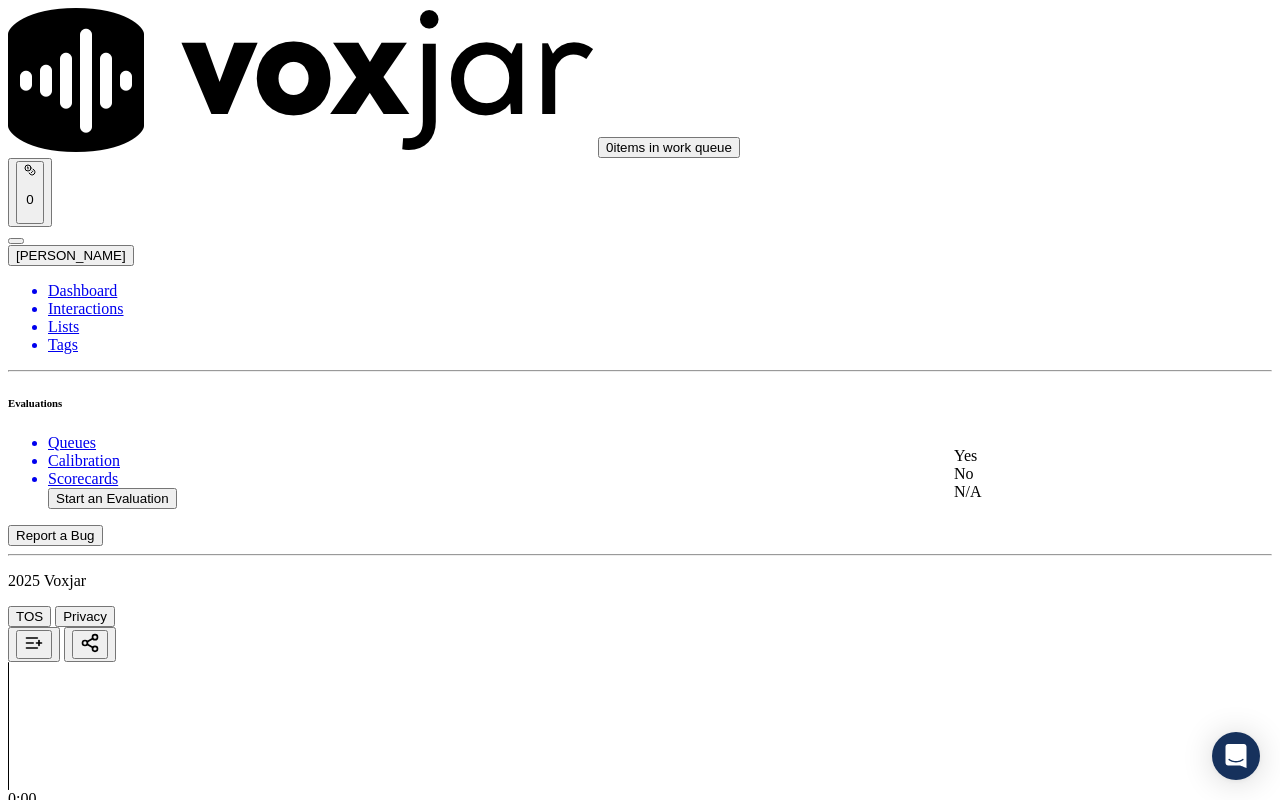 click on "Yes" at bounding box center [1067, 456] 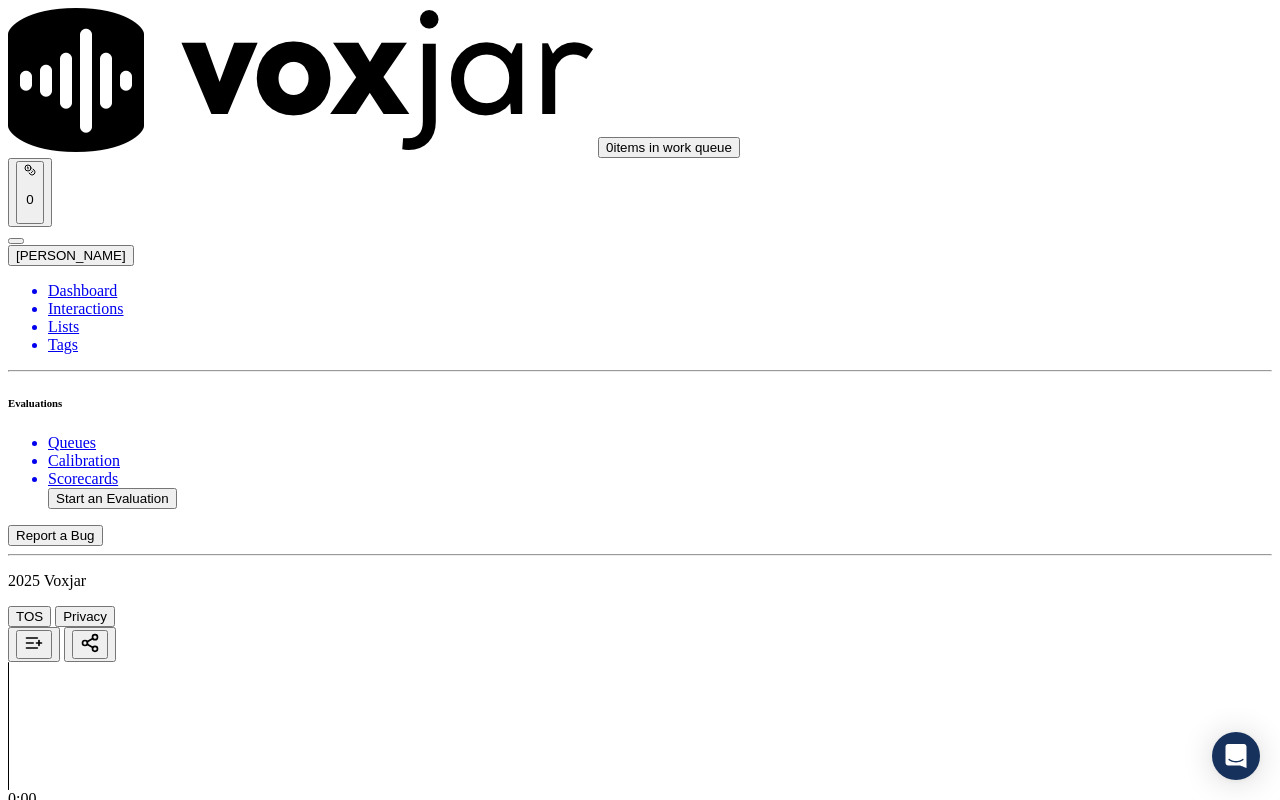 click on "Select an answer" at bounding box center (67, 4294) 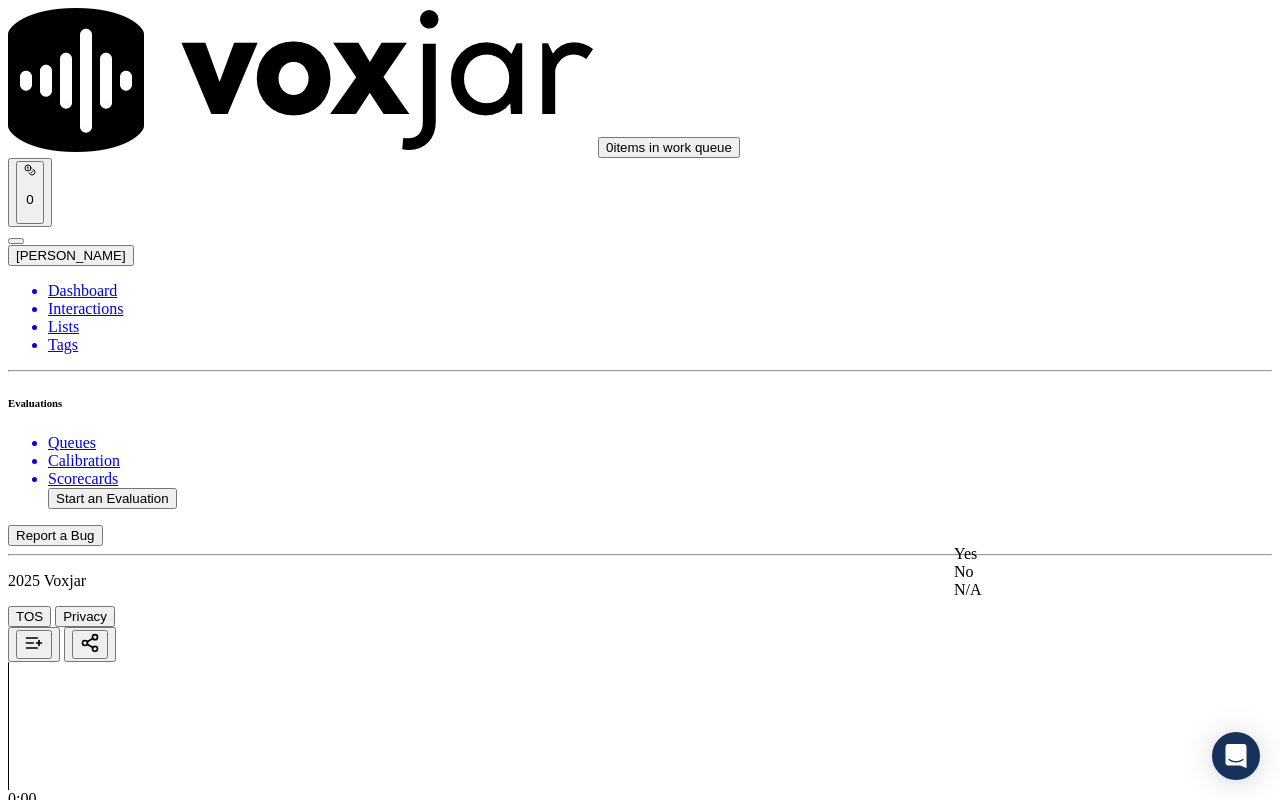 click on "Yes" at bounding box center [1067, 554] 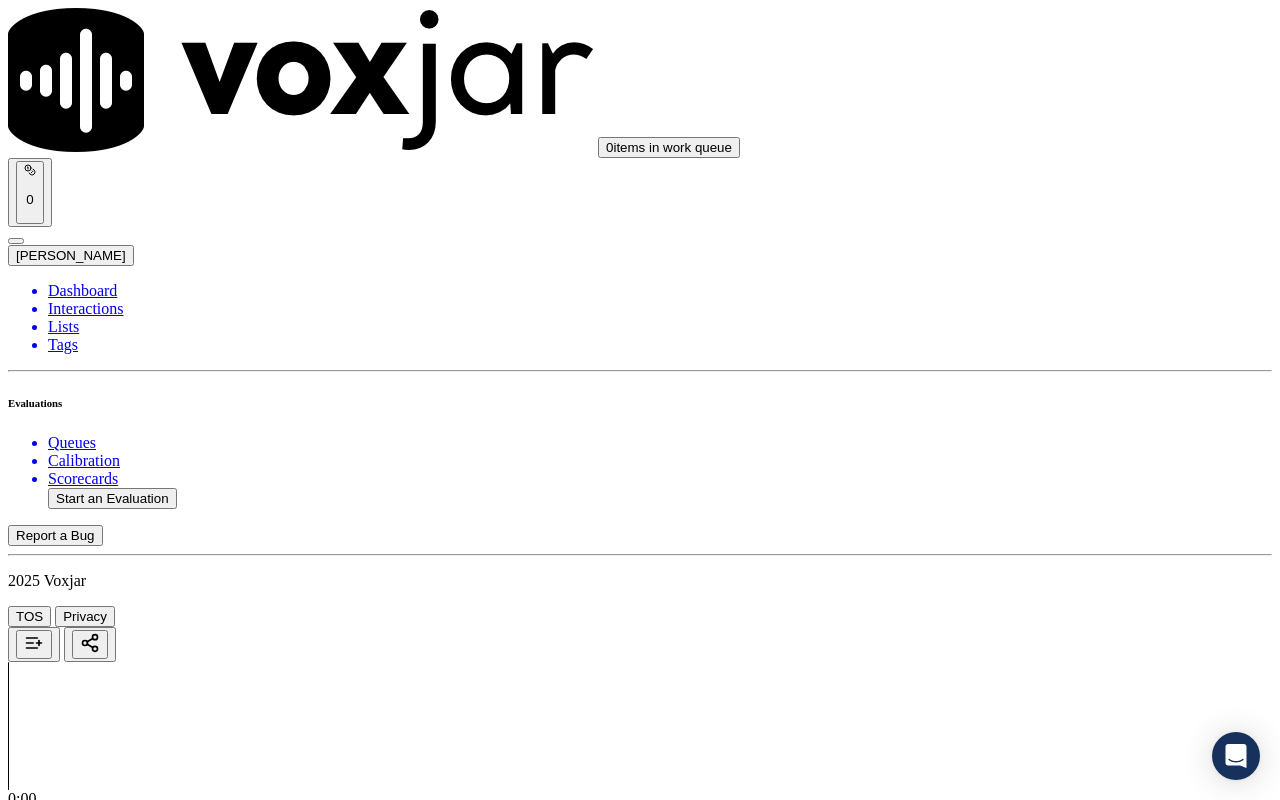 scroll, scrollTop: 2500, scrollLeft: 0, axis: vertical 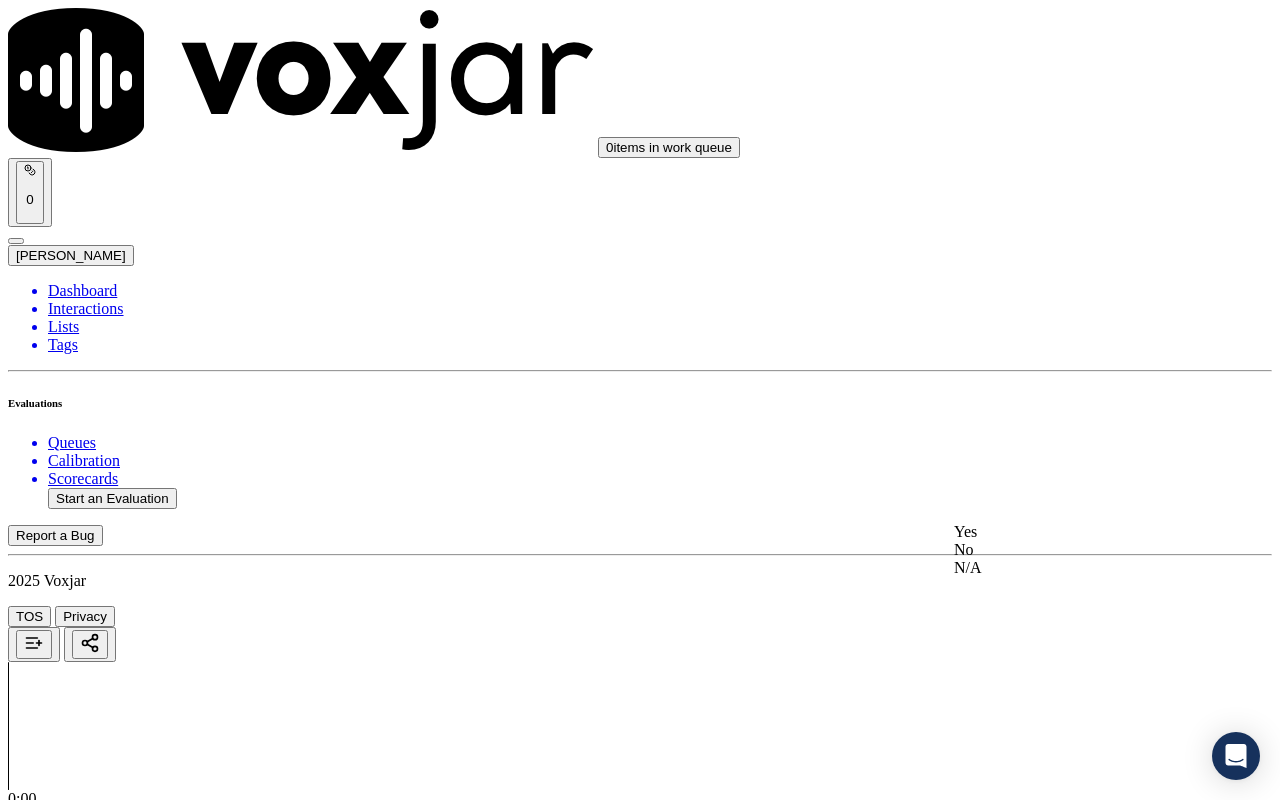 click on "Yes" at bounding box center (1067, 532) 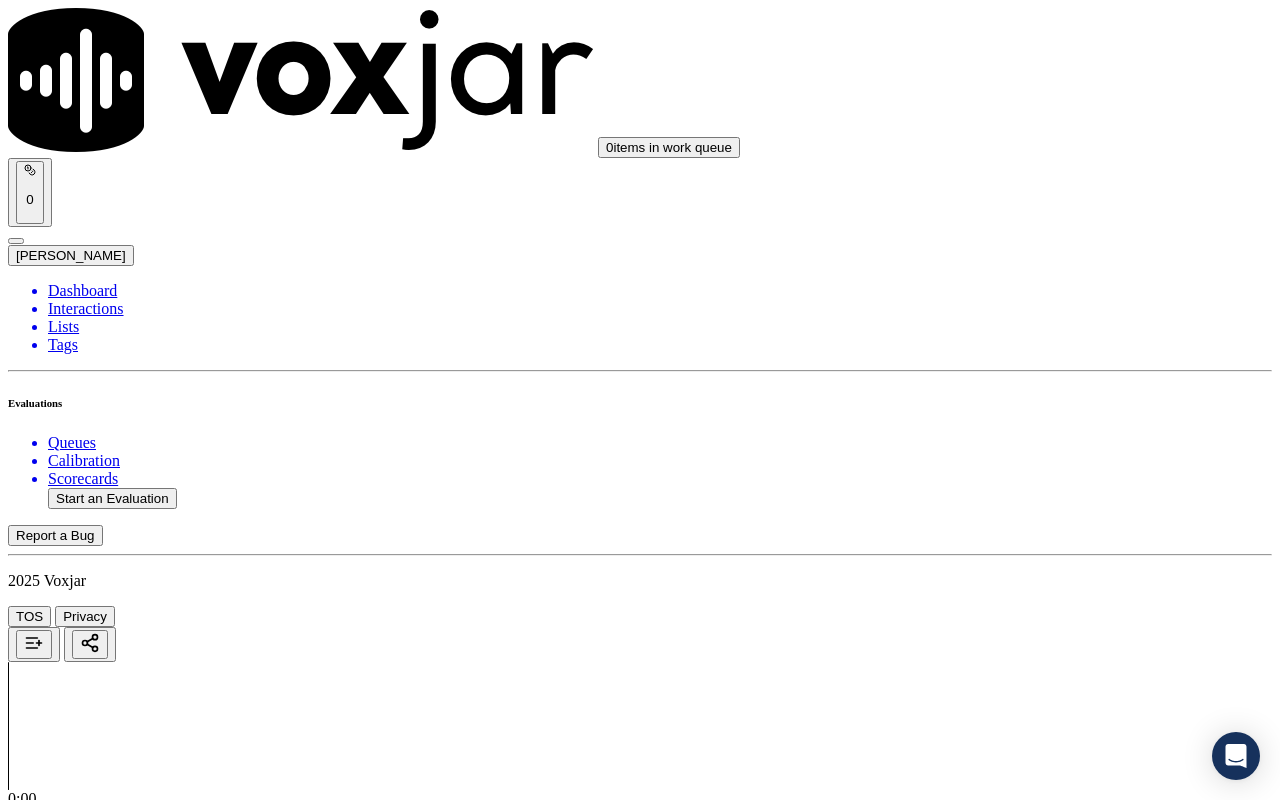 scroll, scrollTop: 3200, scrollLeft: 0, axis: vertical 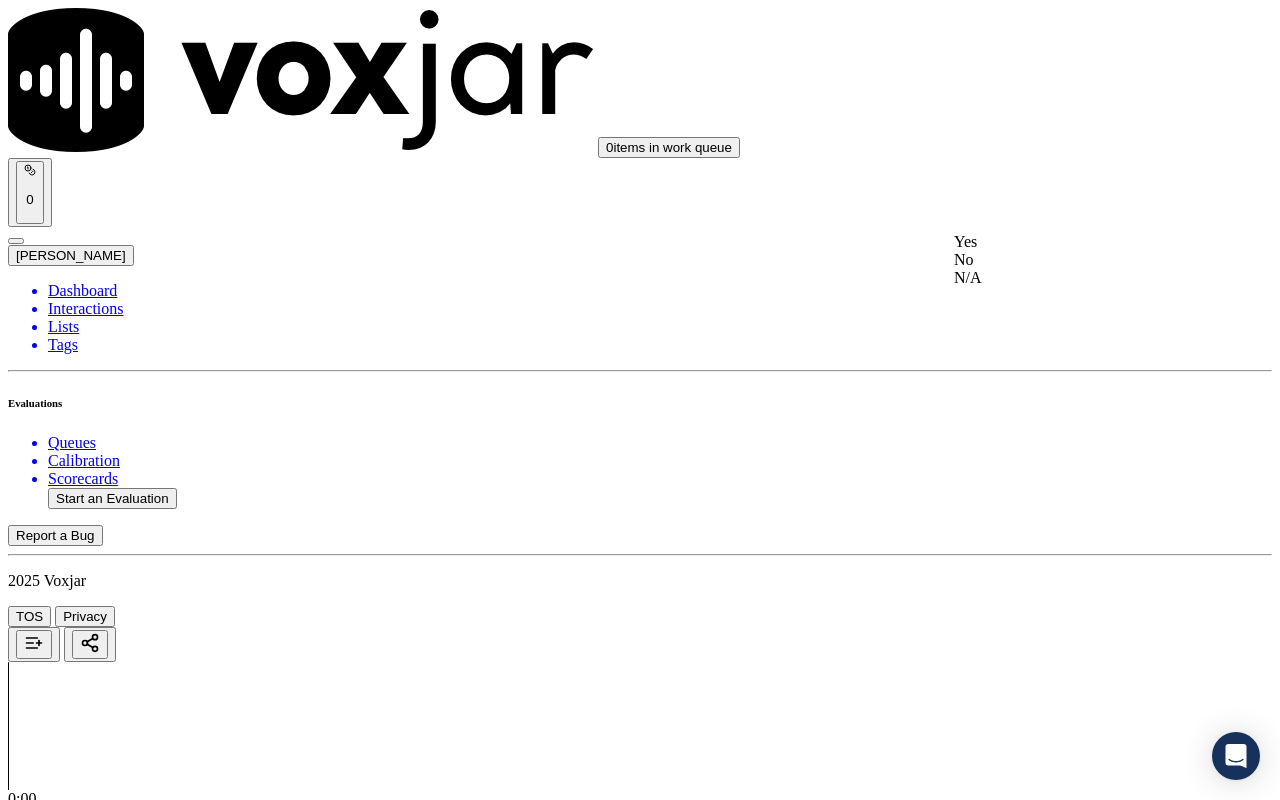 click on "Yes" at bounding box center [1067, 242] 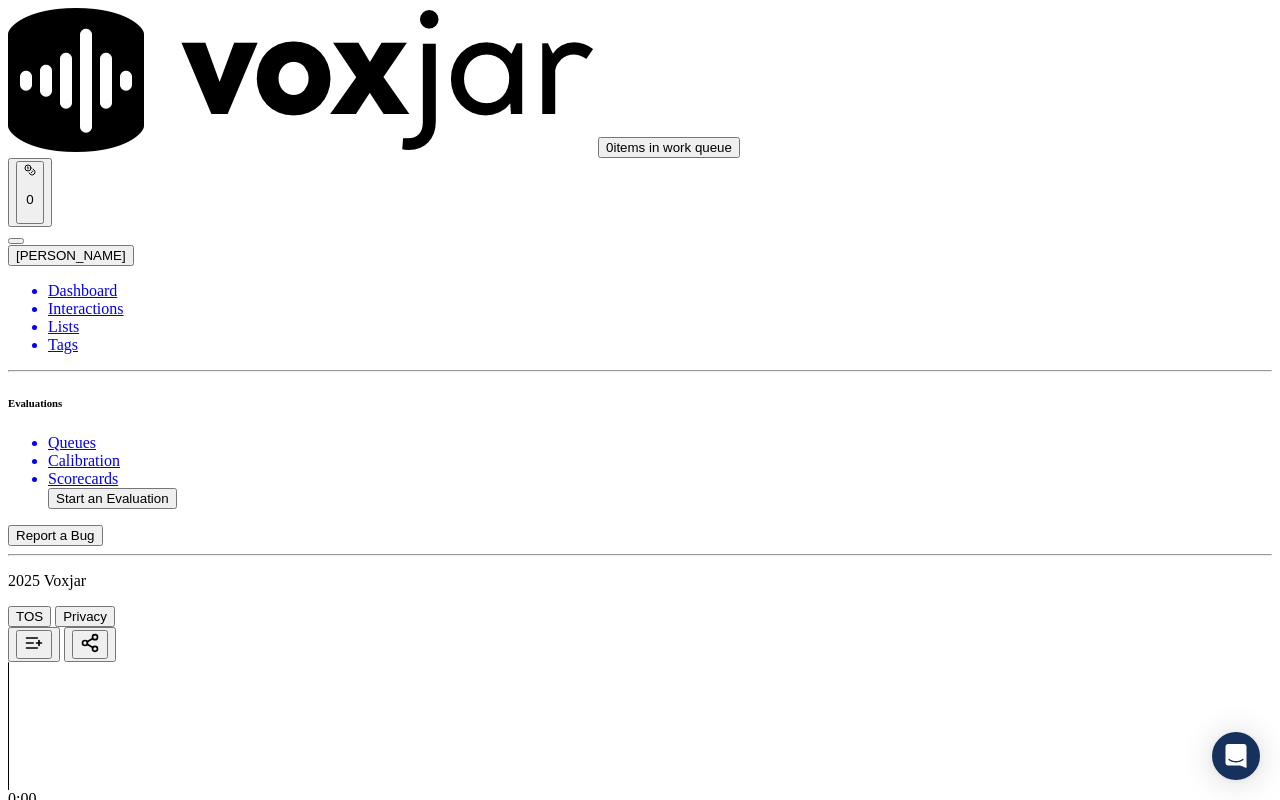 drag, startPoint x: 1044, startPoint y: 573, endPoint x: 1039, endPoint y: 592, distance: 19.646883 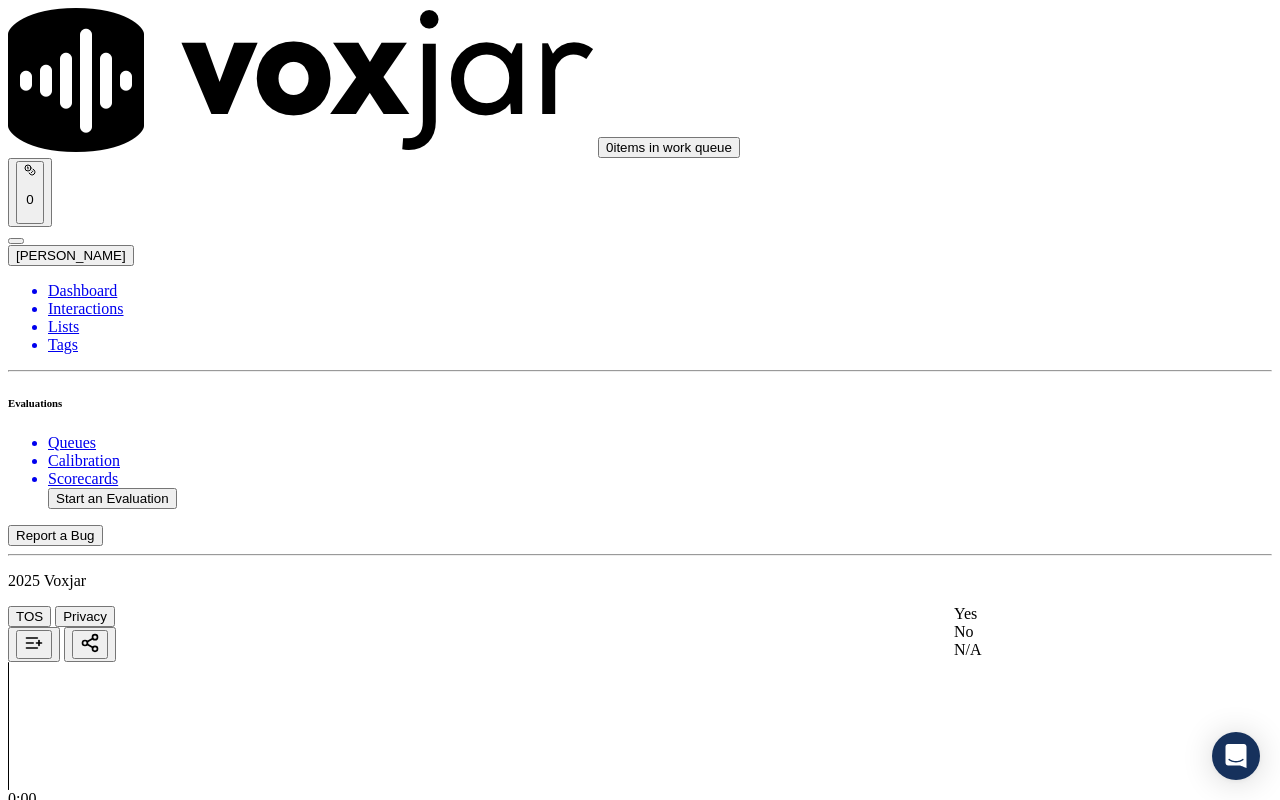 click on "Yes" at bounding box center (1067, 614) 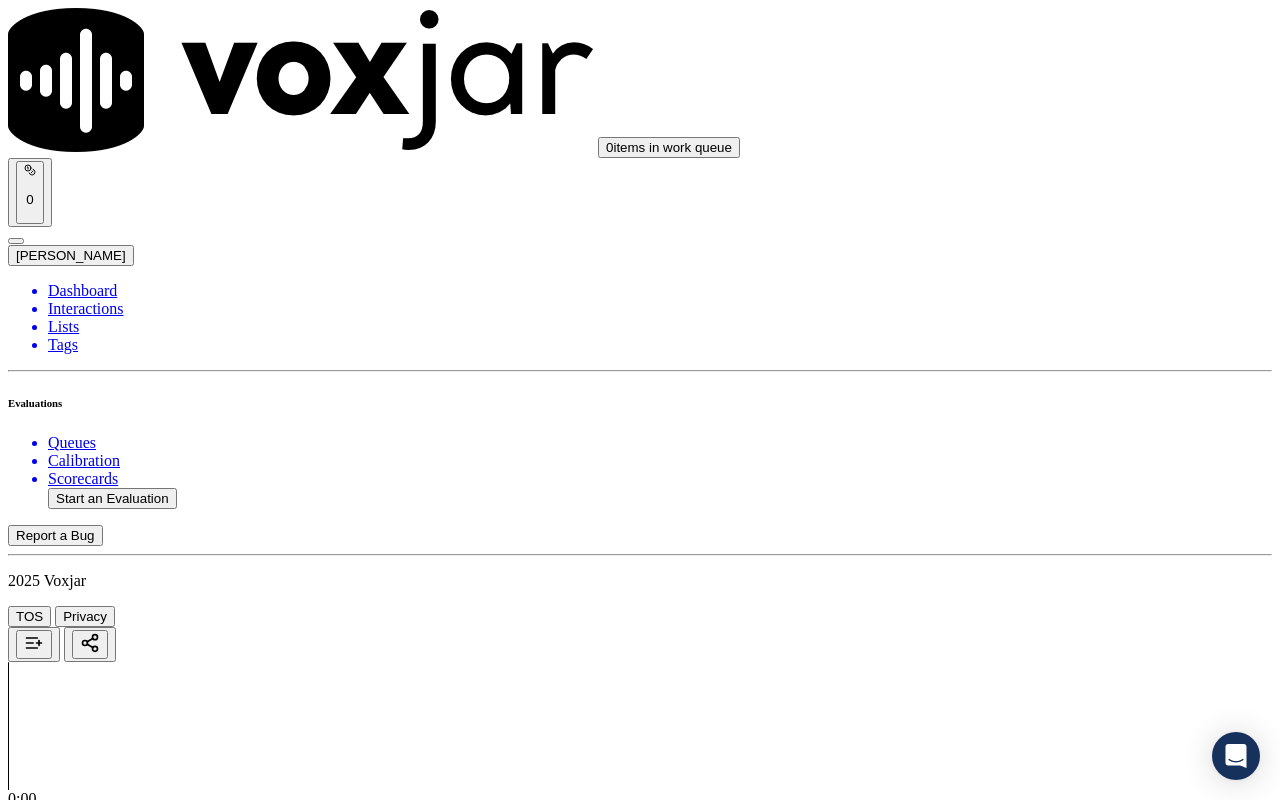 scroll, scrollTop: 3800, scrollLeft: 0, axis: vertical 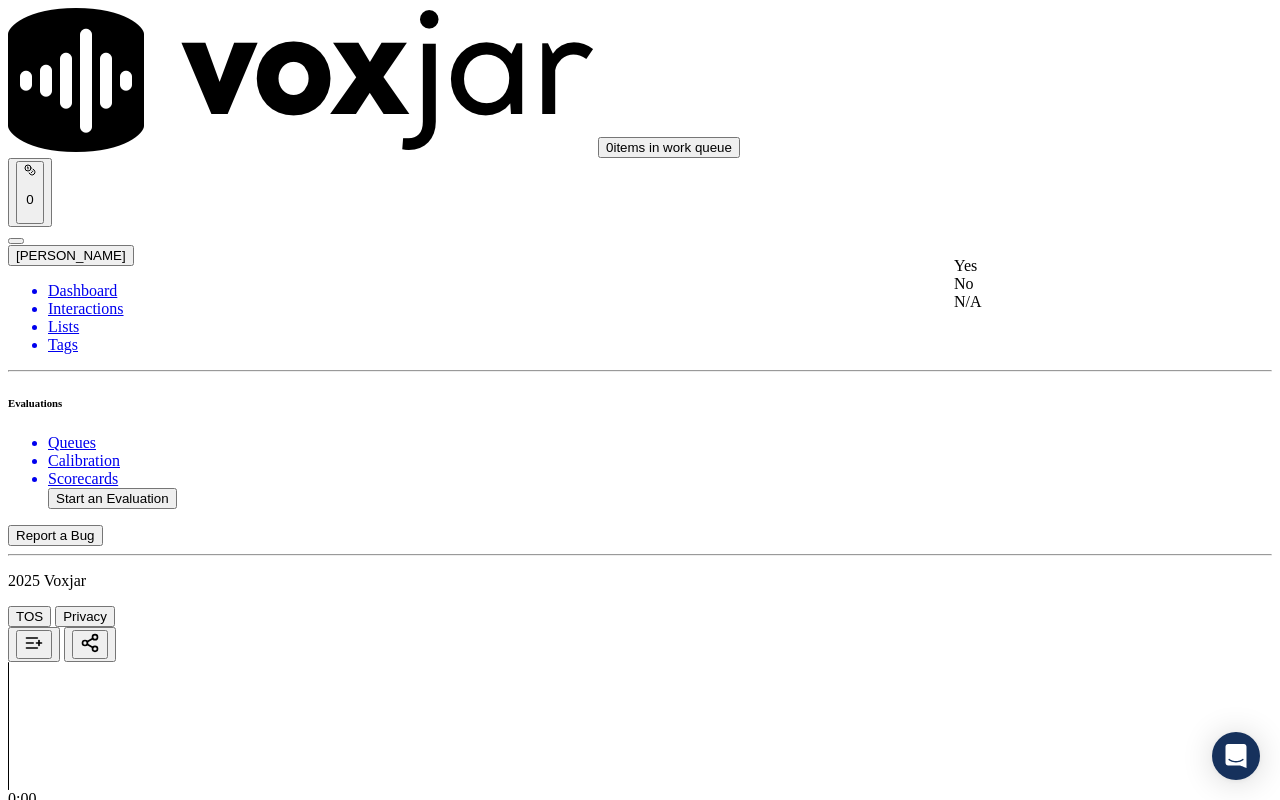 click on "Yes" at bounding box center [1067, 266] 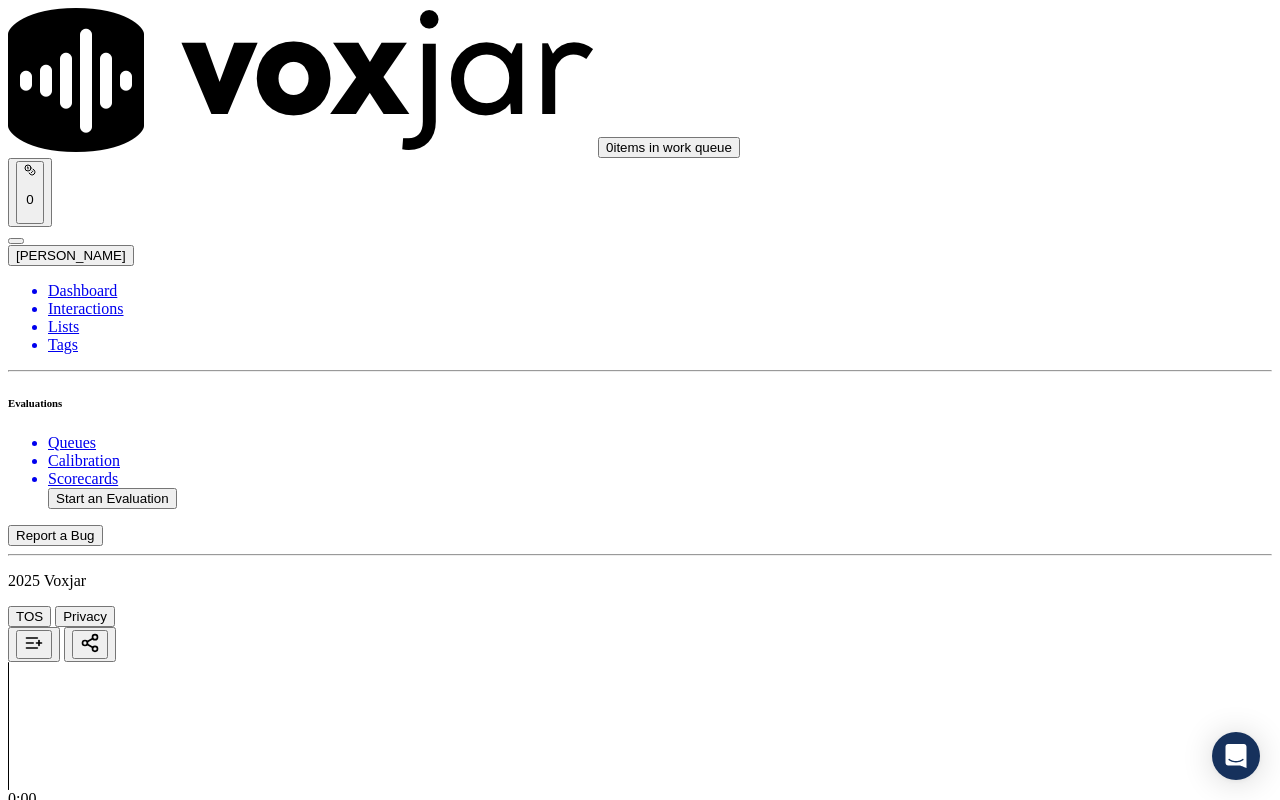 click on "Select an answer" at bounding box center (67, 5554) 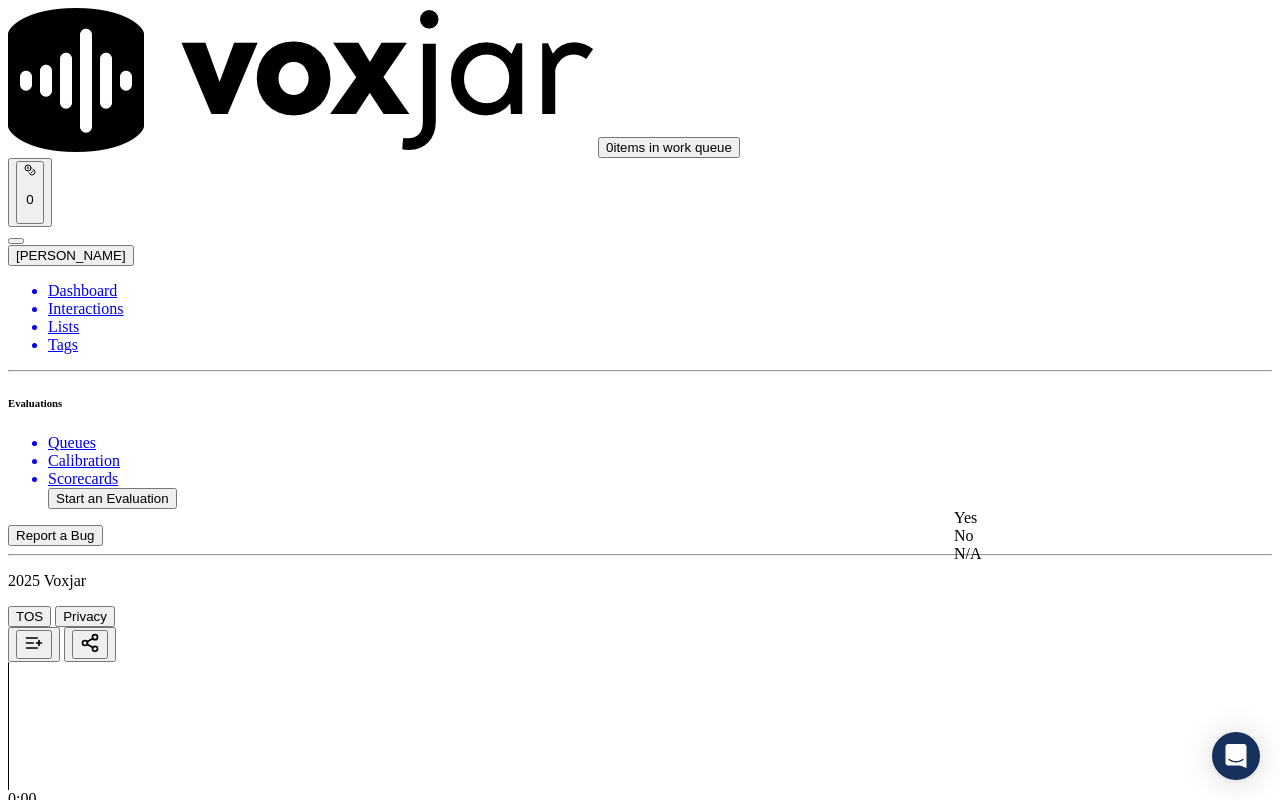 click on "Yes" at bounding box center [1067, 518] 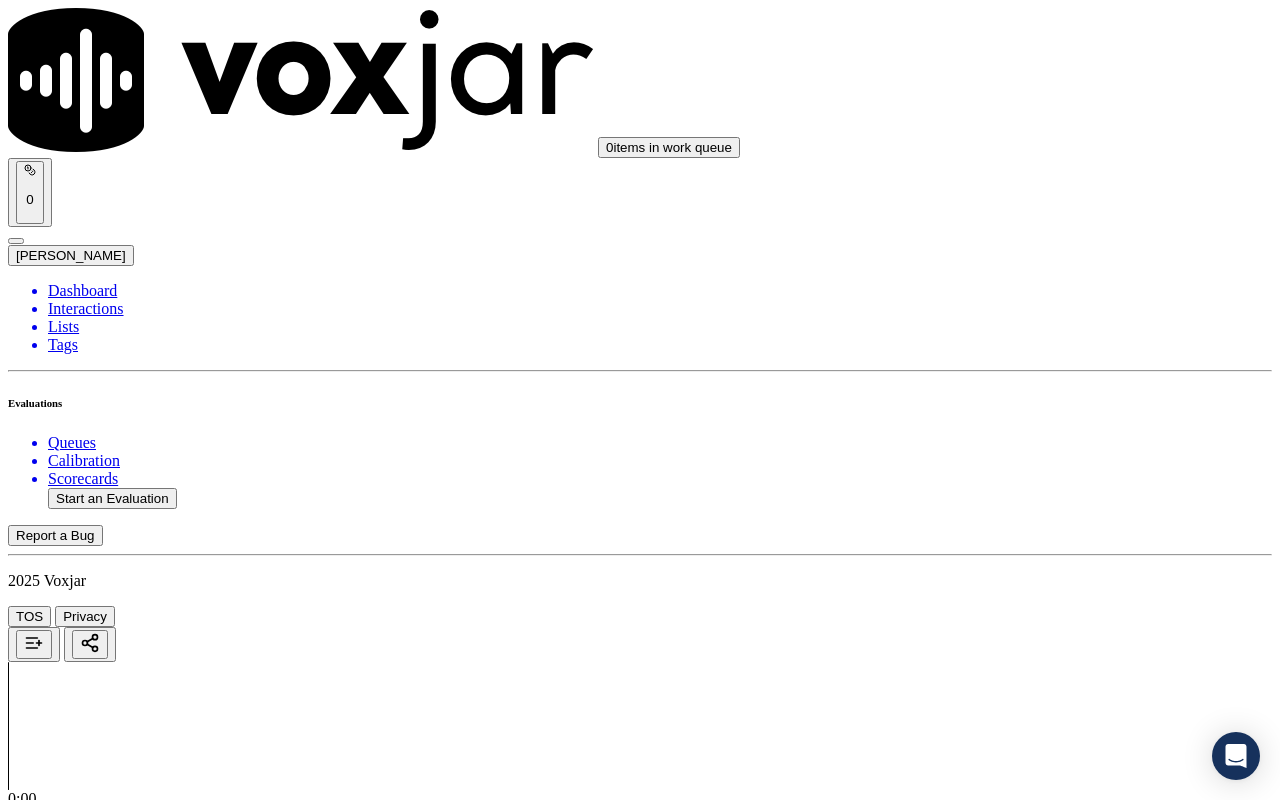 scroll, scrollTop: 4300, scrollLeft: 0, axis: vertical 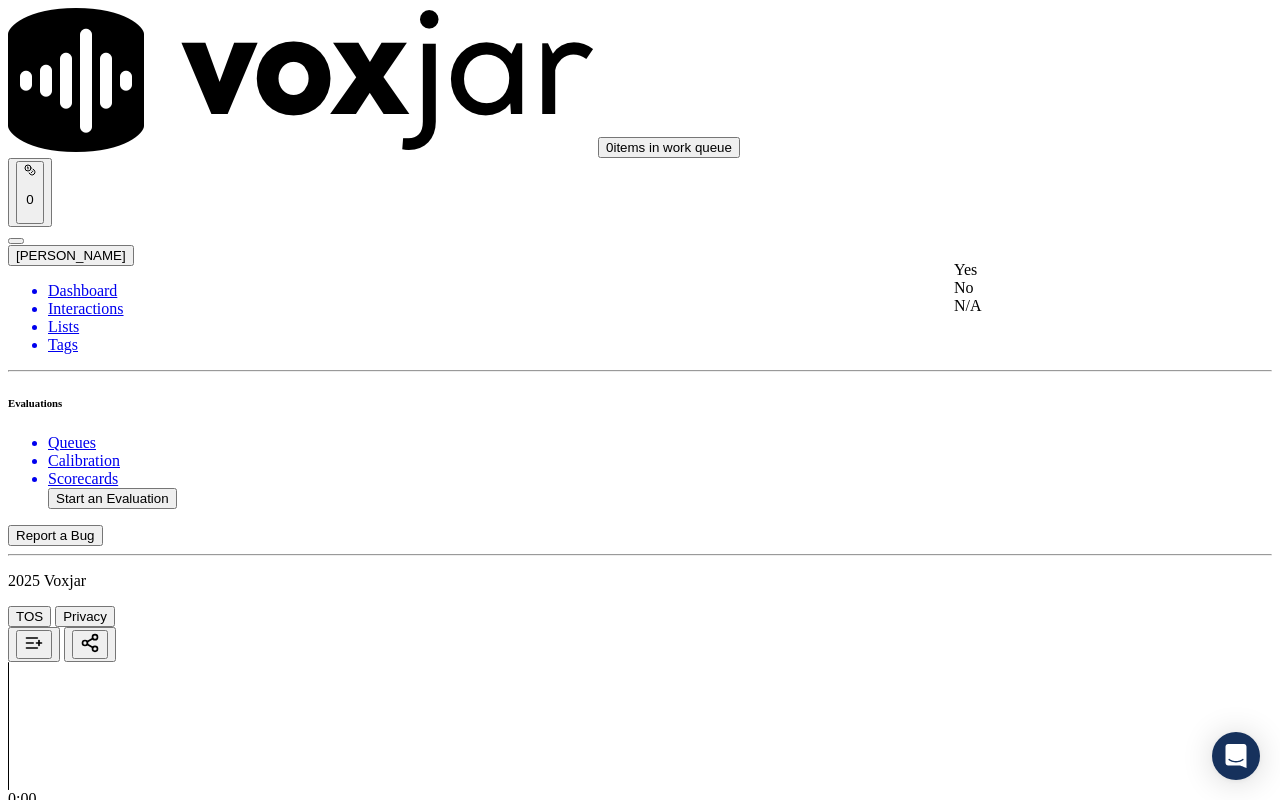 click on "Yes" at bounding box center [1067, 270] 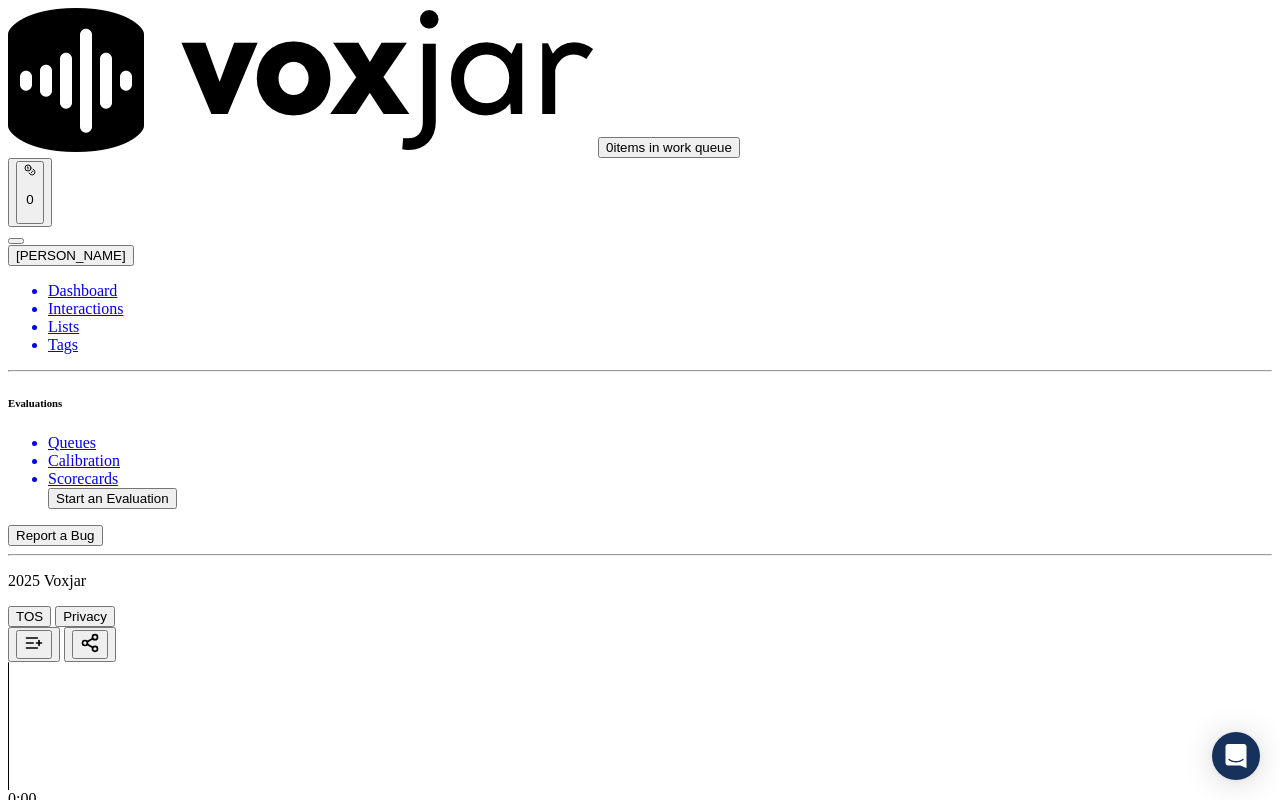 scroll, scrollTop: 4700, scrollLeft: 0, axis: vertical 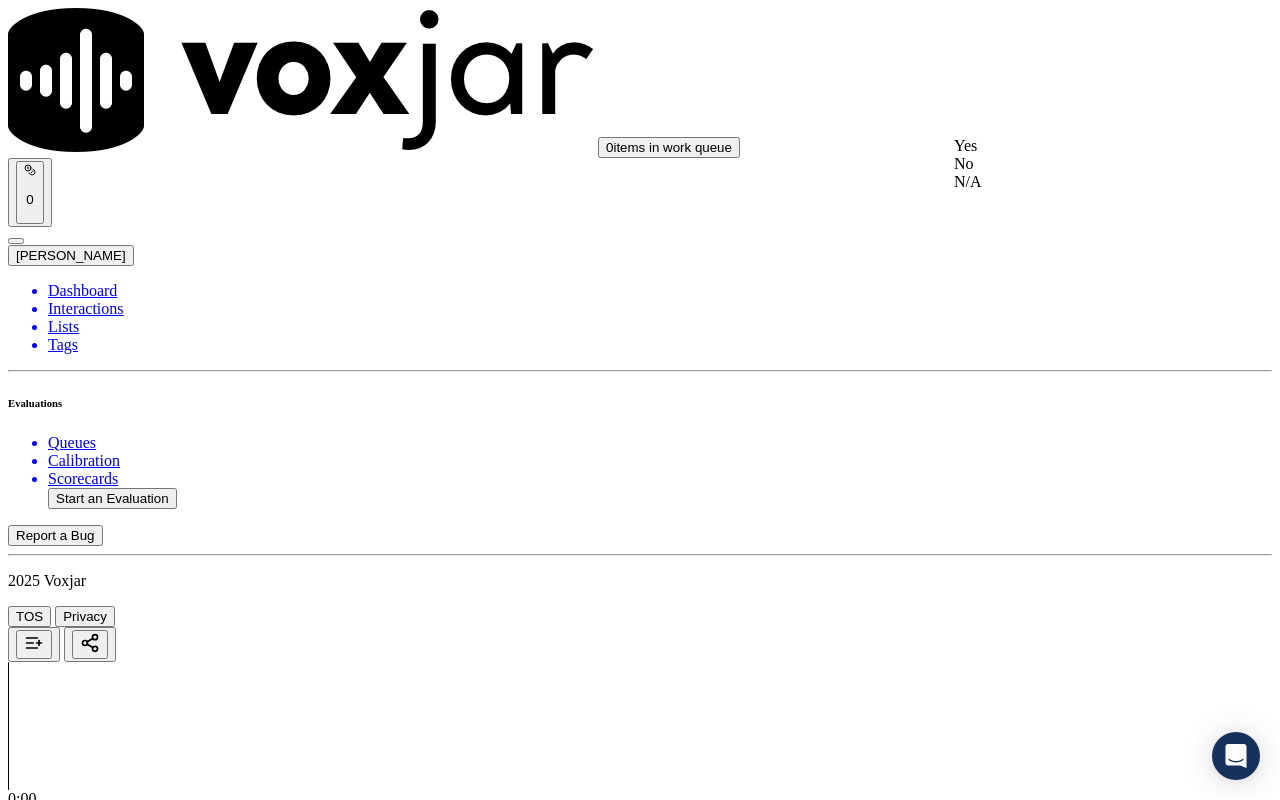 click on "Yes" at bounding box center [1067, 146] 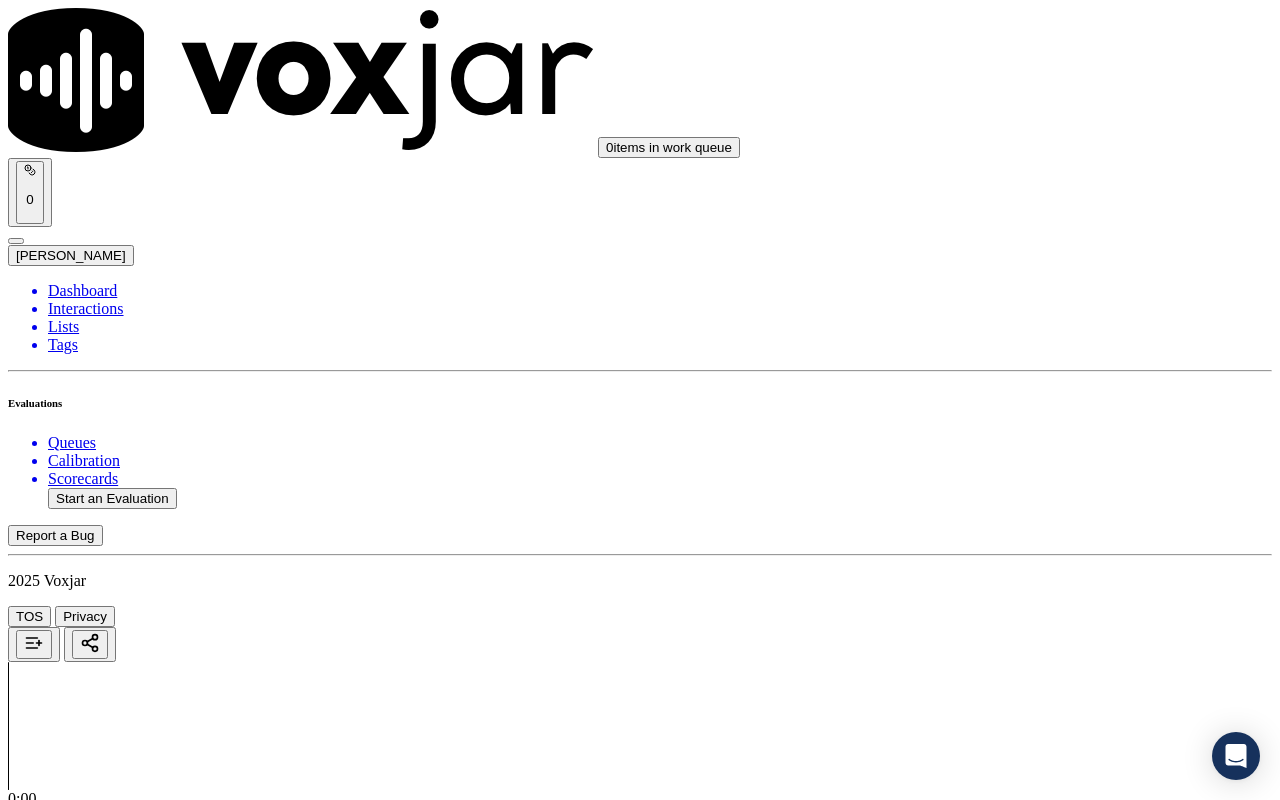 click on "Select an answer" at bounding box center (67, 6249) 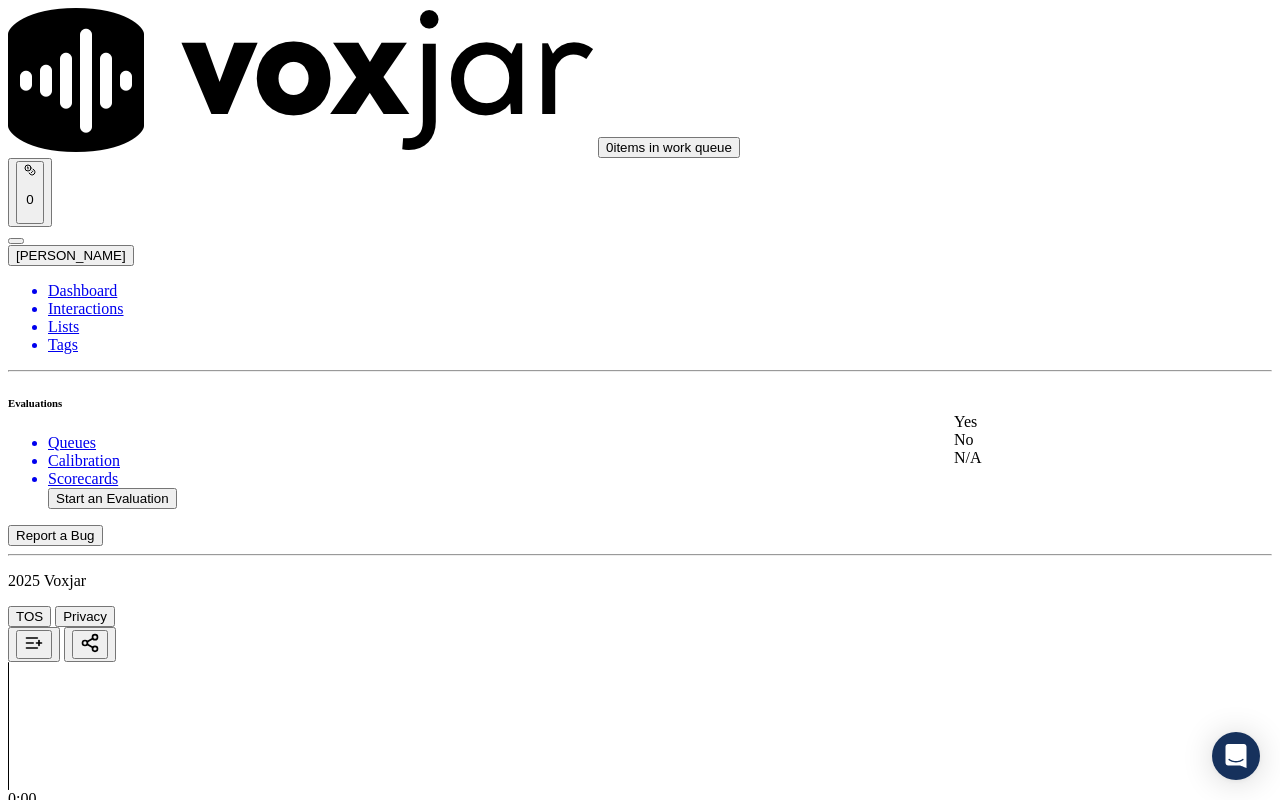 click on "Yes" at bounding box center (1067, 422) 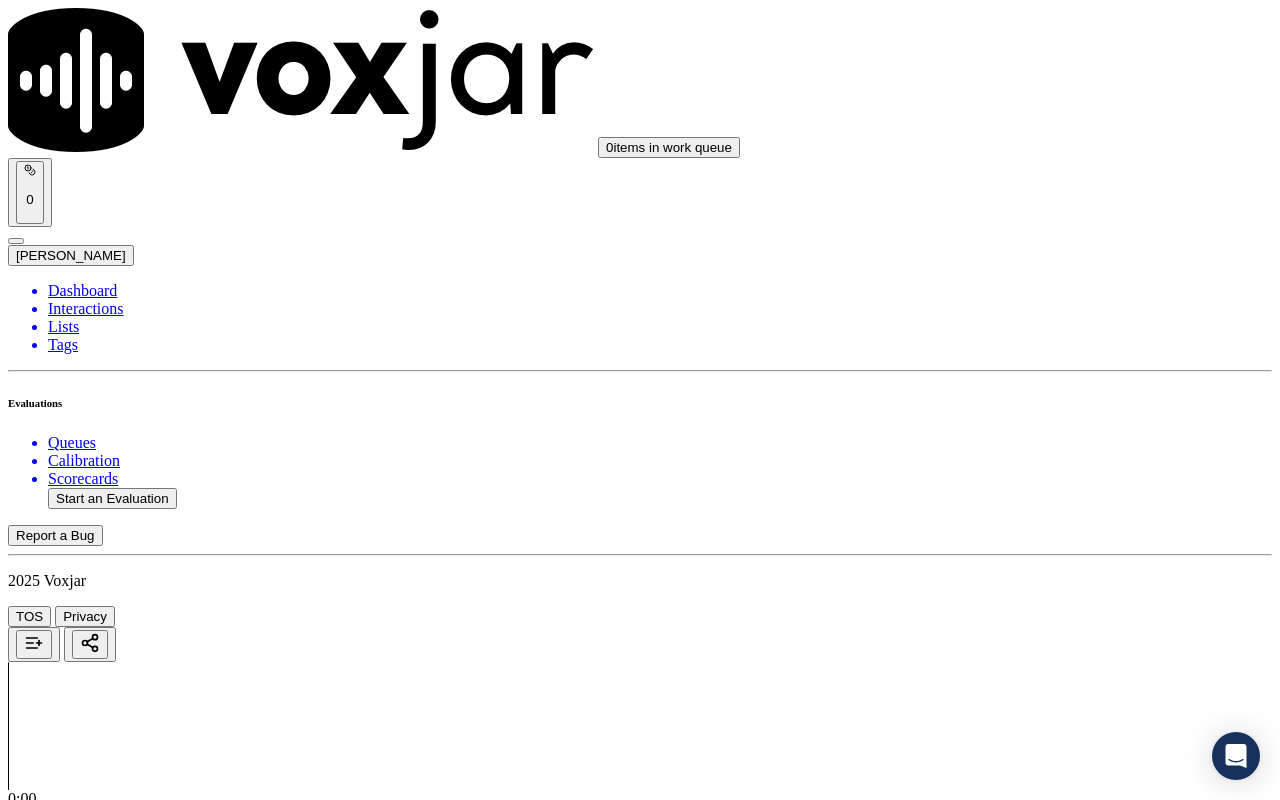 scroll, scrollTop: 5000, scrollLeft: 0, axis: vertical 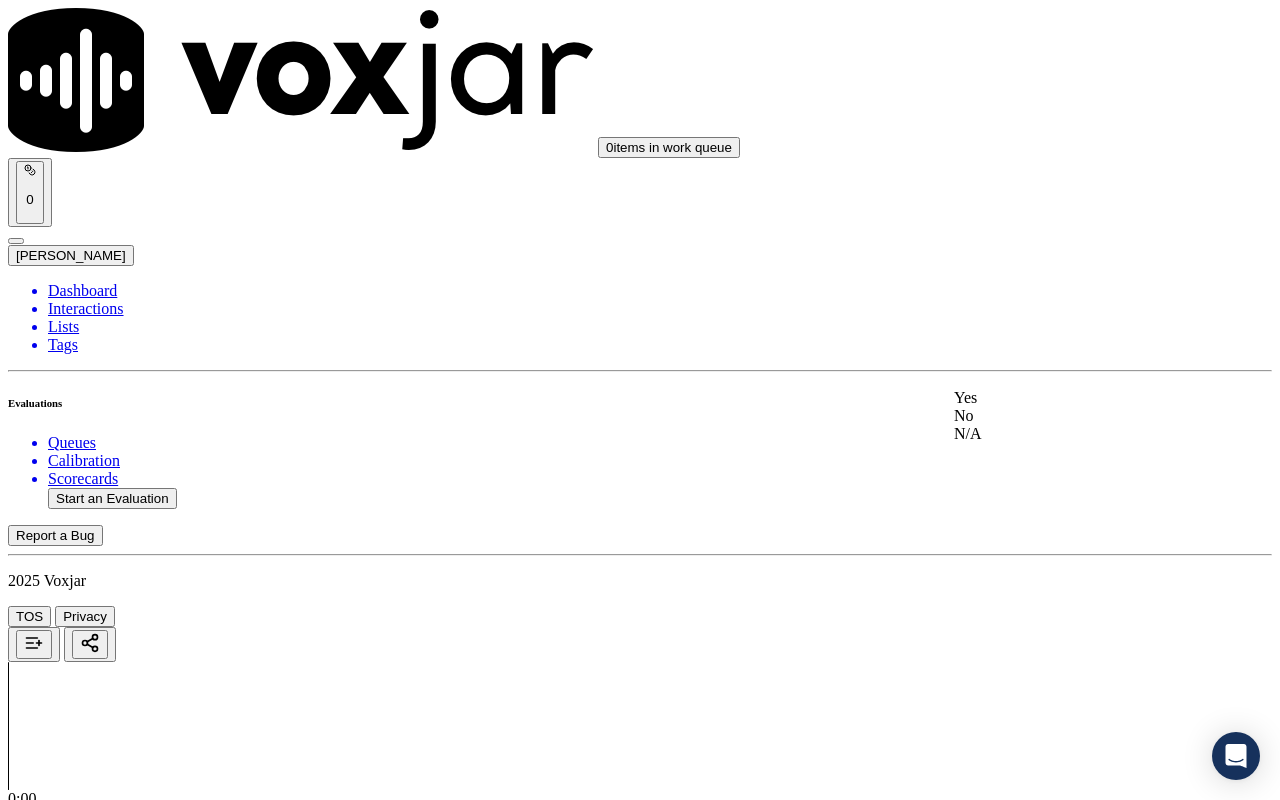 click on "Yes" at bounding box center (1067, 398) 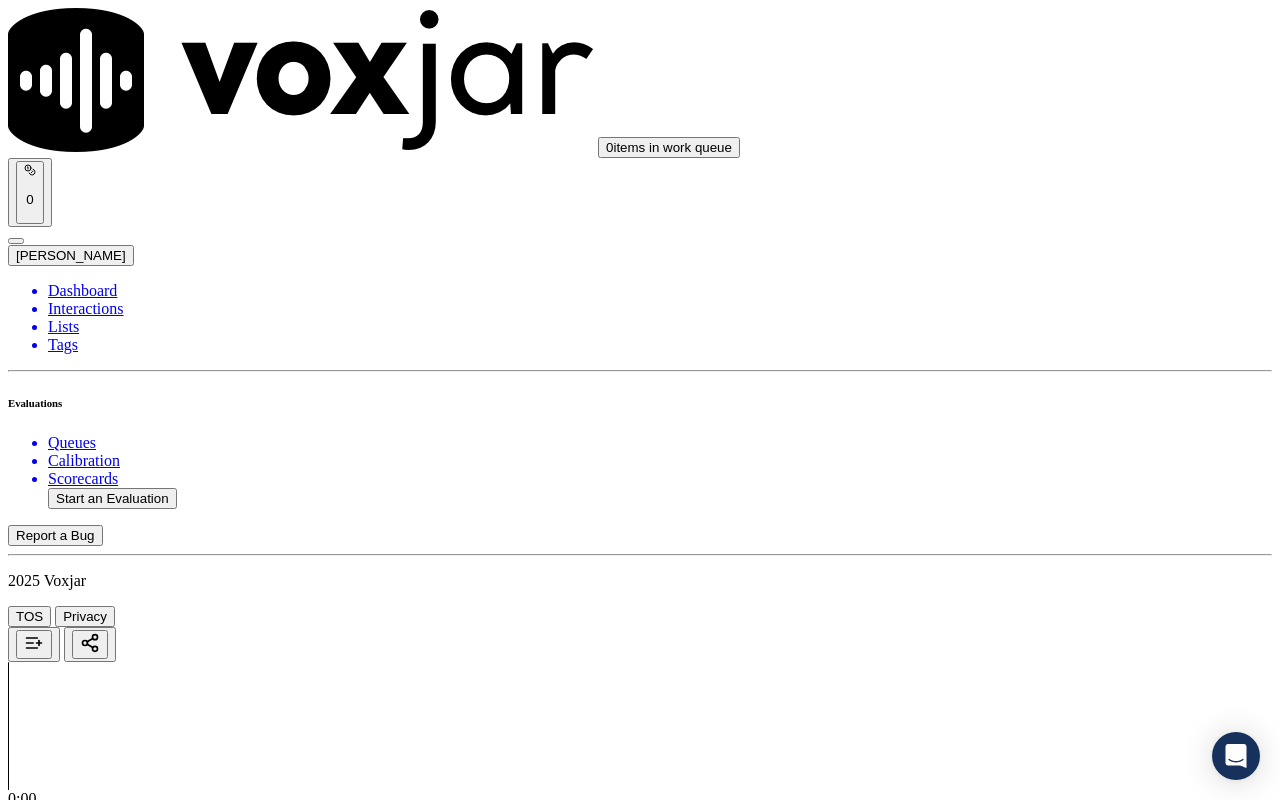 scroll, scrollTop: 5500, scrollLeft: 0, axis: vertical 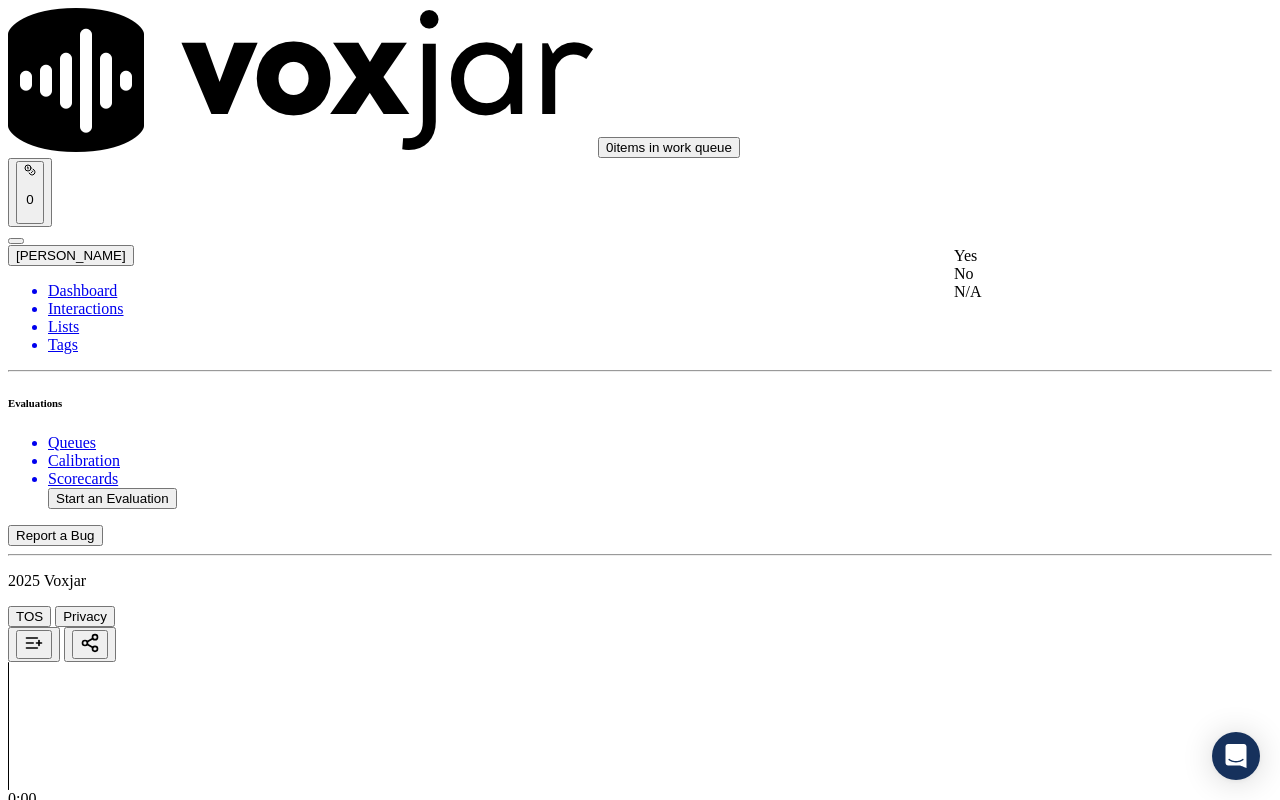 click on "Yes" at bounding box center (1067, 256) 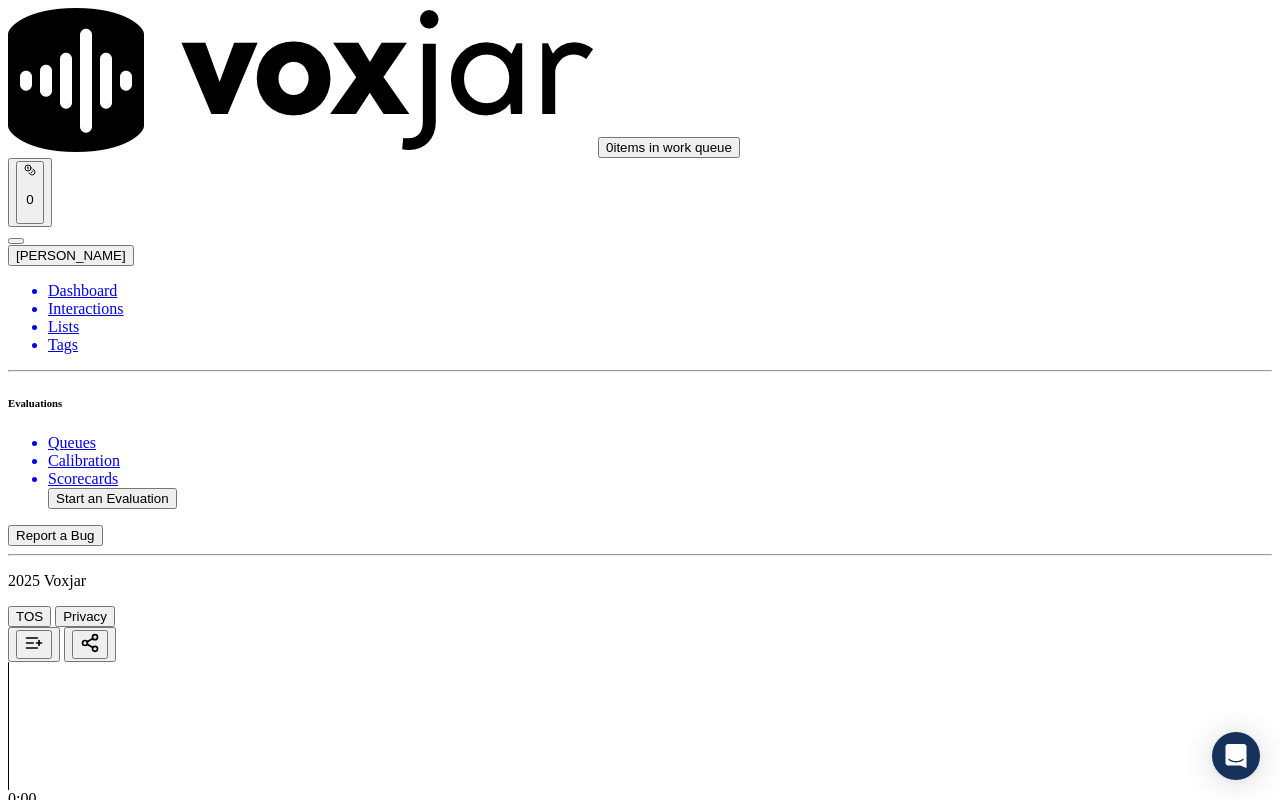 click on "Select an answer" at bounding box center [67, 7036] 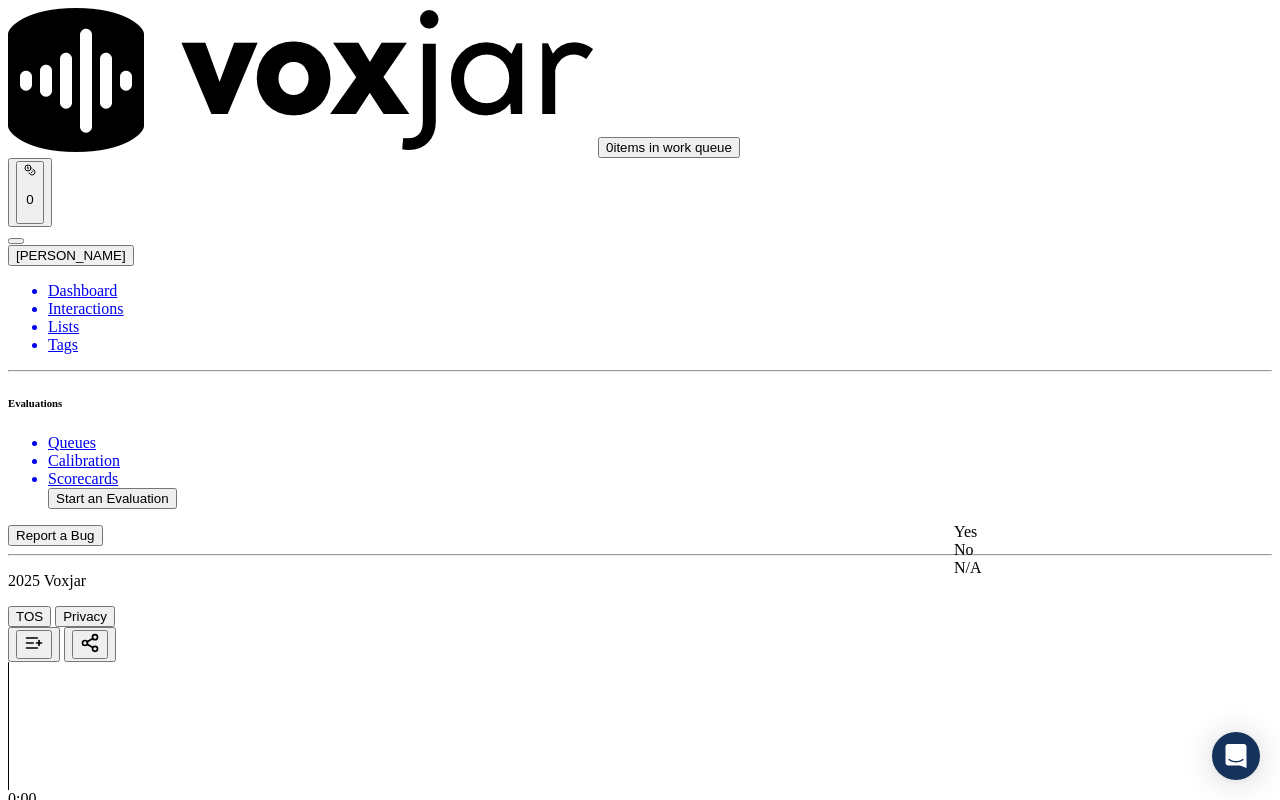 click on "Yes" at bounding box center (1067, 532) 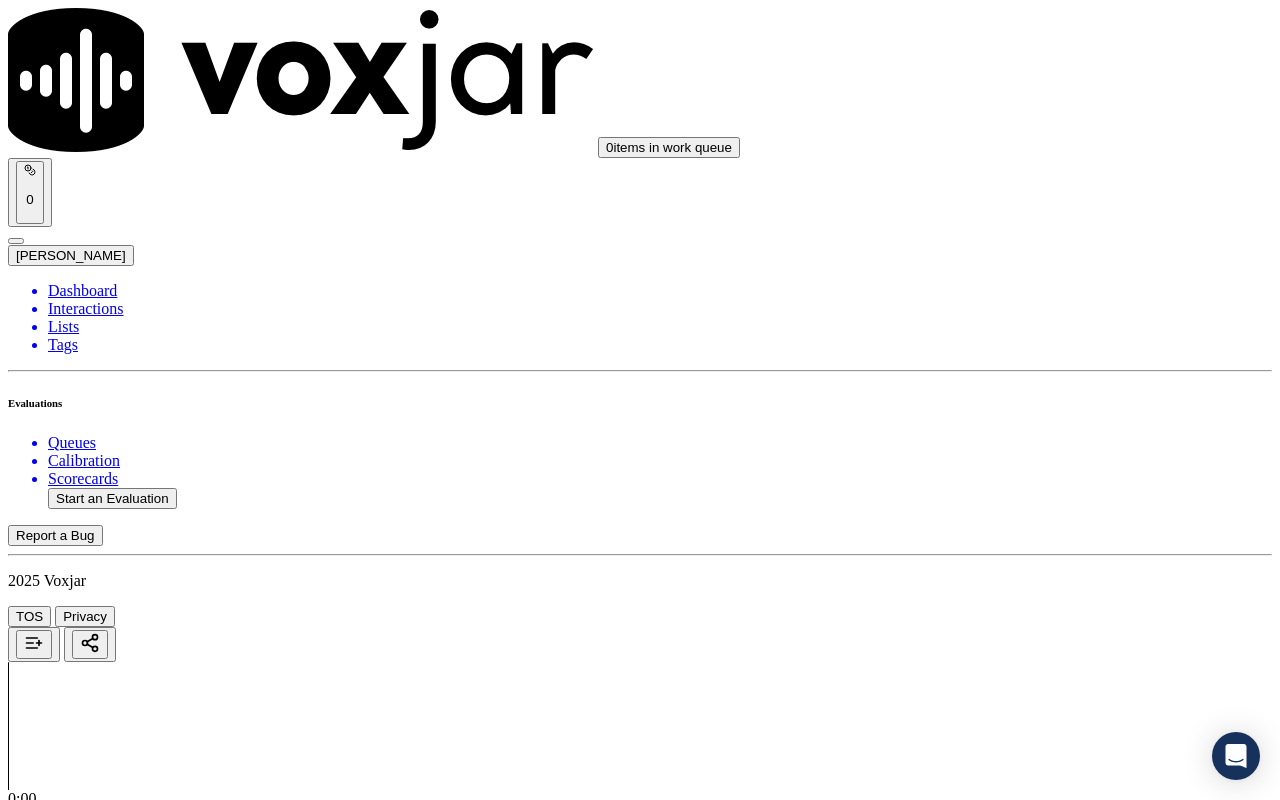 scroll, scrollTop: 5735, scrollLeft: 0, axis: vertical 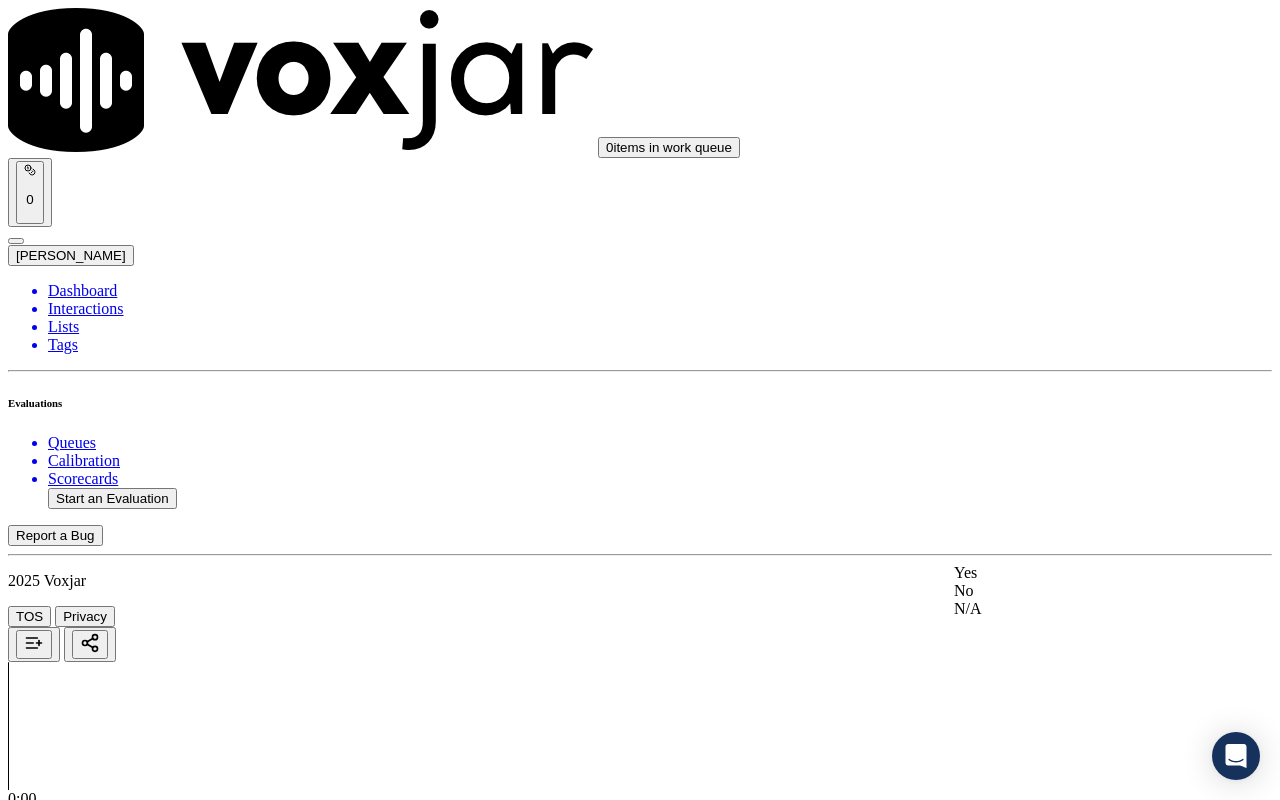 click on "Yes" at bounding box center [1067, 573] 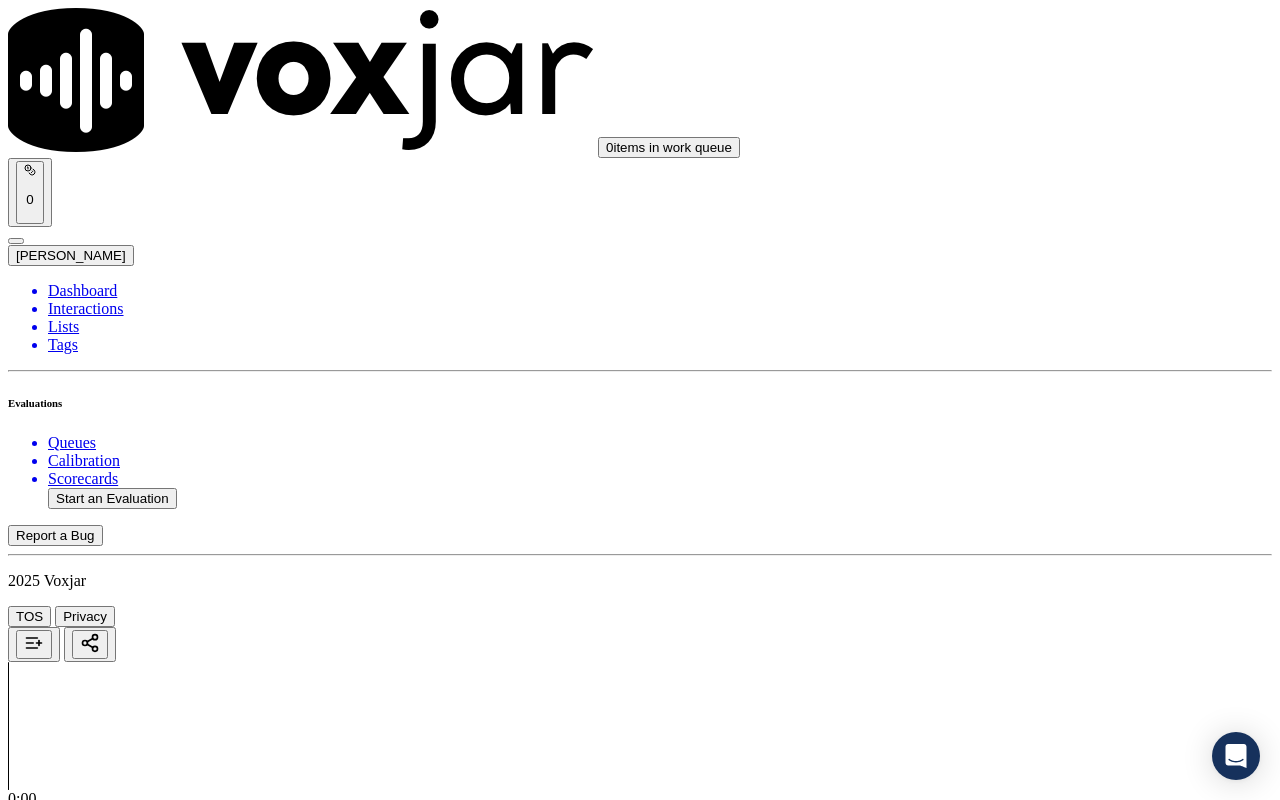 click on "Submit Scores" at bounding box center (59, 7345) 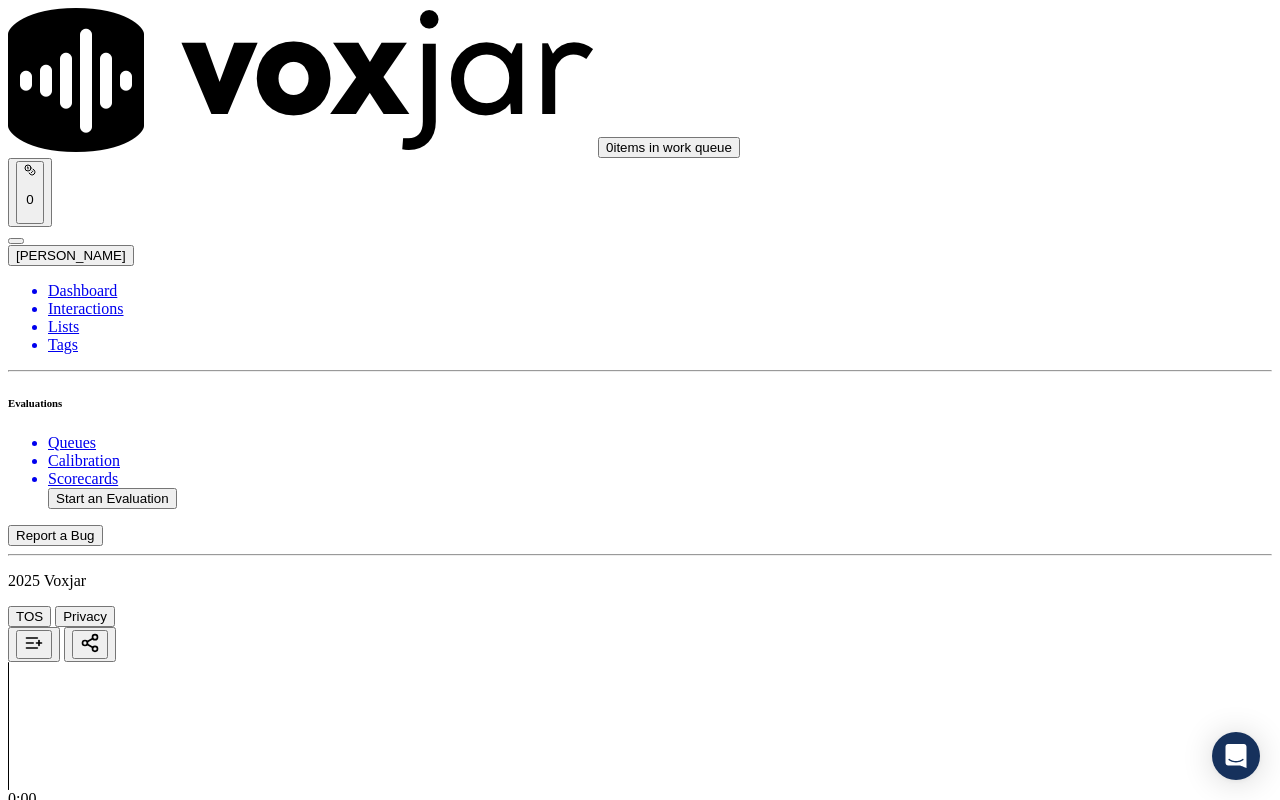 click on "Outbound" 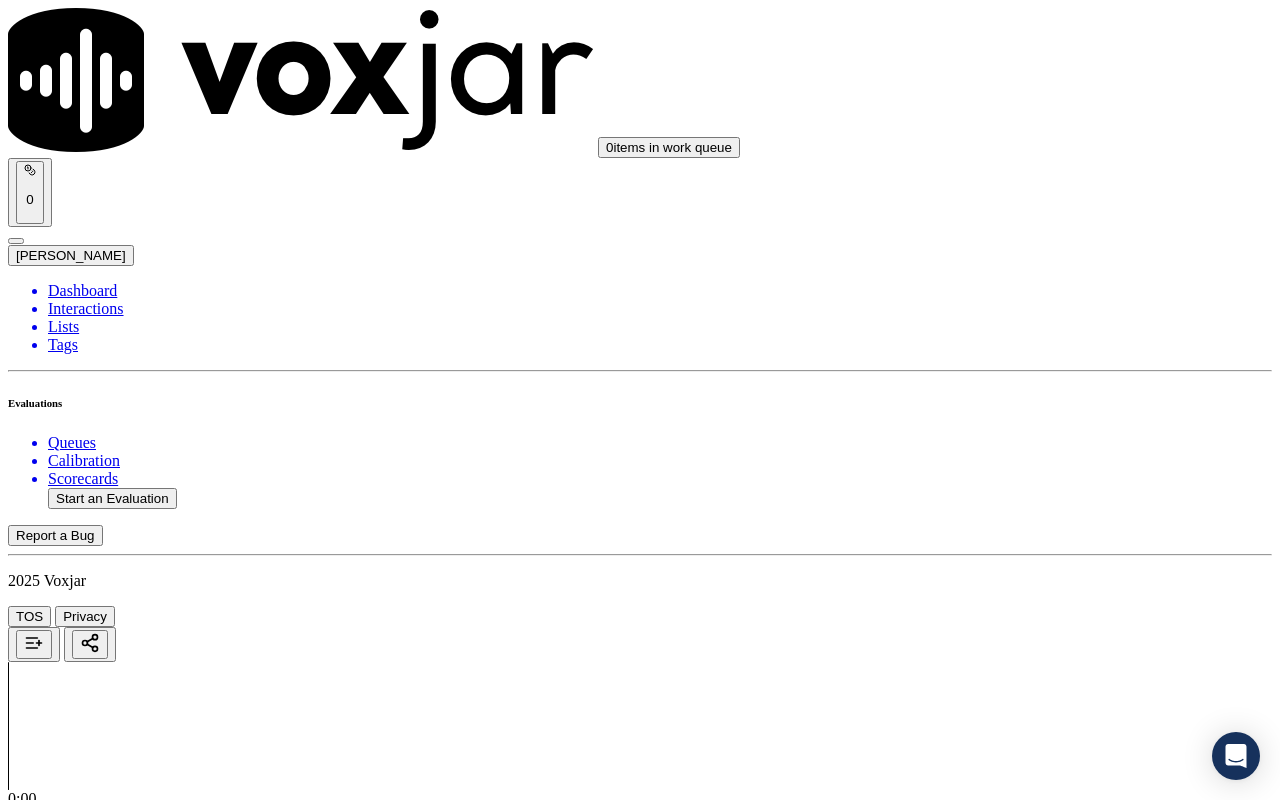 scroll, scrollTop: 189, scrollLeft: 0, axis: vertical 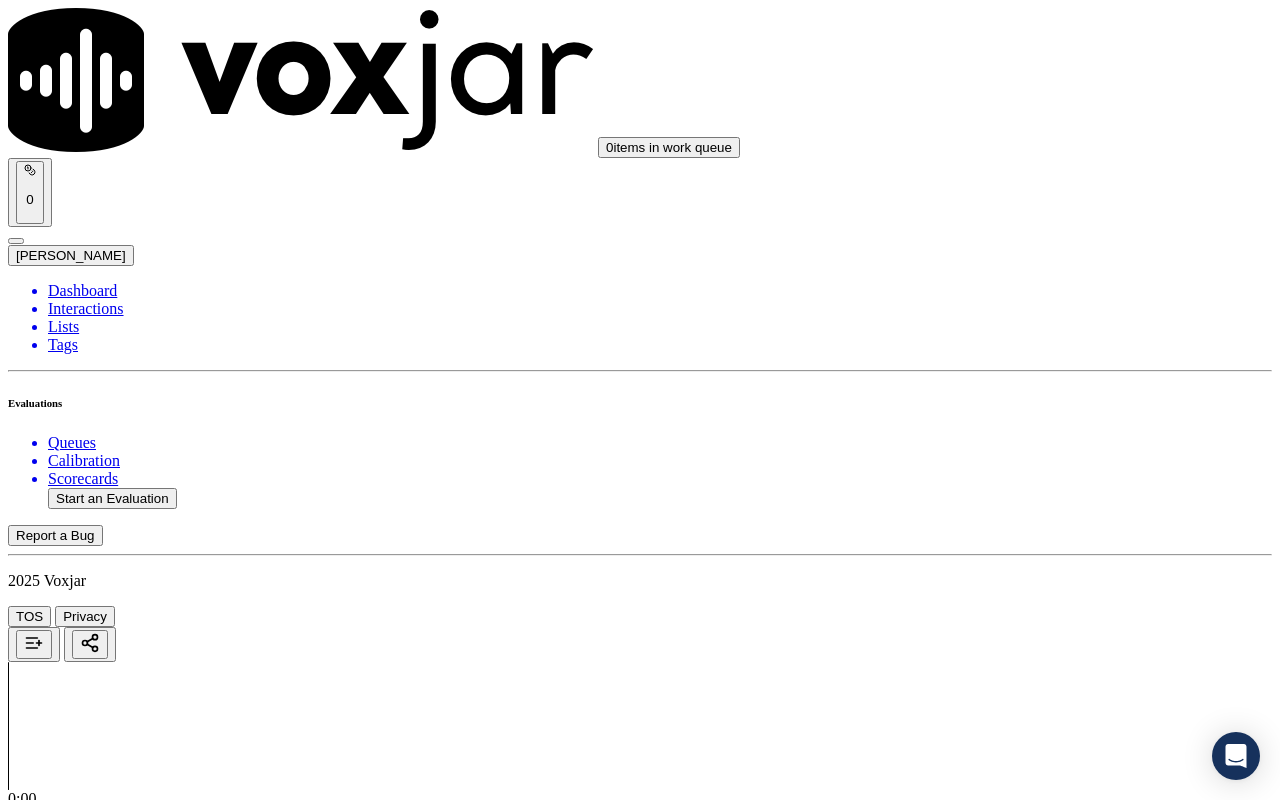click 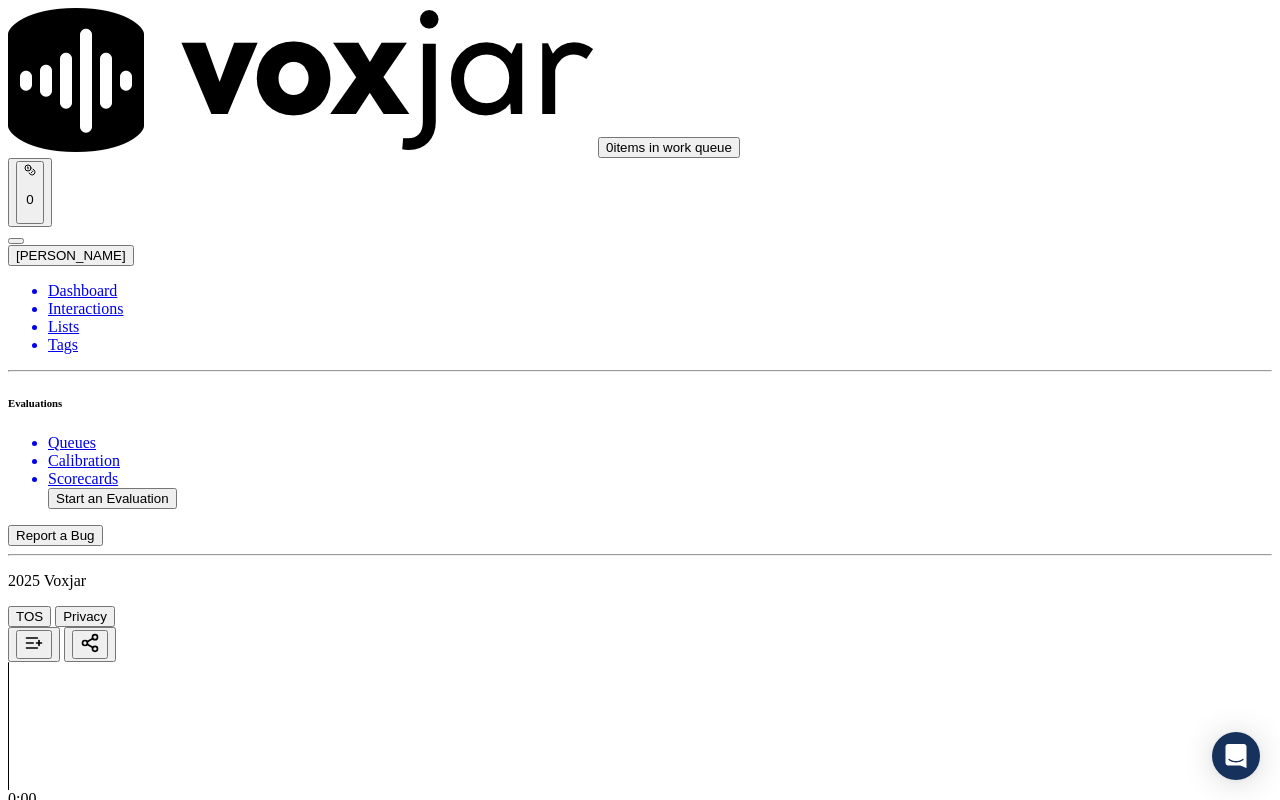 type on "[PERSON_NAME]" 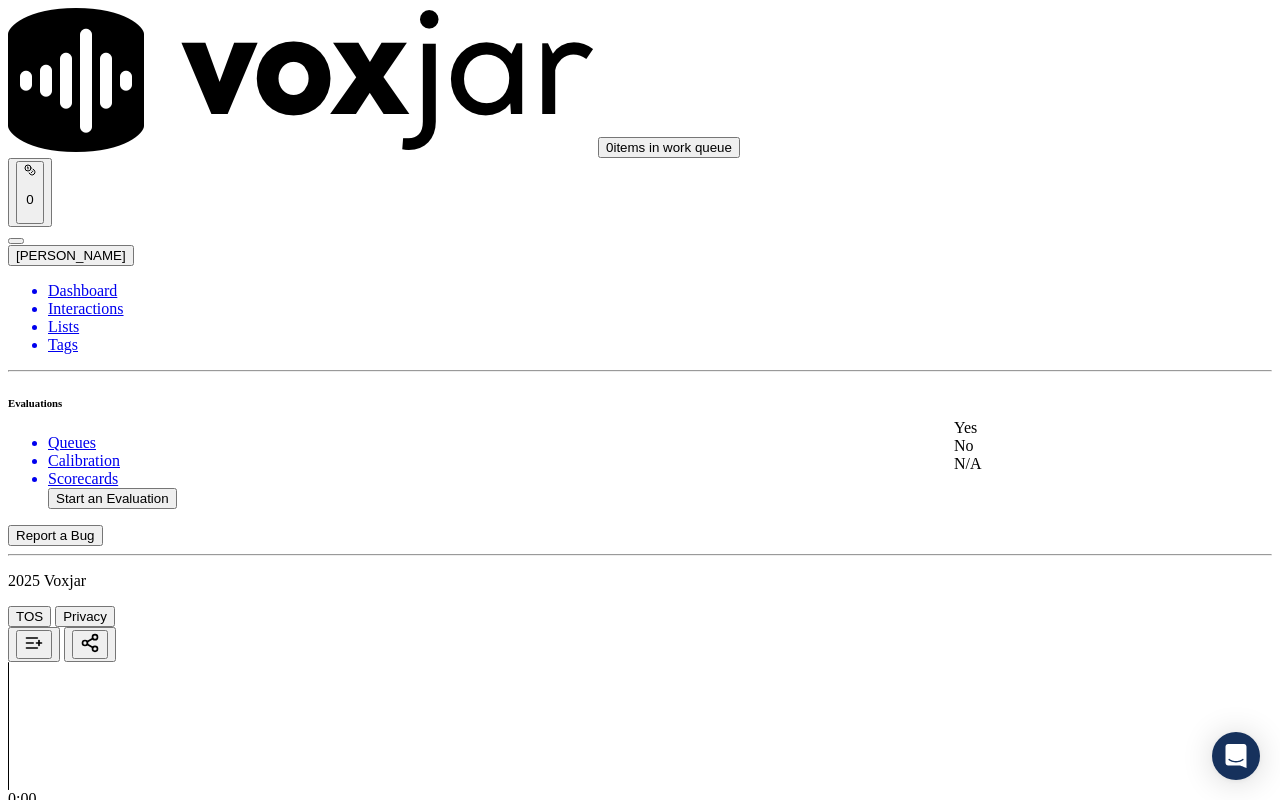 click on "Yes" at bounding box center [1067, 428] 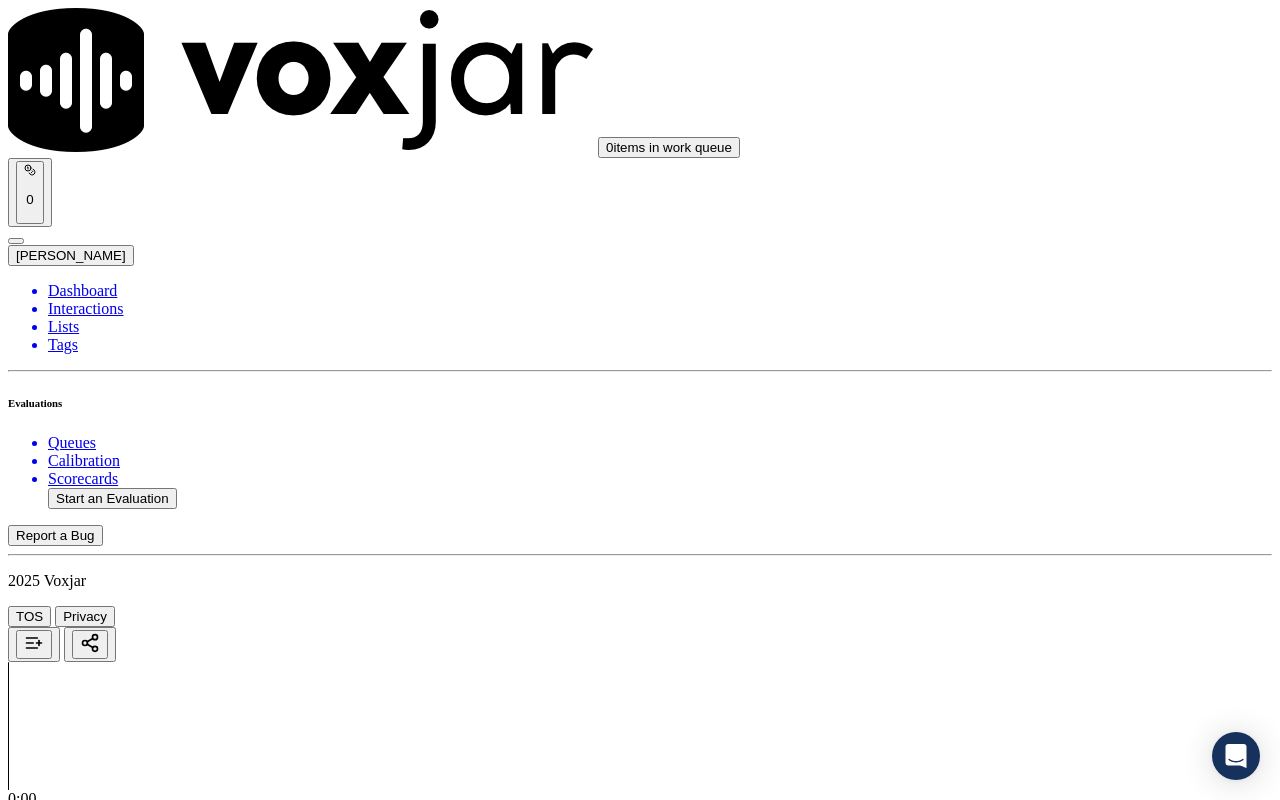 scroll, scrollTop: 300, scrollLeft: 0, axis: vertical 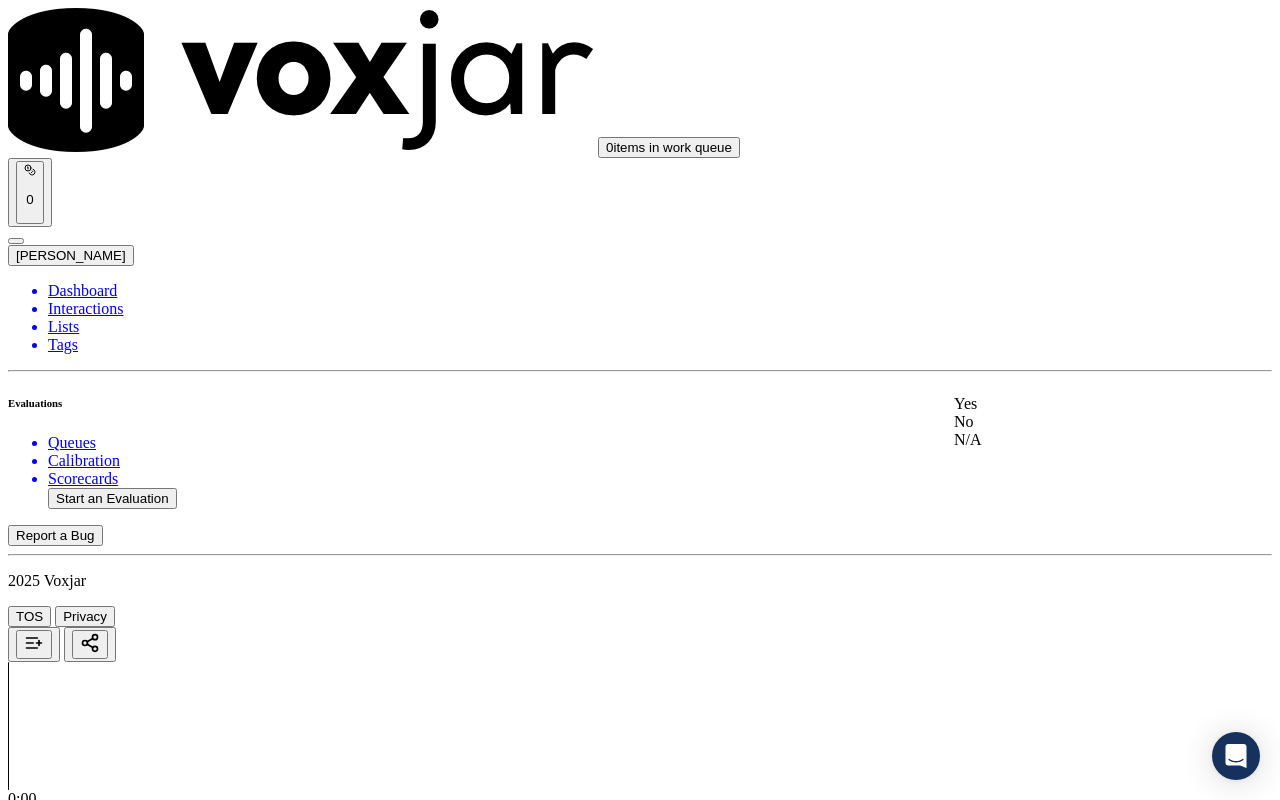click on "Yes   No     N/A" at bounding box center [1067, 422] 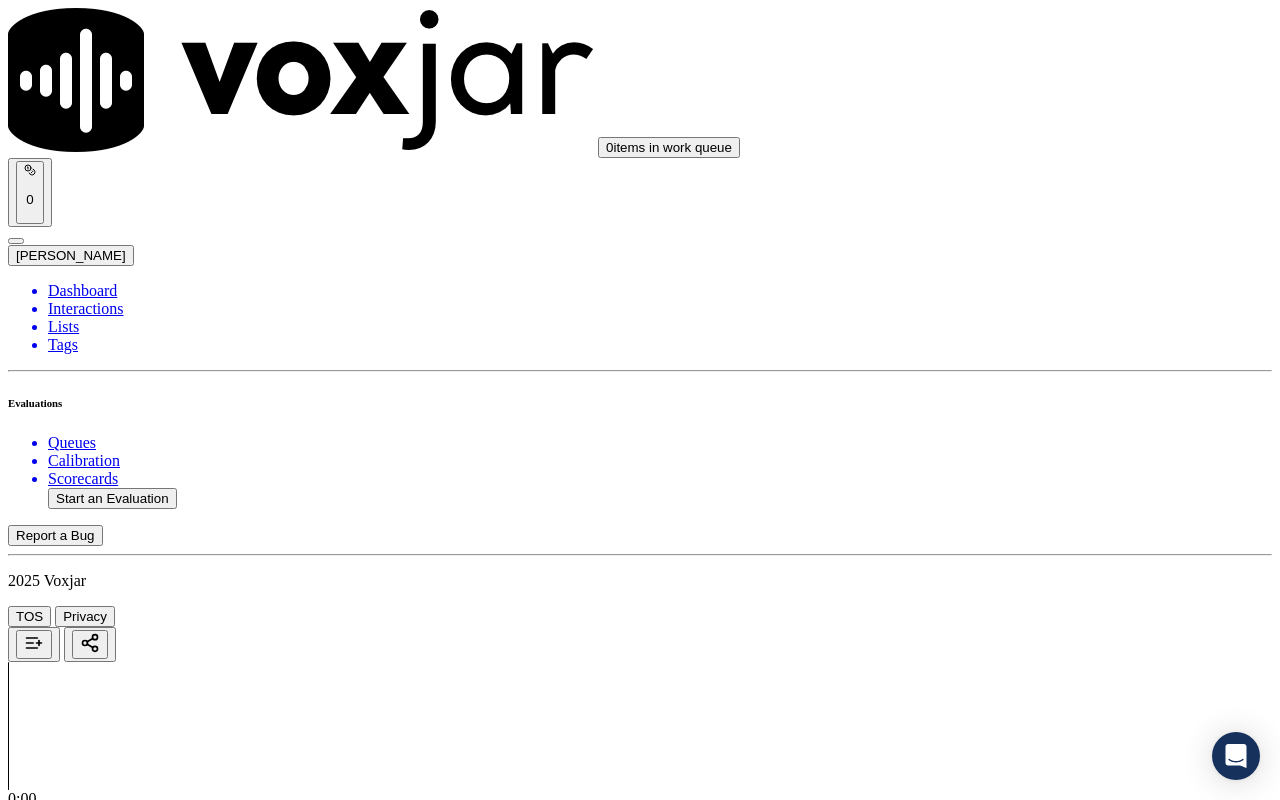 scroll, scrollTop: 600, scrollLeft: 0, axis: vertical 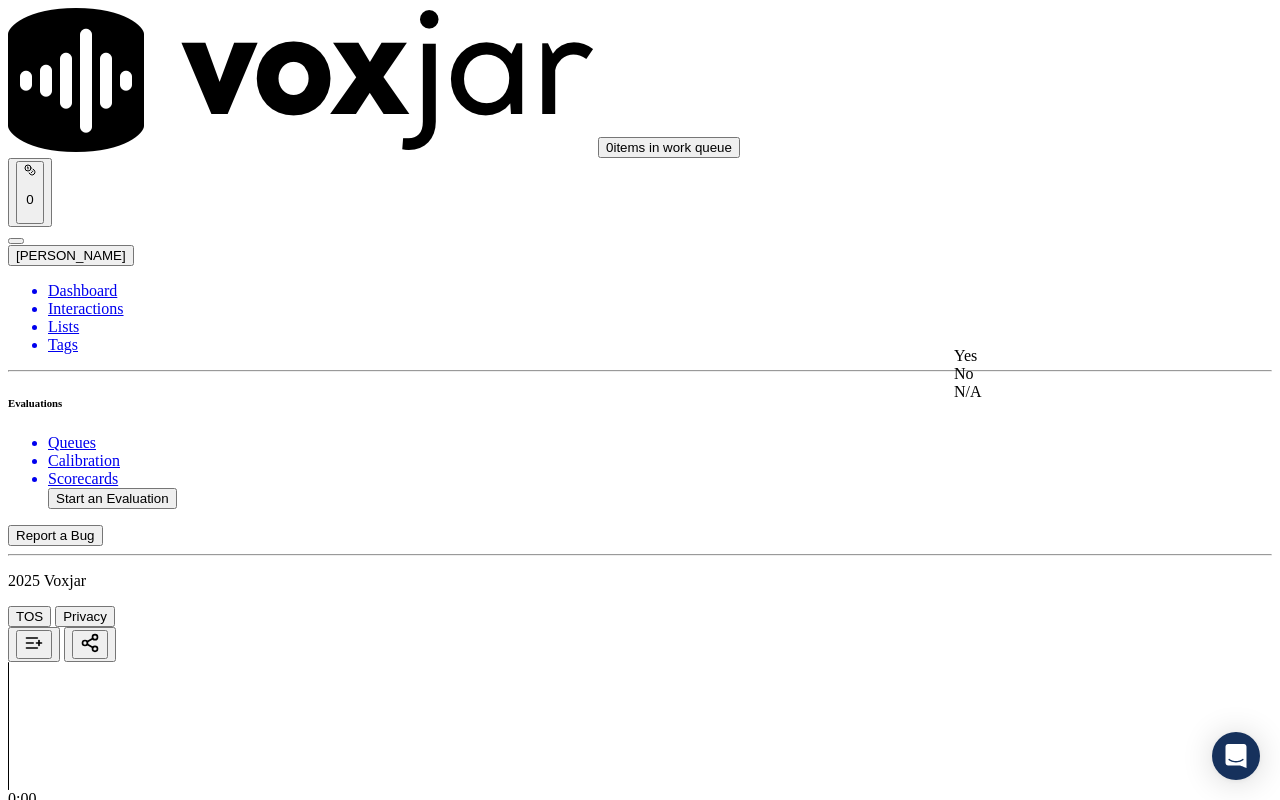click on "Yes" at bounding box center (1067, 356) 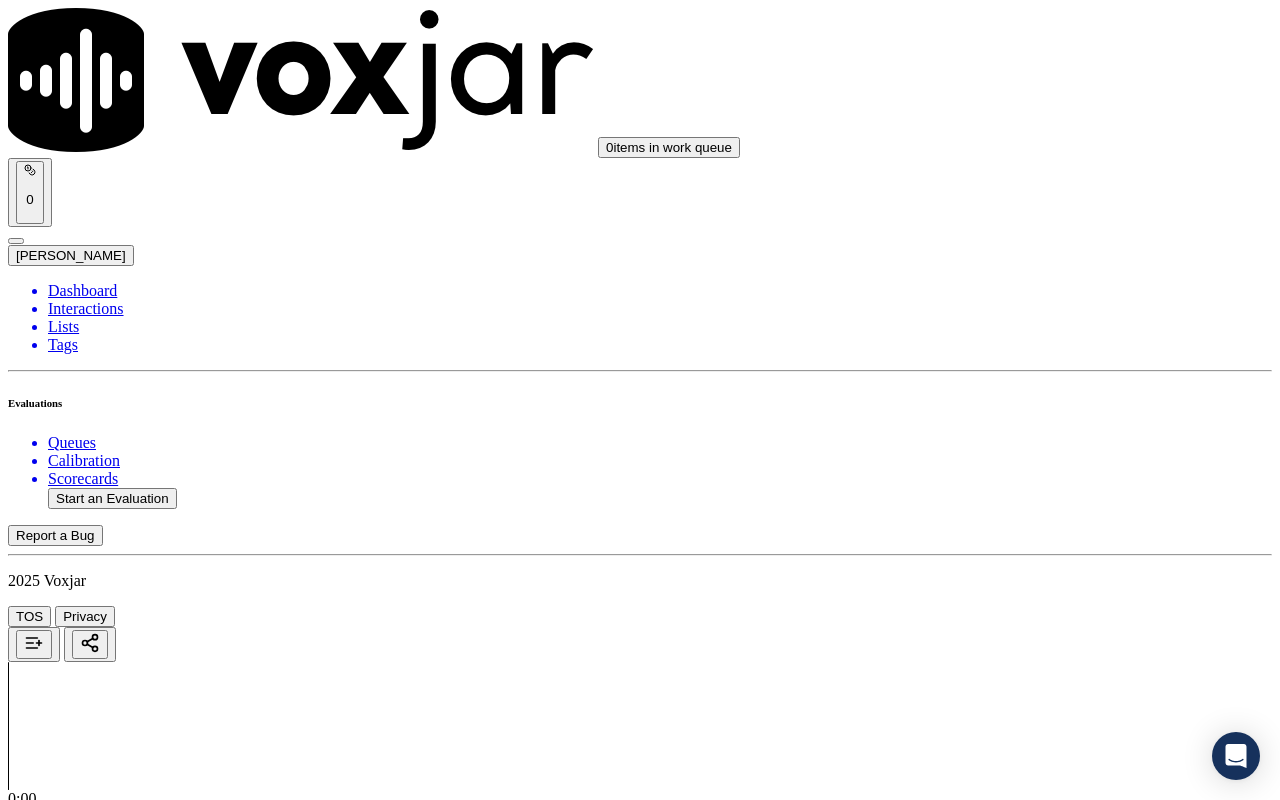 click on "Select an answer" at bounding box center (67, 3098) 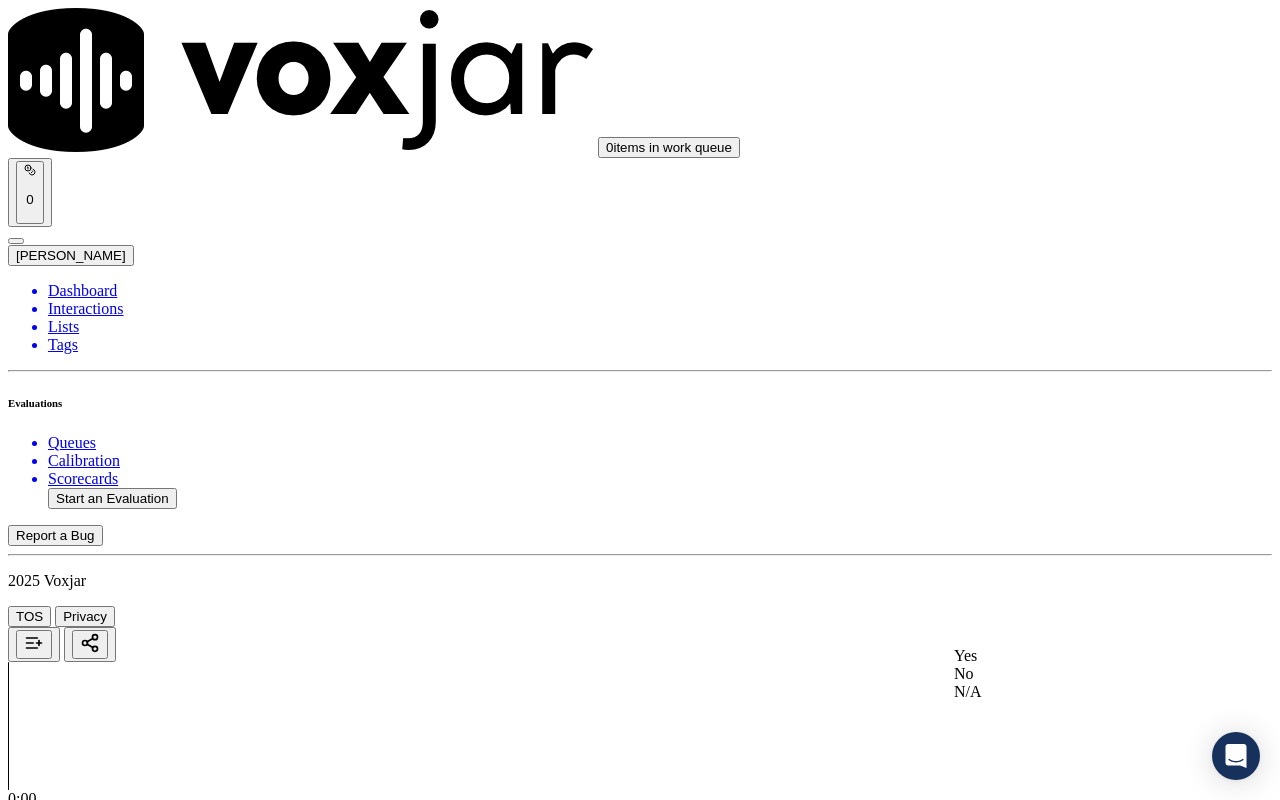 click on "N/A" 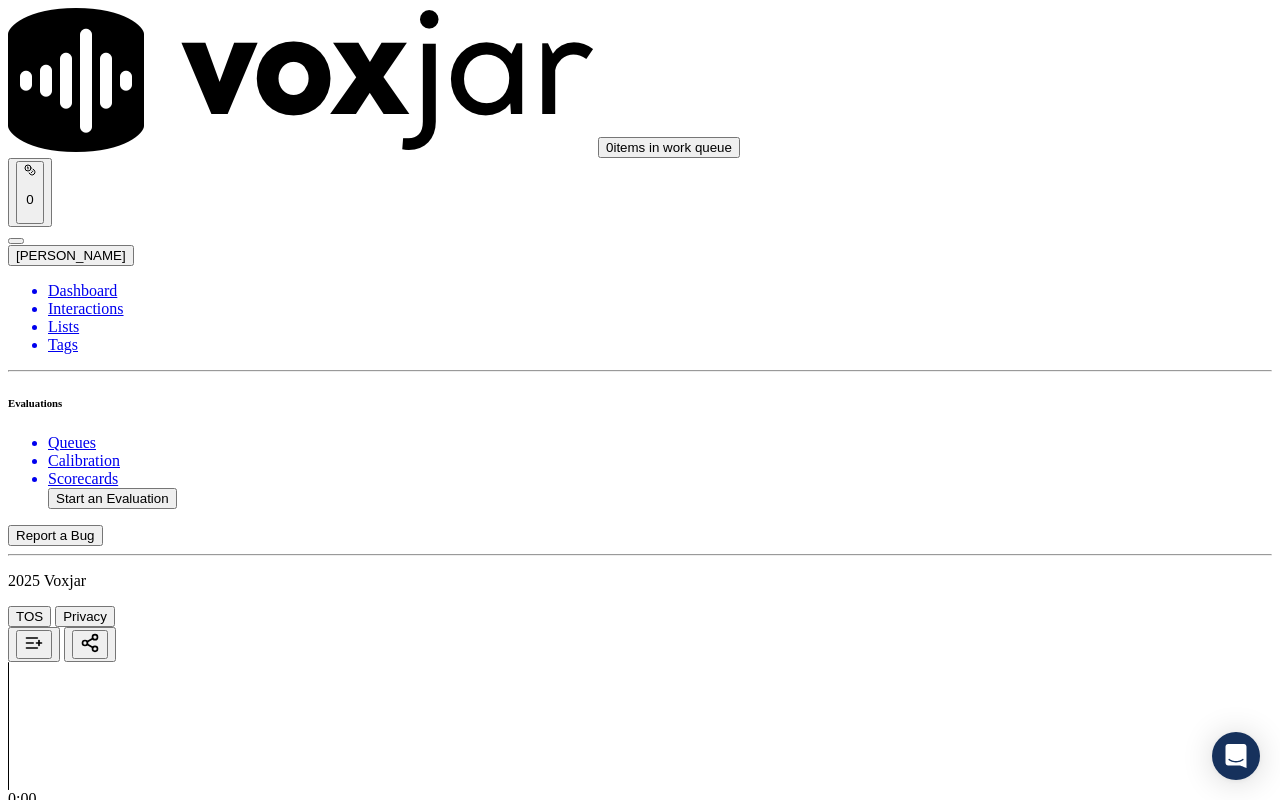 scroll, scrollTop: 1100, scrollLeft: 0, axis: vertical 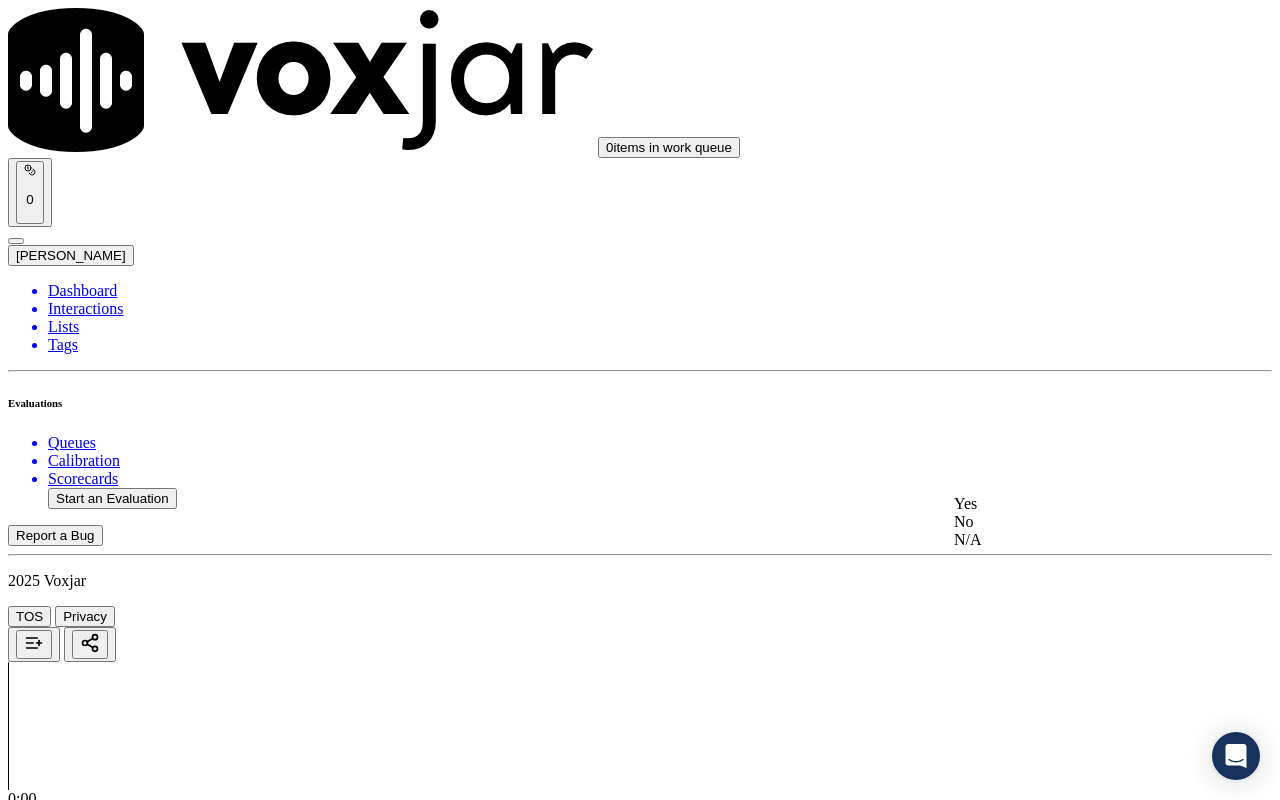 click on "N/A" 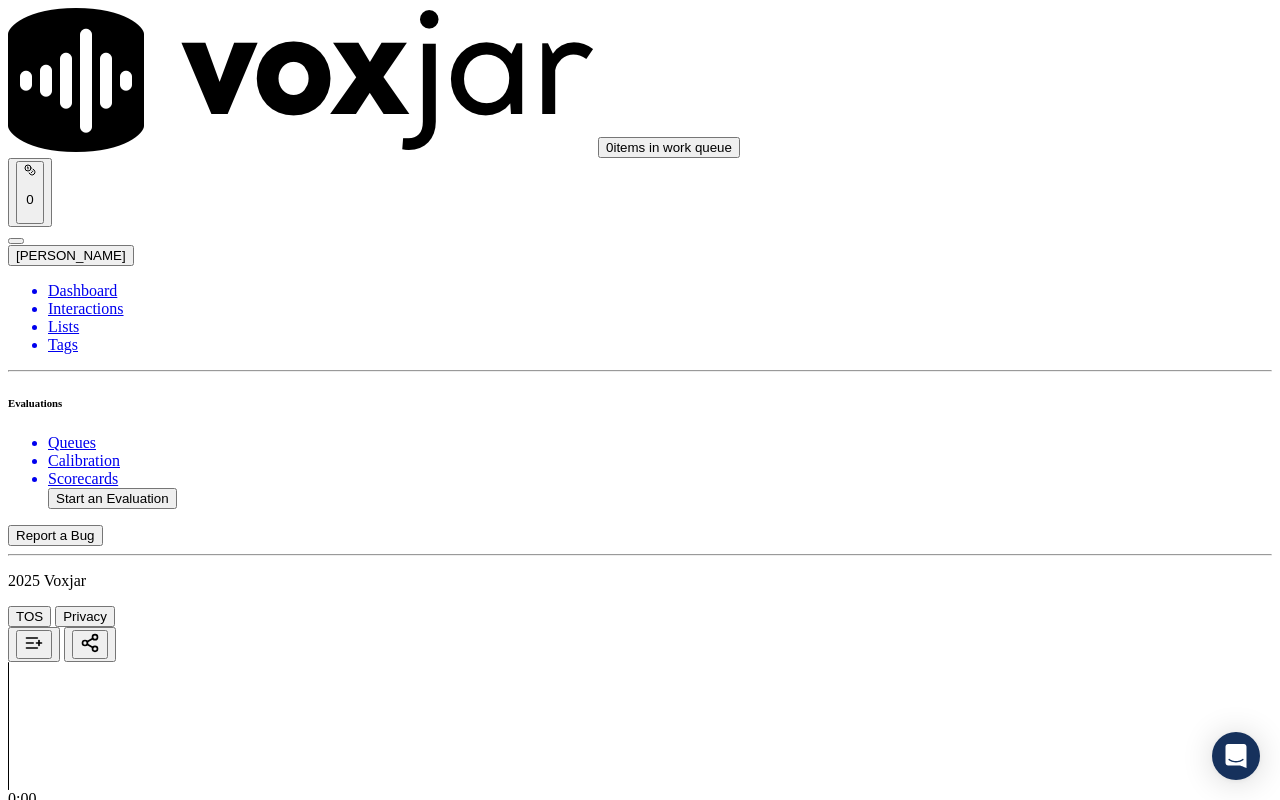 scroll, scrollTop: 1500, scrollLeft: 0, axis: vertical 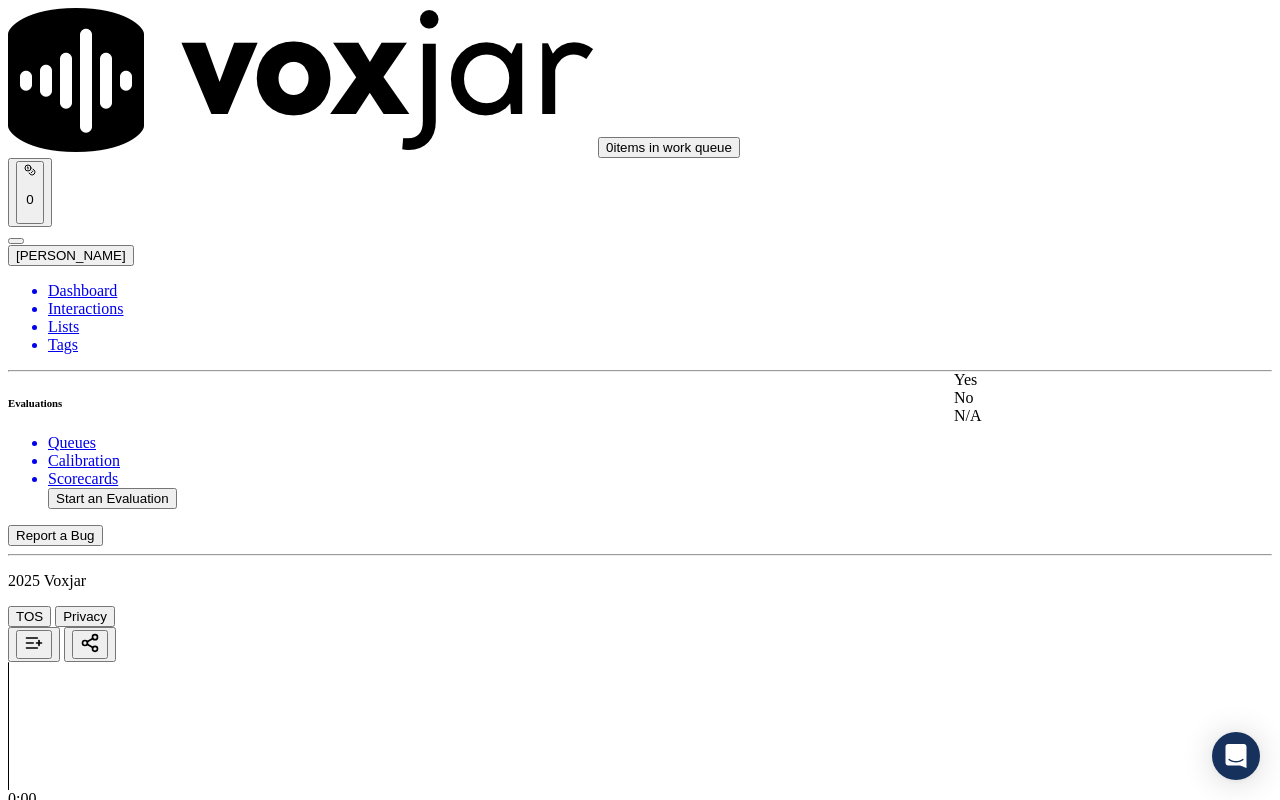 click on "Yes" at bounding box center [1067, 380] 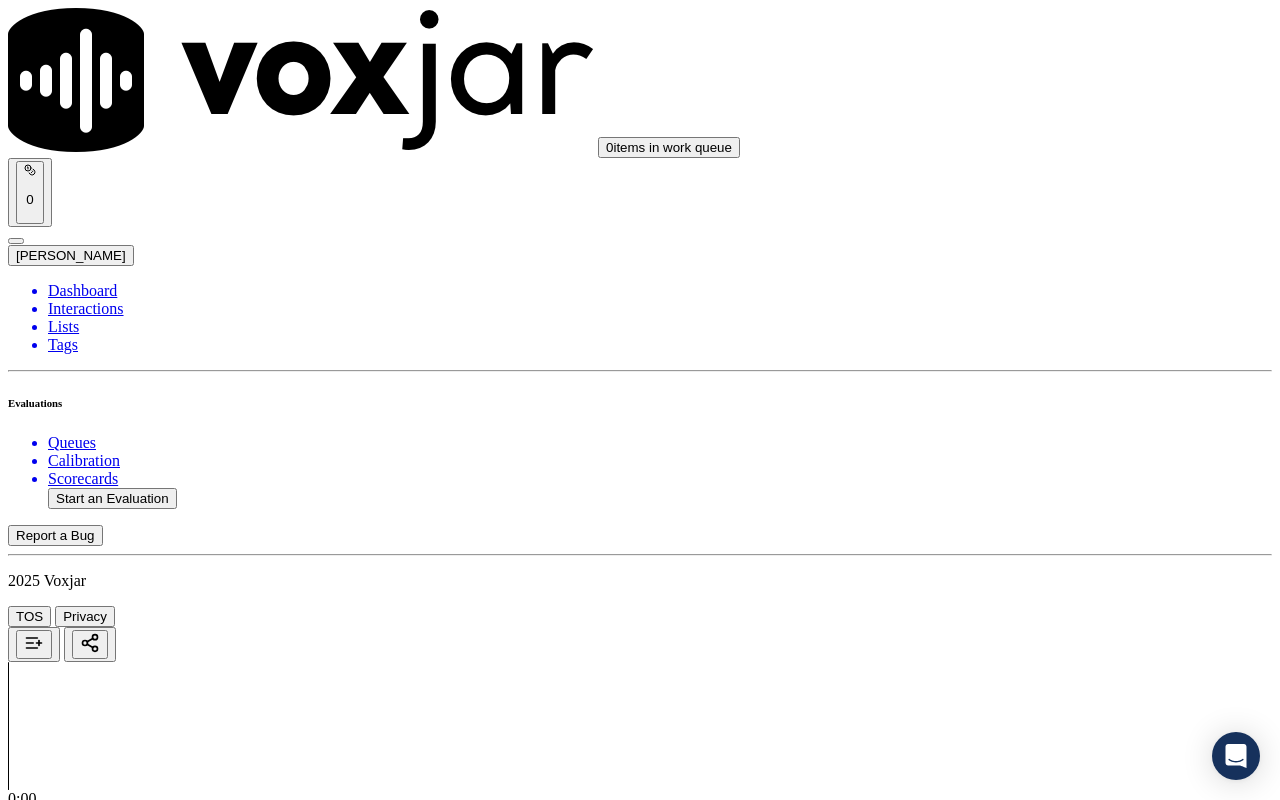 click on "Select an answer" at bounding box center [67, 3807] 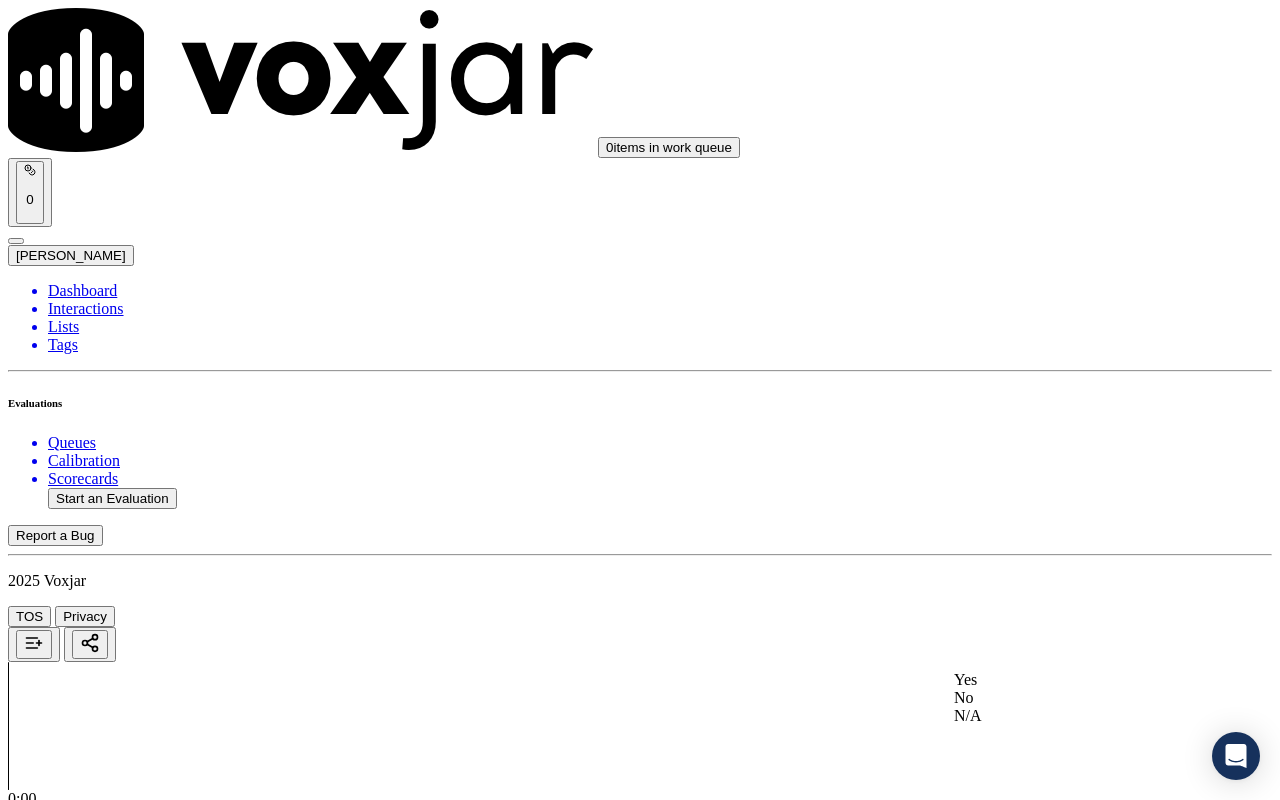 click on "Yes" at bounding box center [1067, 680] 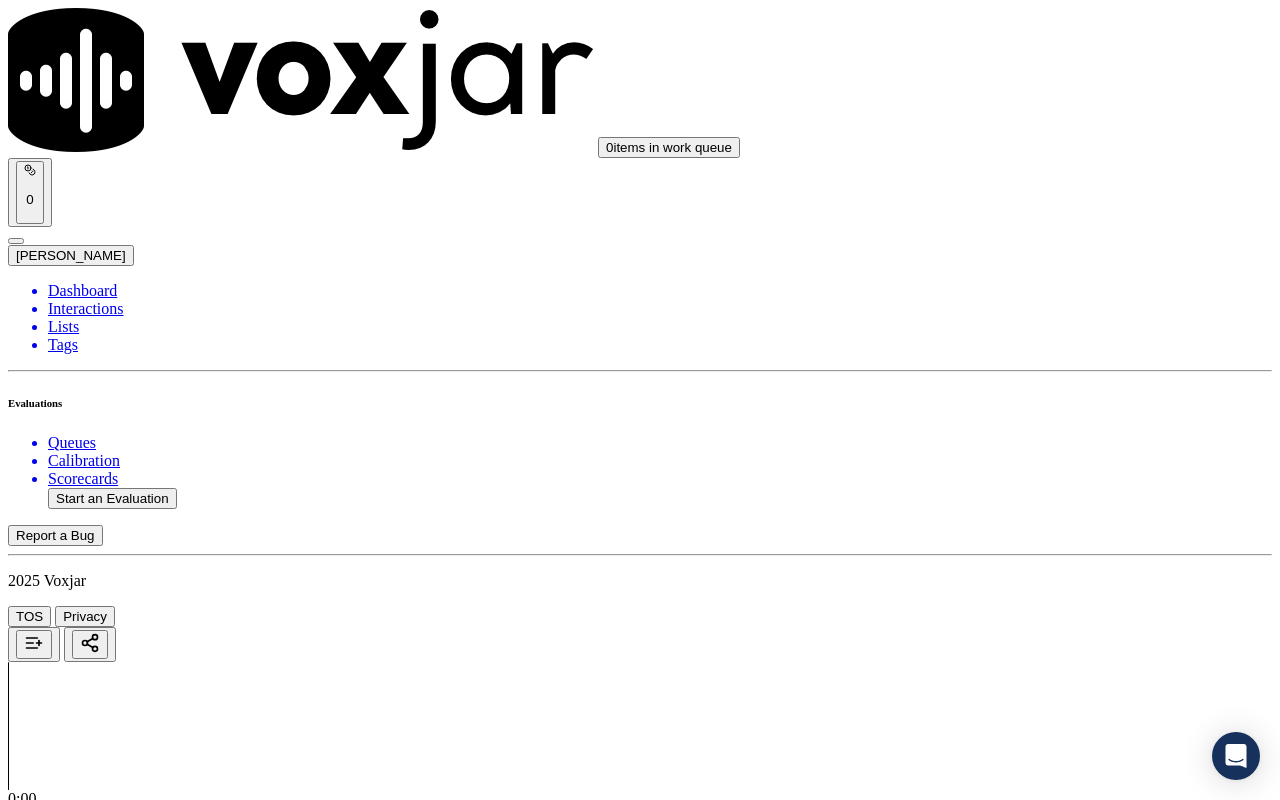 scroll, scrollTop: 1900, scrollLeft: 0, axis: vertical 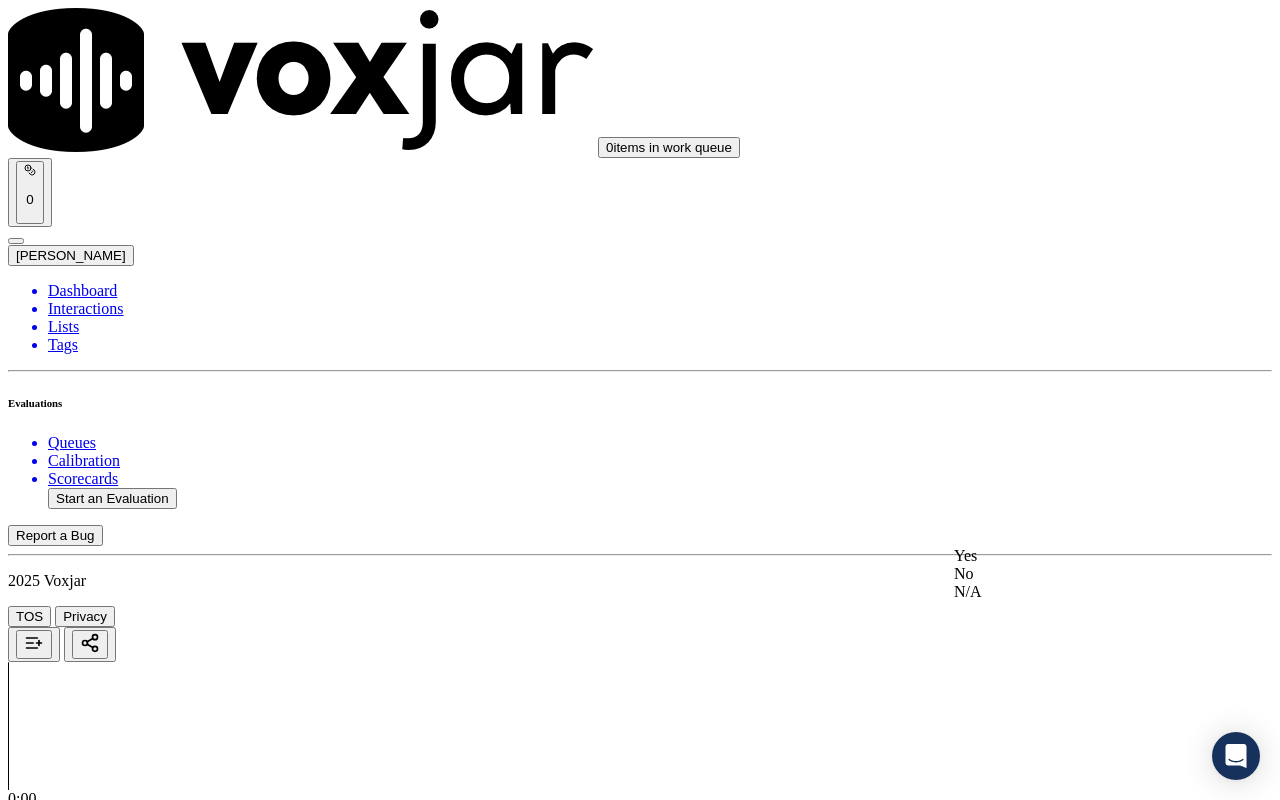 click on "Yes" at bounding box center [1067, 556] 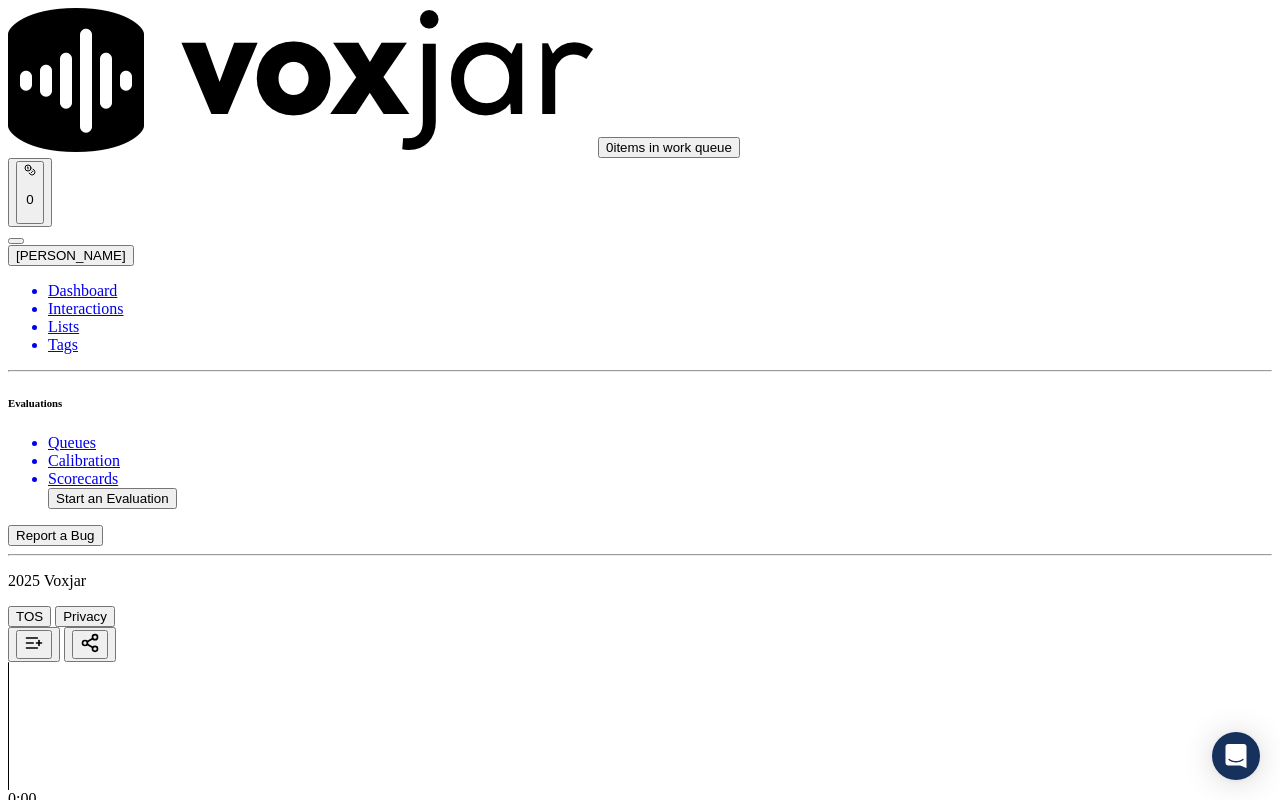 scroll, scrollTop: 2300, scrollLeft: 0, axis: vertical 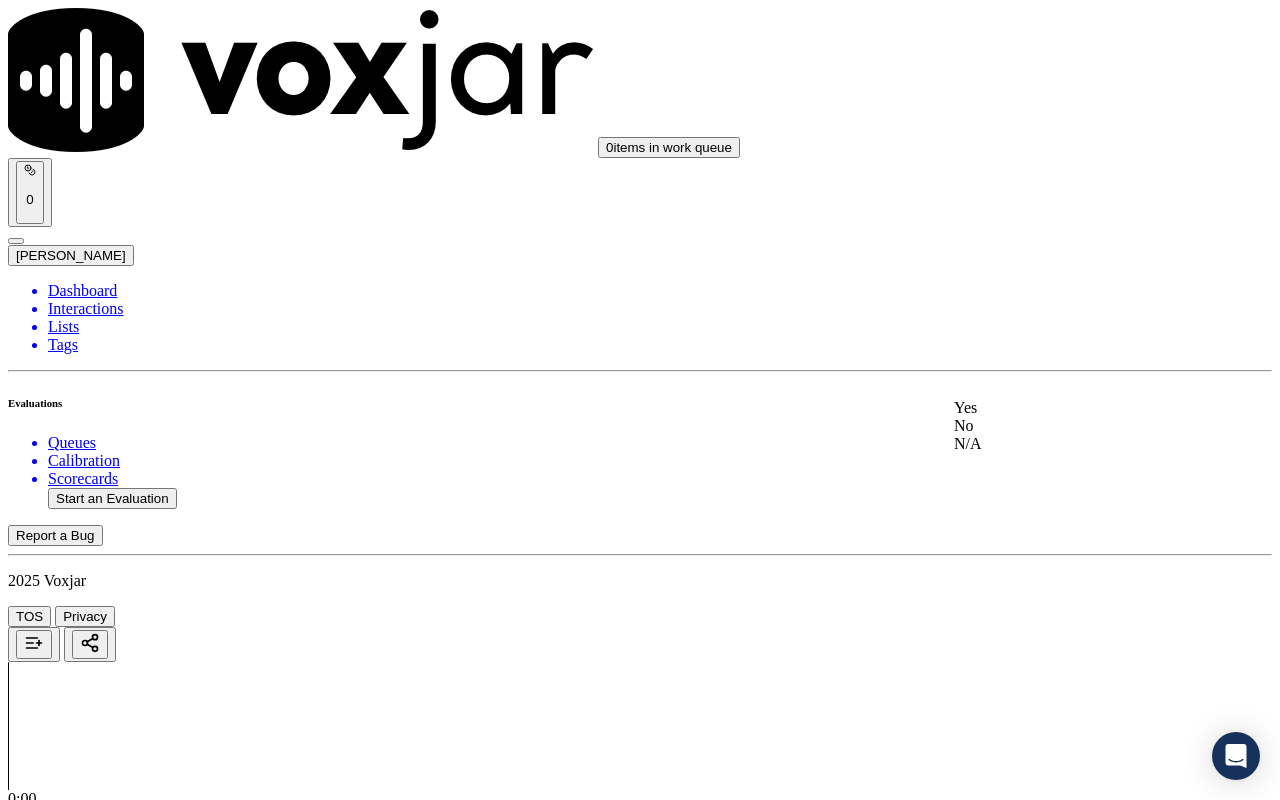 click on "Yes" at bounding box center [1067, 408] 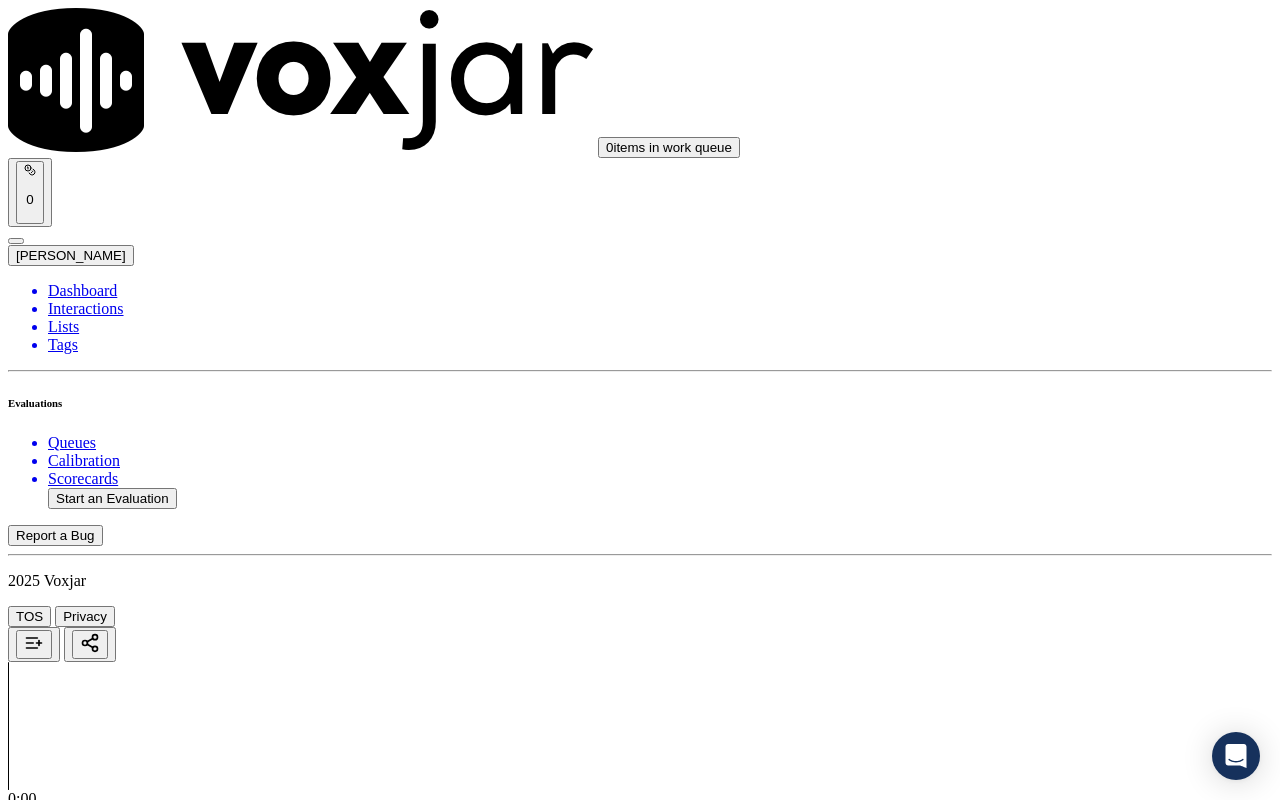 click on "Select an answer" at bounding box center [67, 4516] 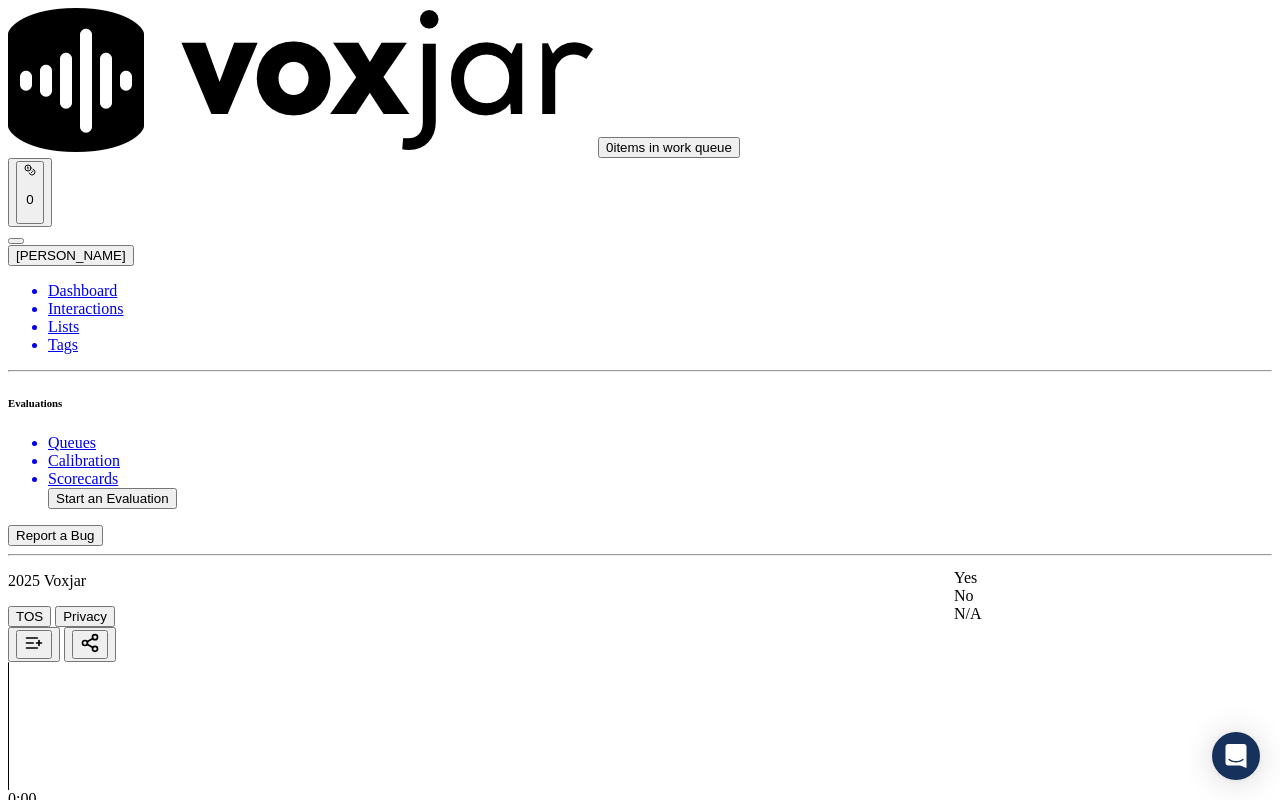 click on "Yes" at bounding box center [1067, 578] 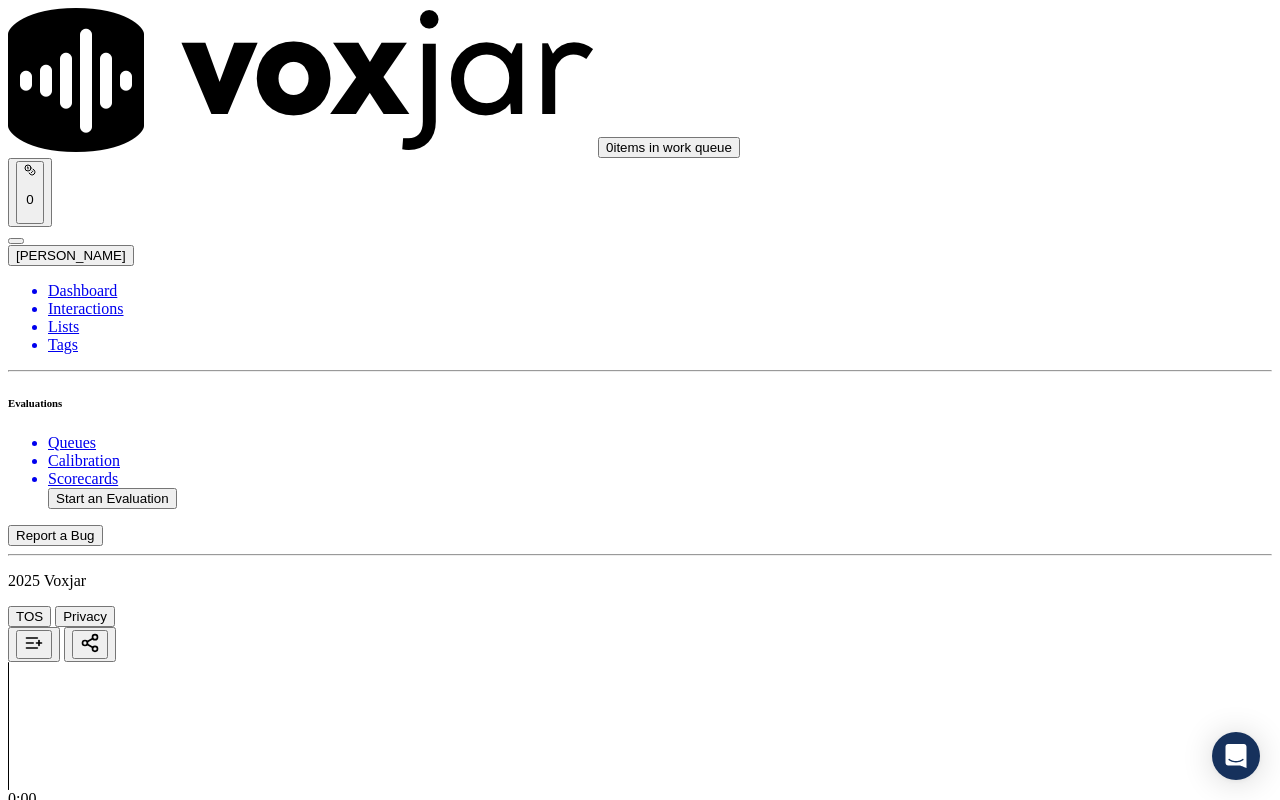 scroll, scrollTop: 3000, scrollLeft: 0, axis: vertical 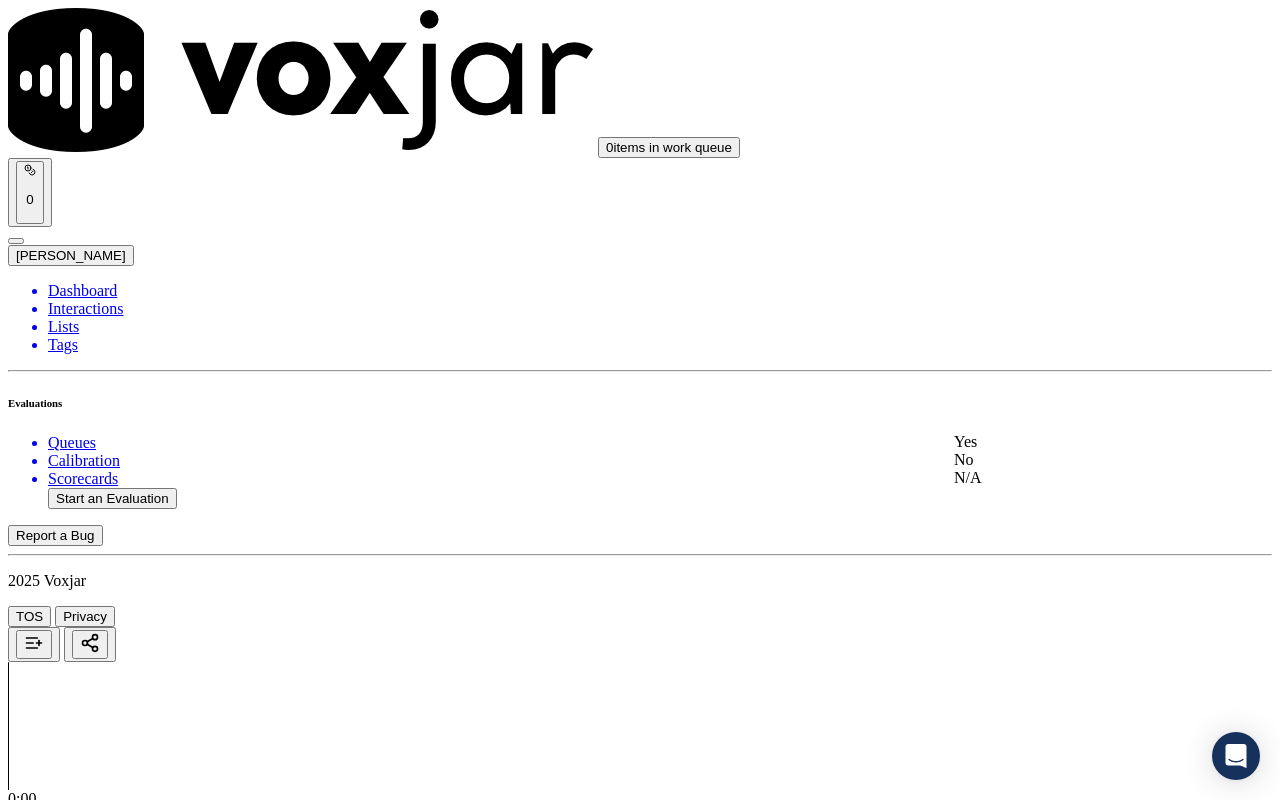 drag, startPoint x: 1022, startPoint y: 439, endPoint x: 1051, endPoint y: 538, distance: 103.16007 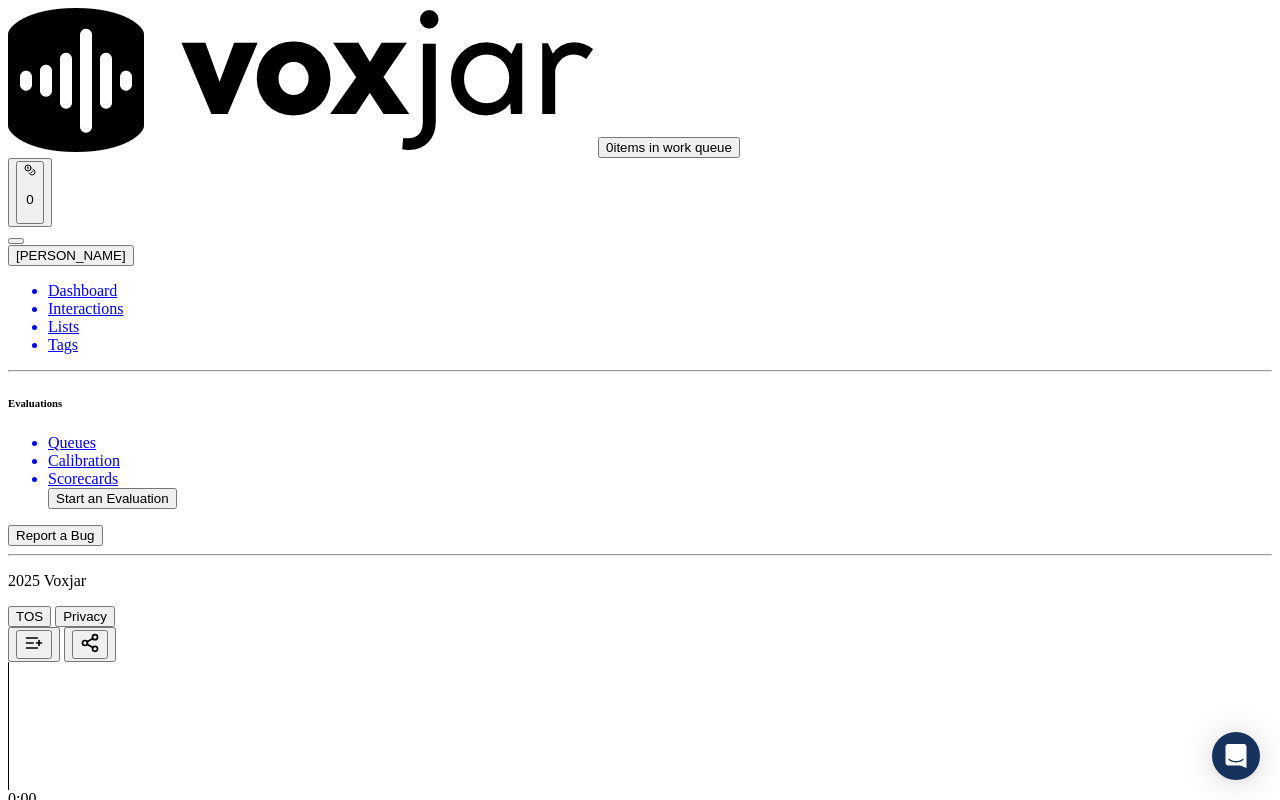 scroll, scrollTop: 3300, scrollLeft: 0, axis: vertical 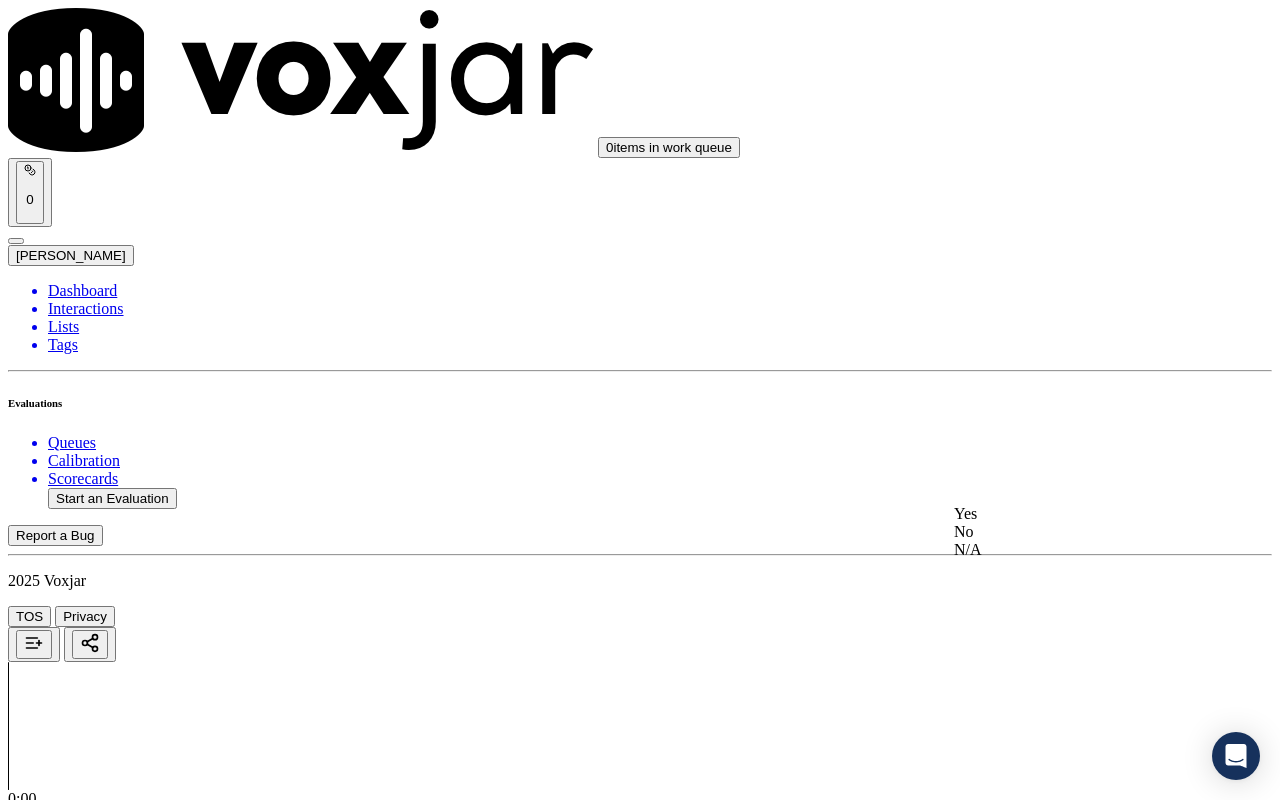 click on "Yes" at bounding box center (1067, 514) 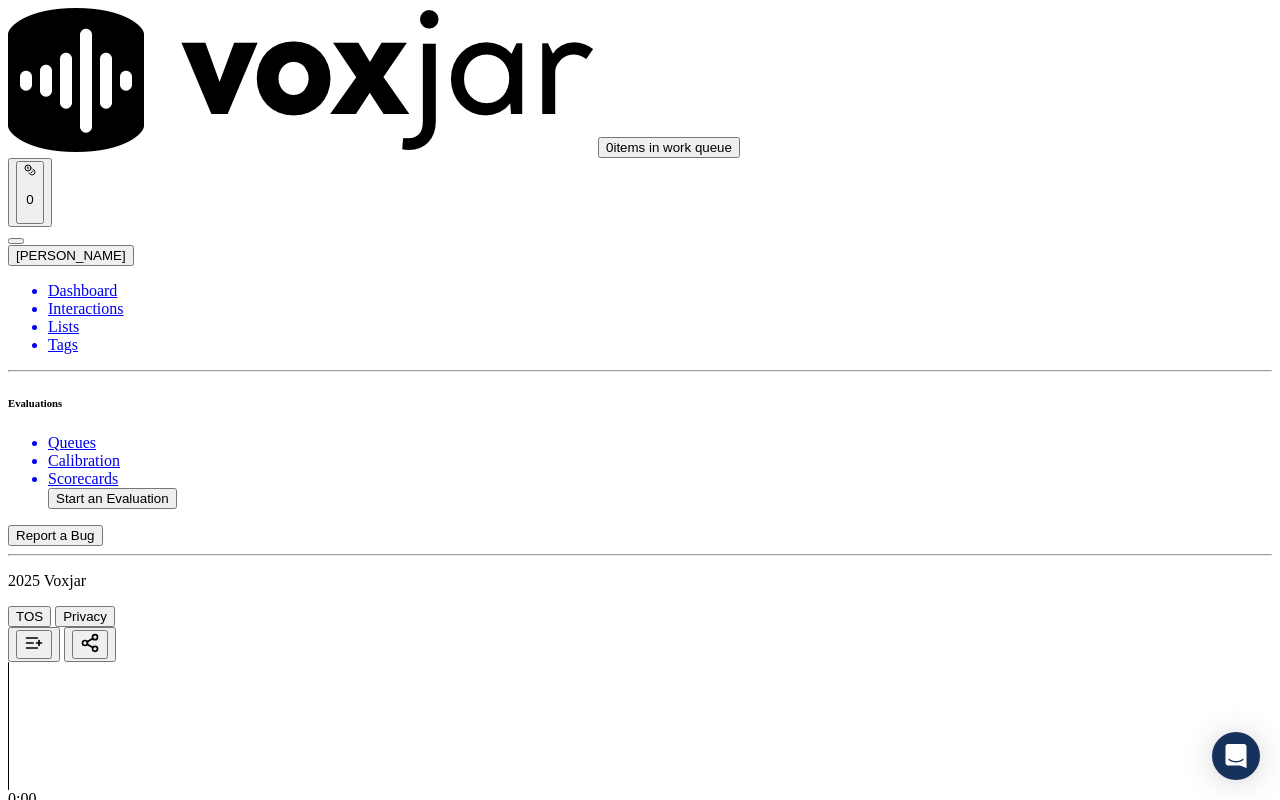 scroll, scrollTop: 3800, scrollLeft: 0, axis: vertical 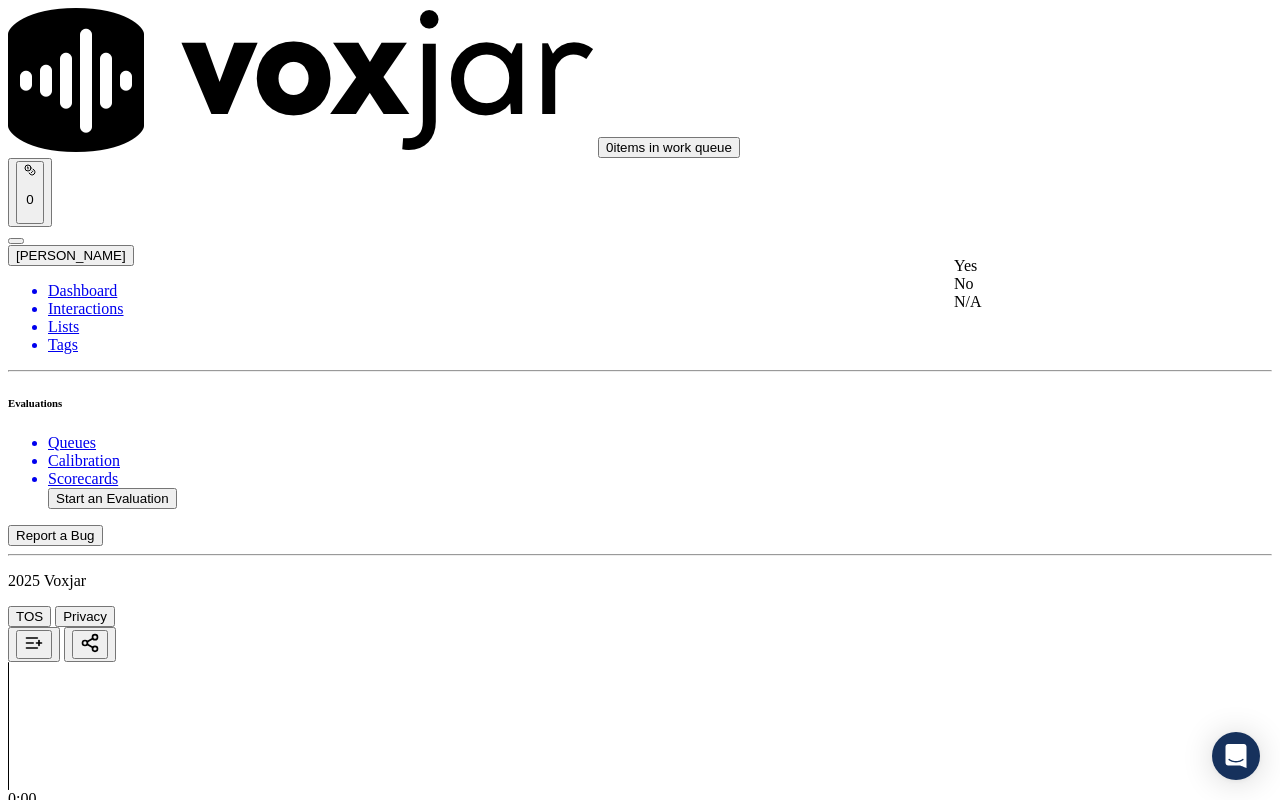 click on "Yes" at bounding box center (1067, 266) 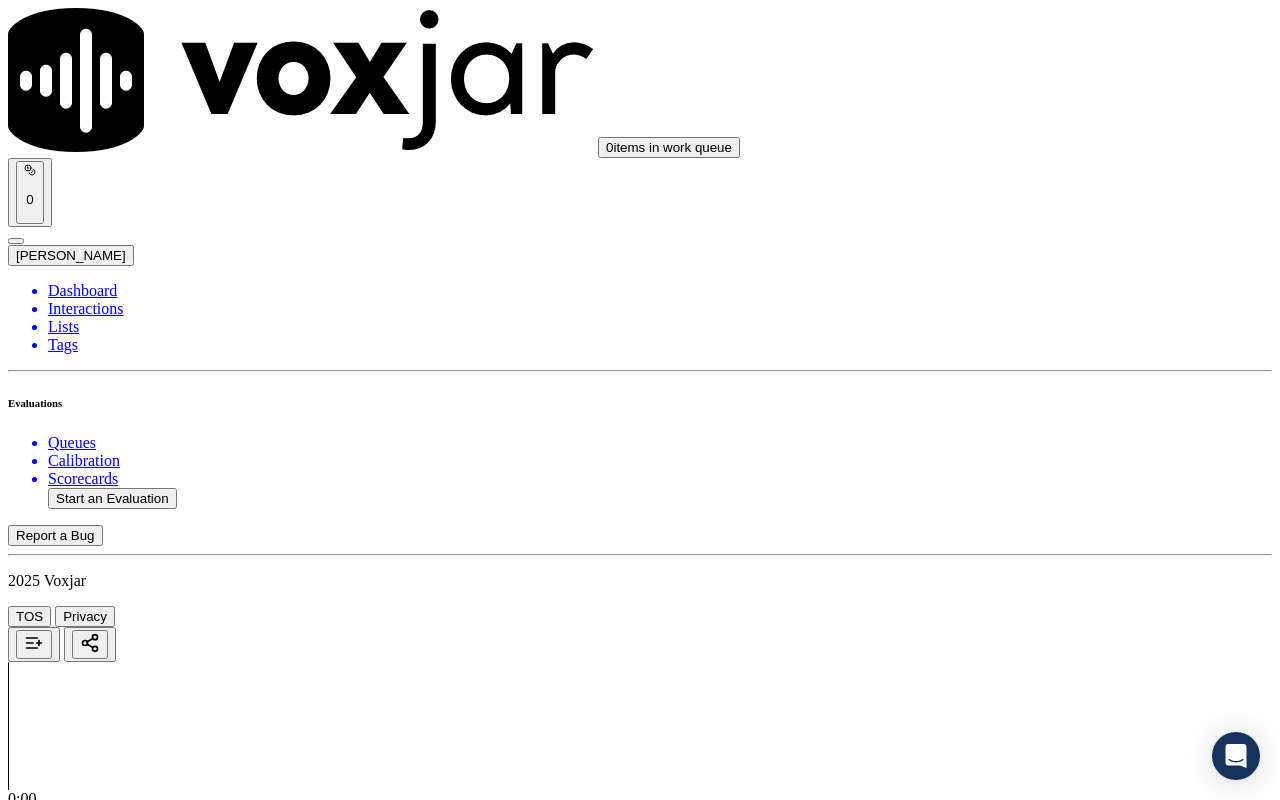 click on "Select an answer" at bounding box center (67, 5540) 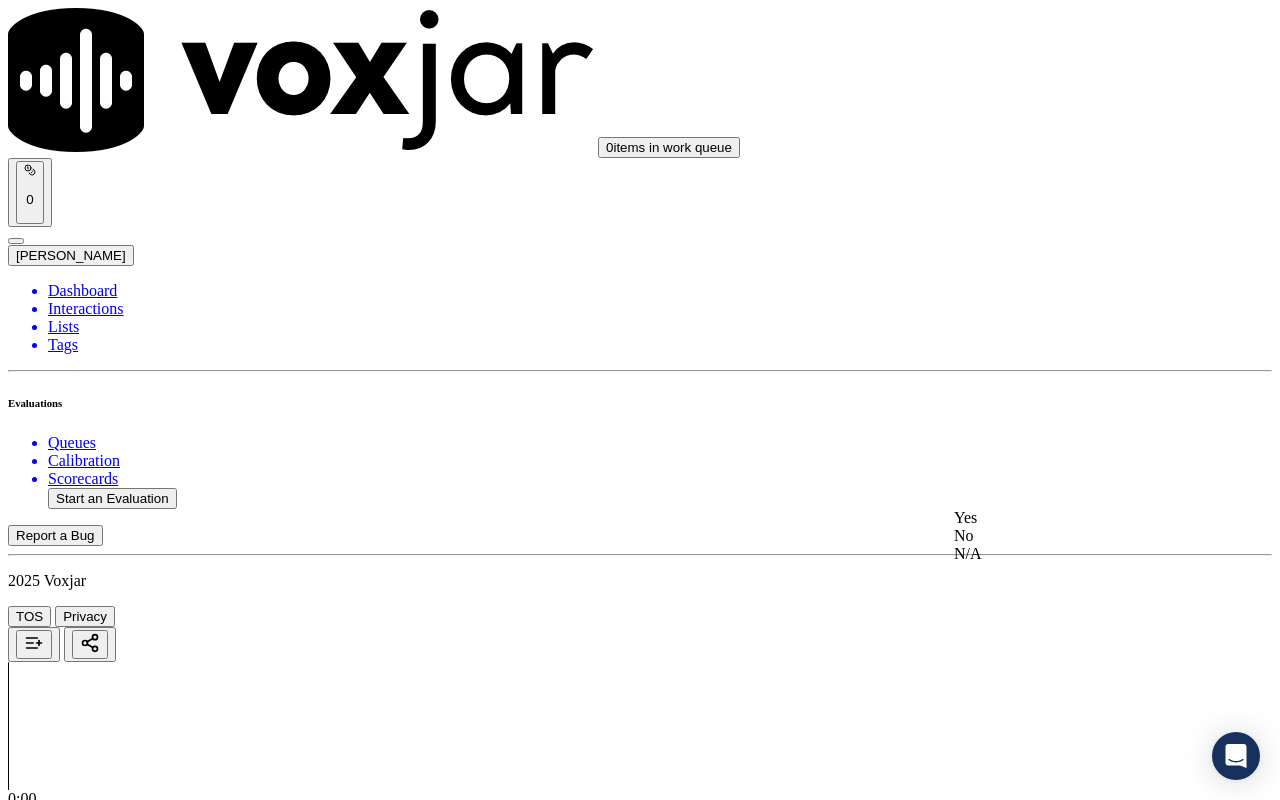 click on "Yes" at bounding box center [1067, 518] 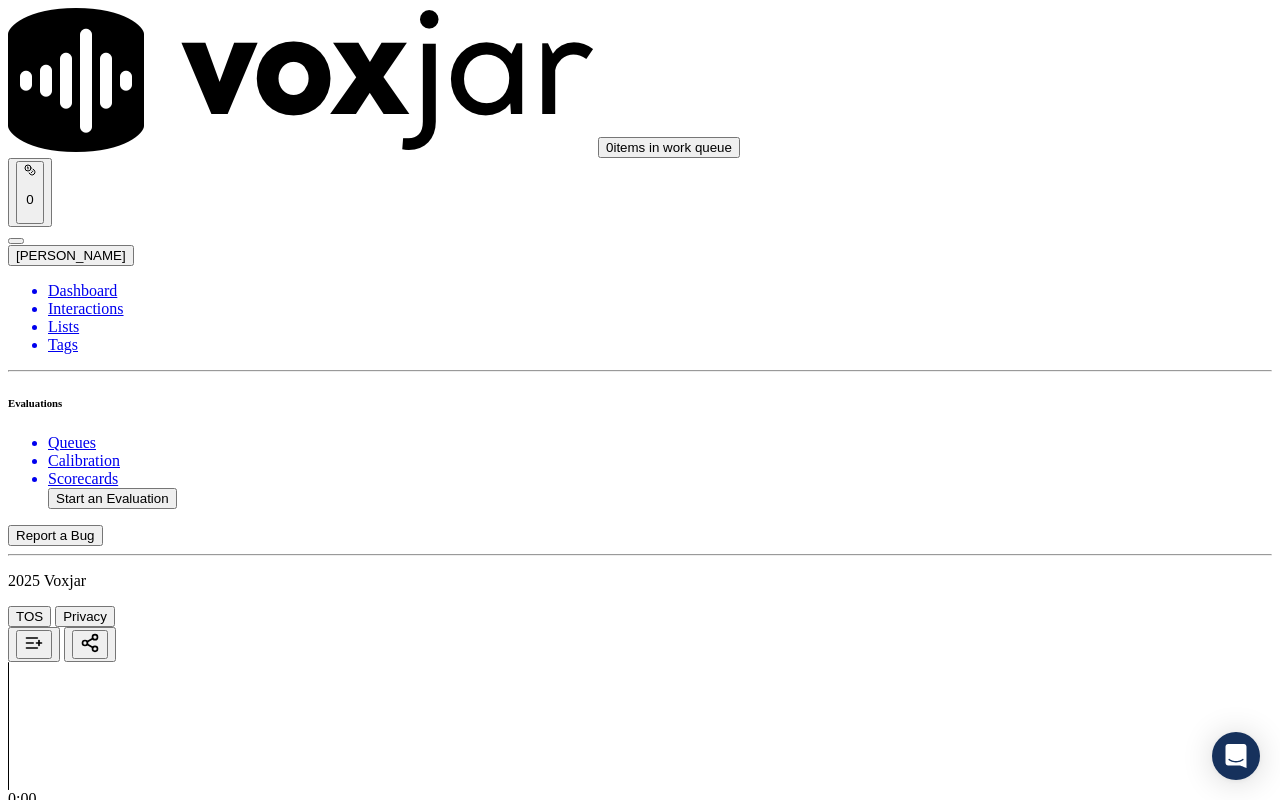 scroll, scrollTop: 4200, scrollLeft: 0, axis: vertical 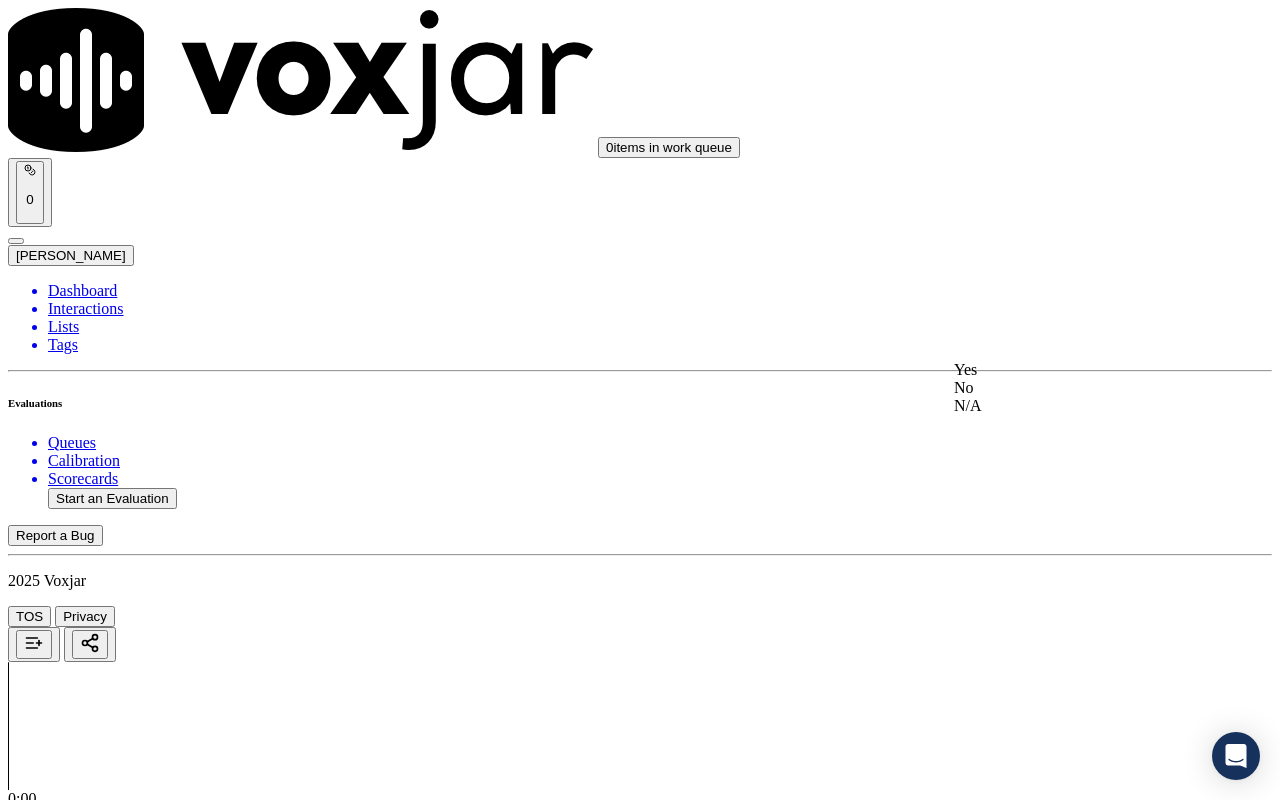 click on "Yes" at bounding box center [1067, 370] 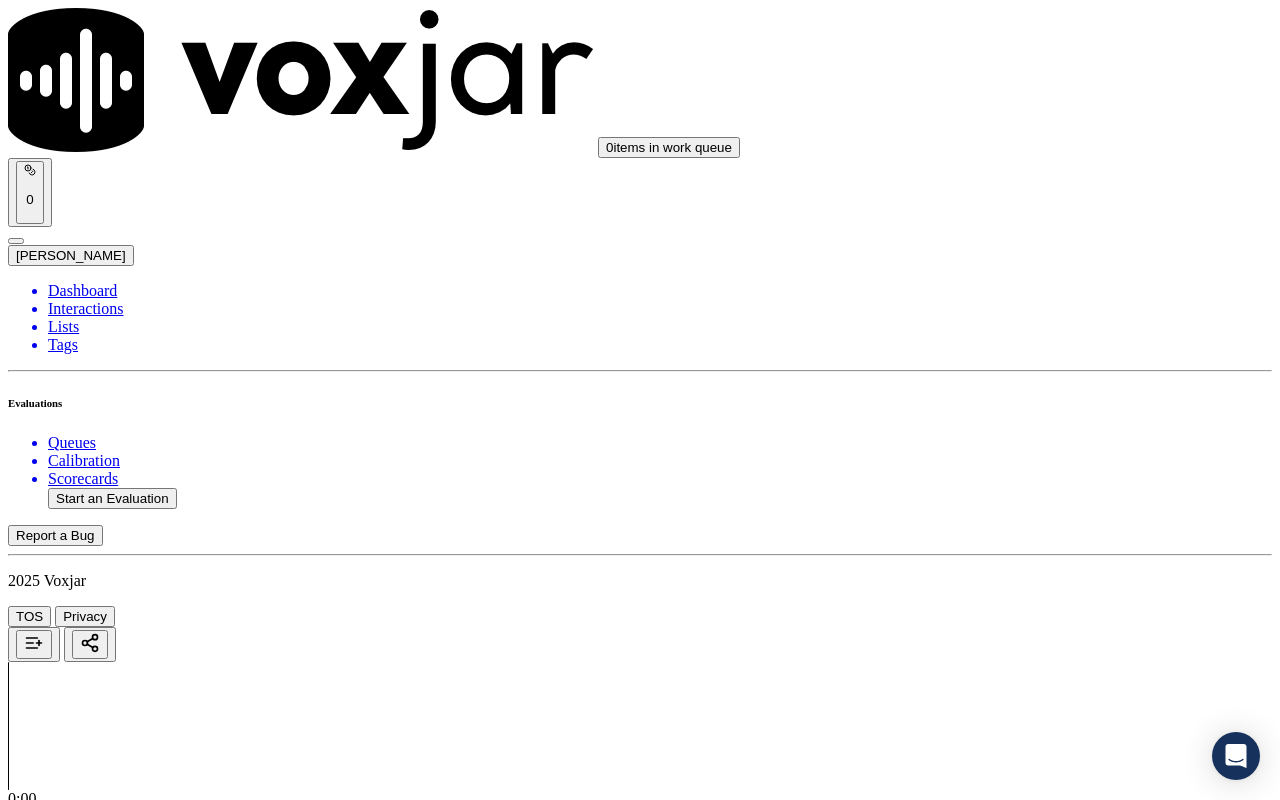 scroll, scrollTop: 4600, scrollLeft: 0, axis: vertical 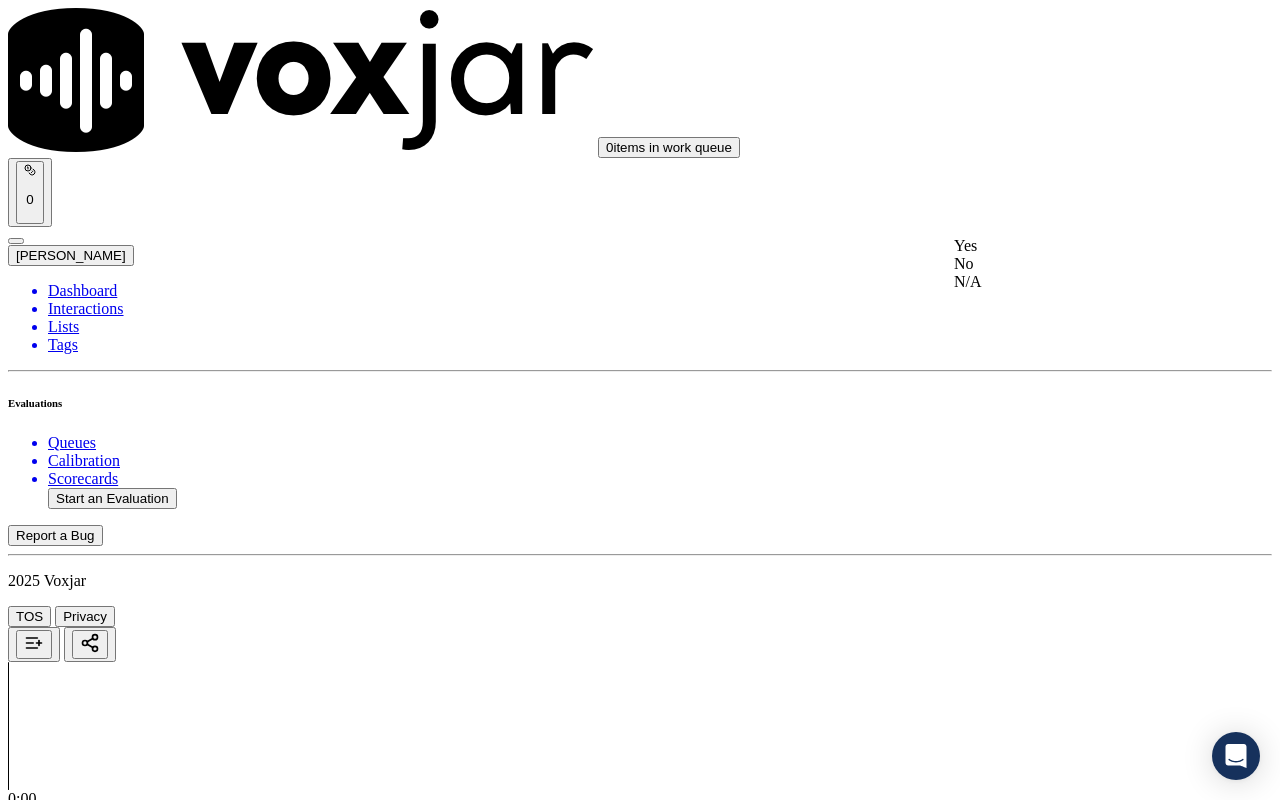 click on "Yes" at bounding box center [1067, 246] 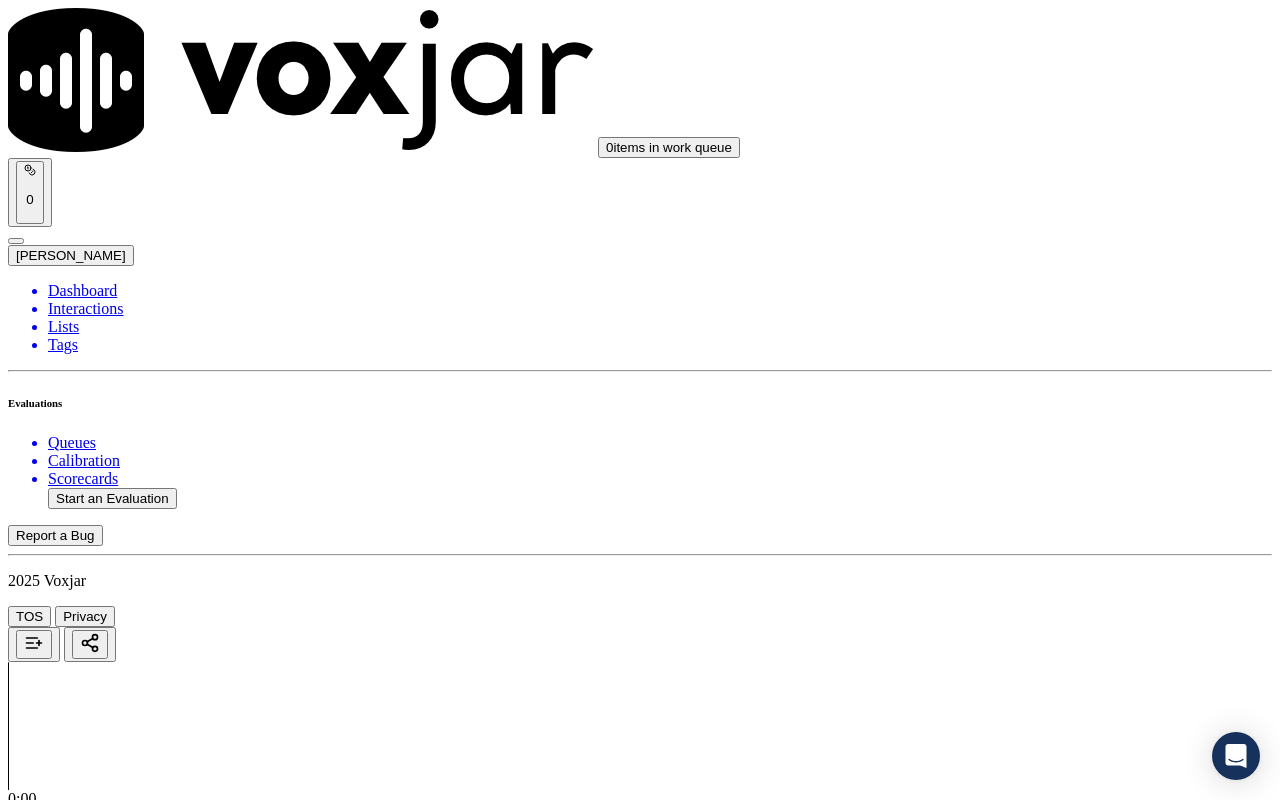click on "Select an answer" at bounding box center (67, 6249) 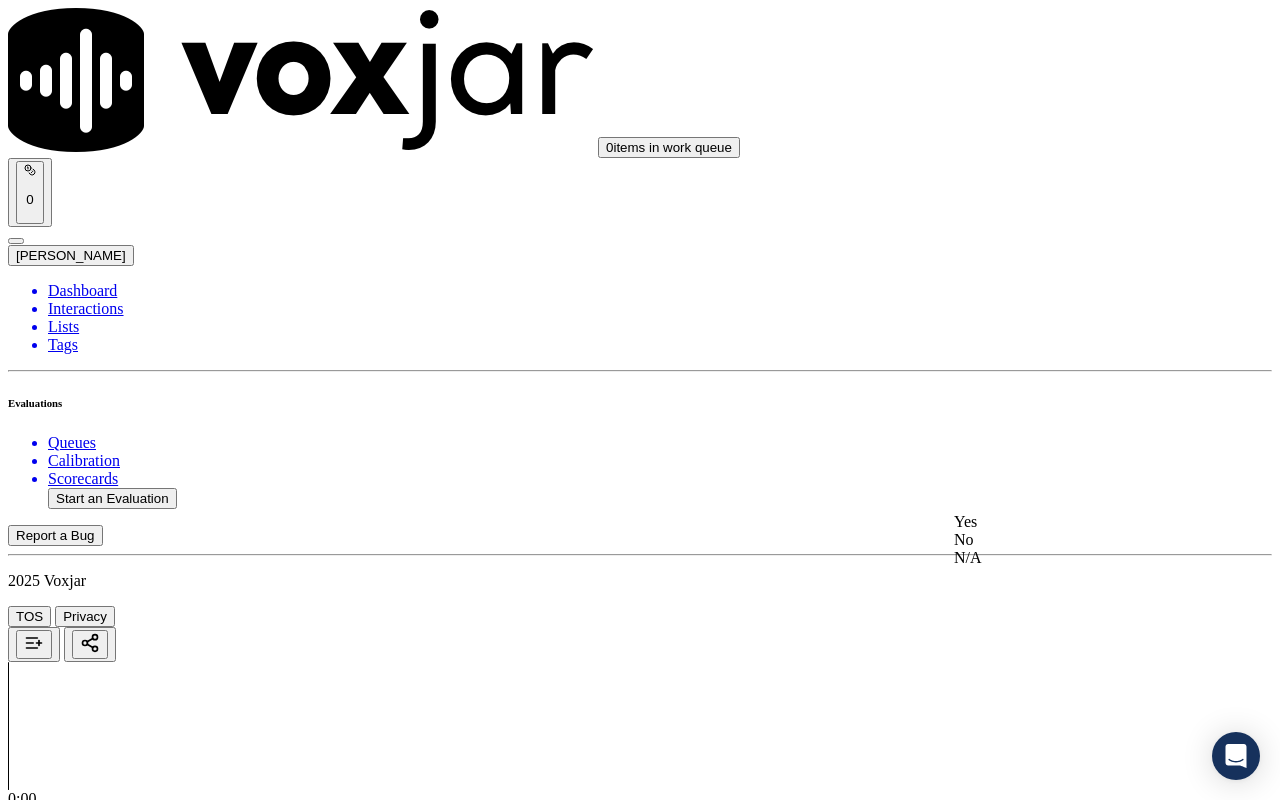click on "Yes" at bounding box center (1067, 522) 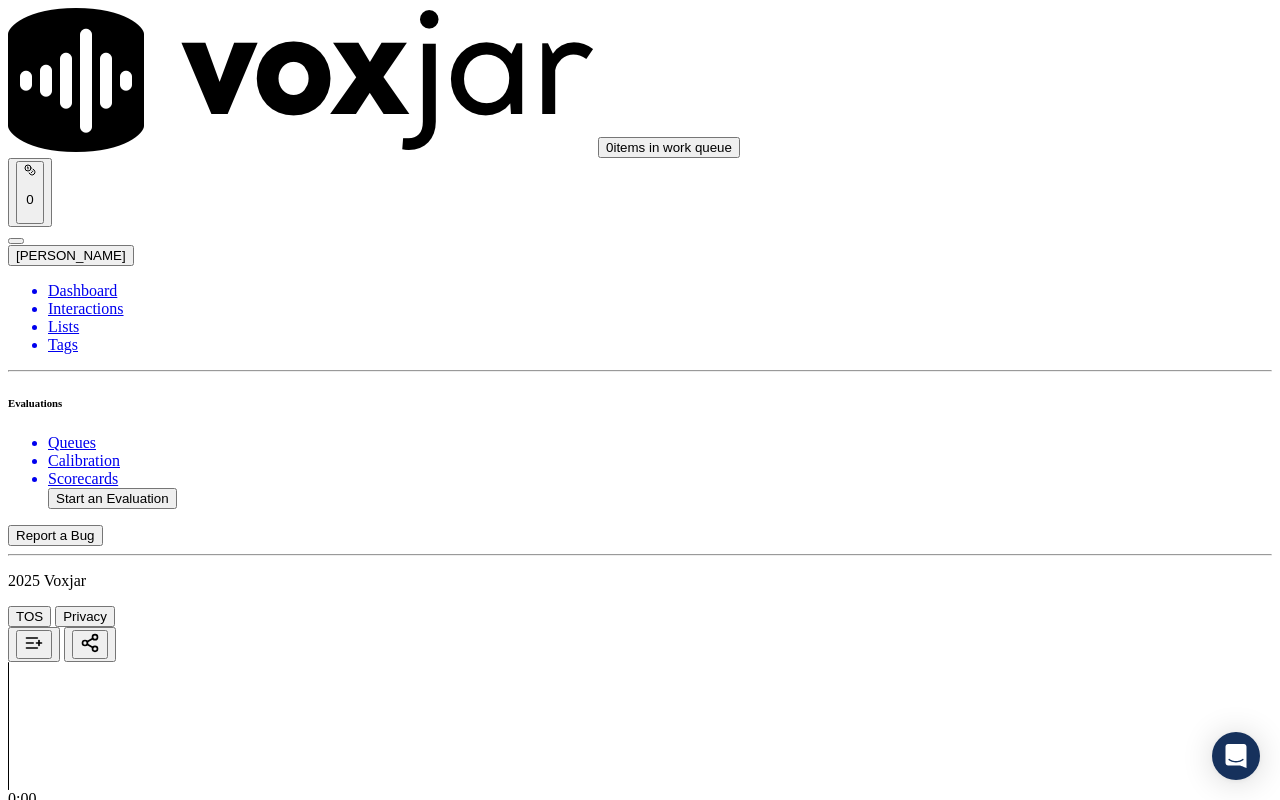 scroll, scrollTop: 5000, scrollLeft: 0, axis: vertical 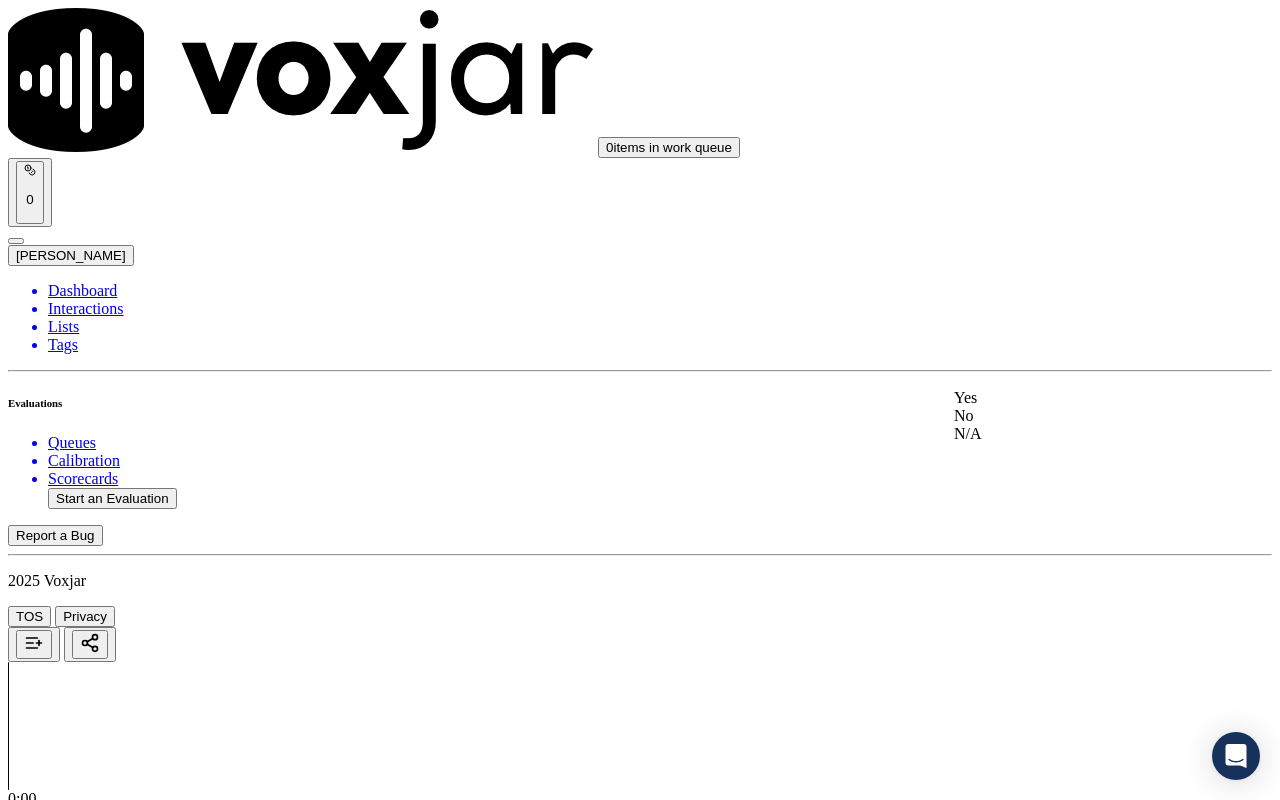 click on "Yes" at bounding box center [1067, 398] 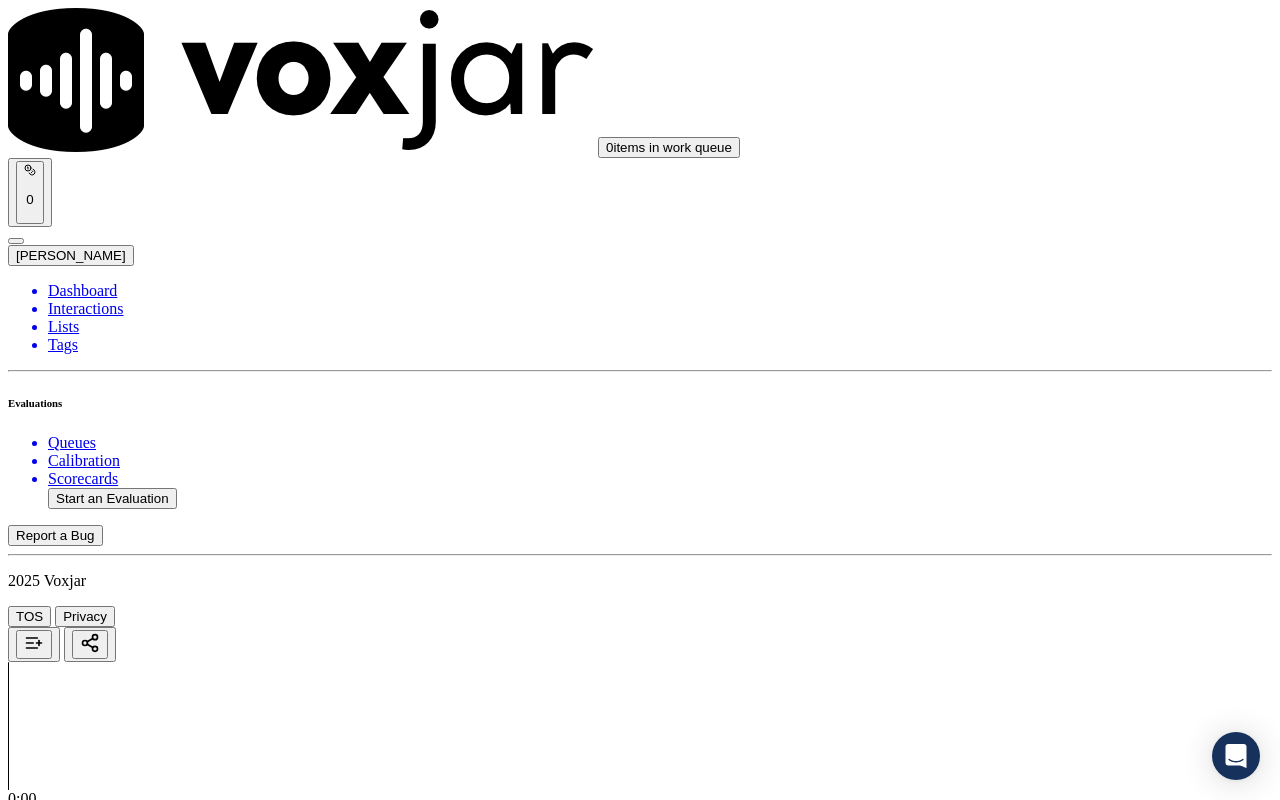 scroll, scrollTop: 5300, scrollLeft: 0, axis: vertical 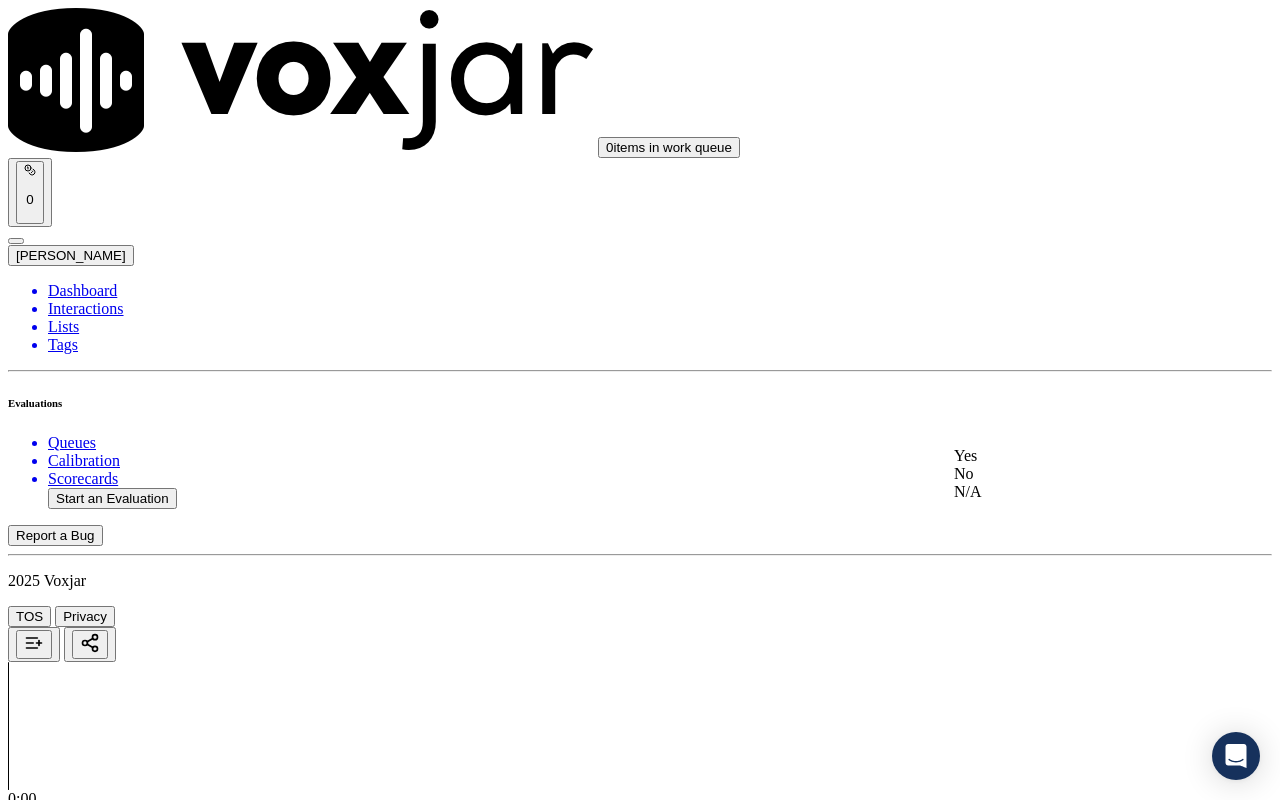 click on "Yes" at bounding box center (1067, 456) 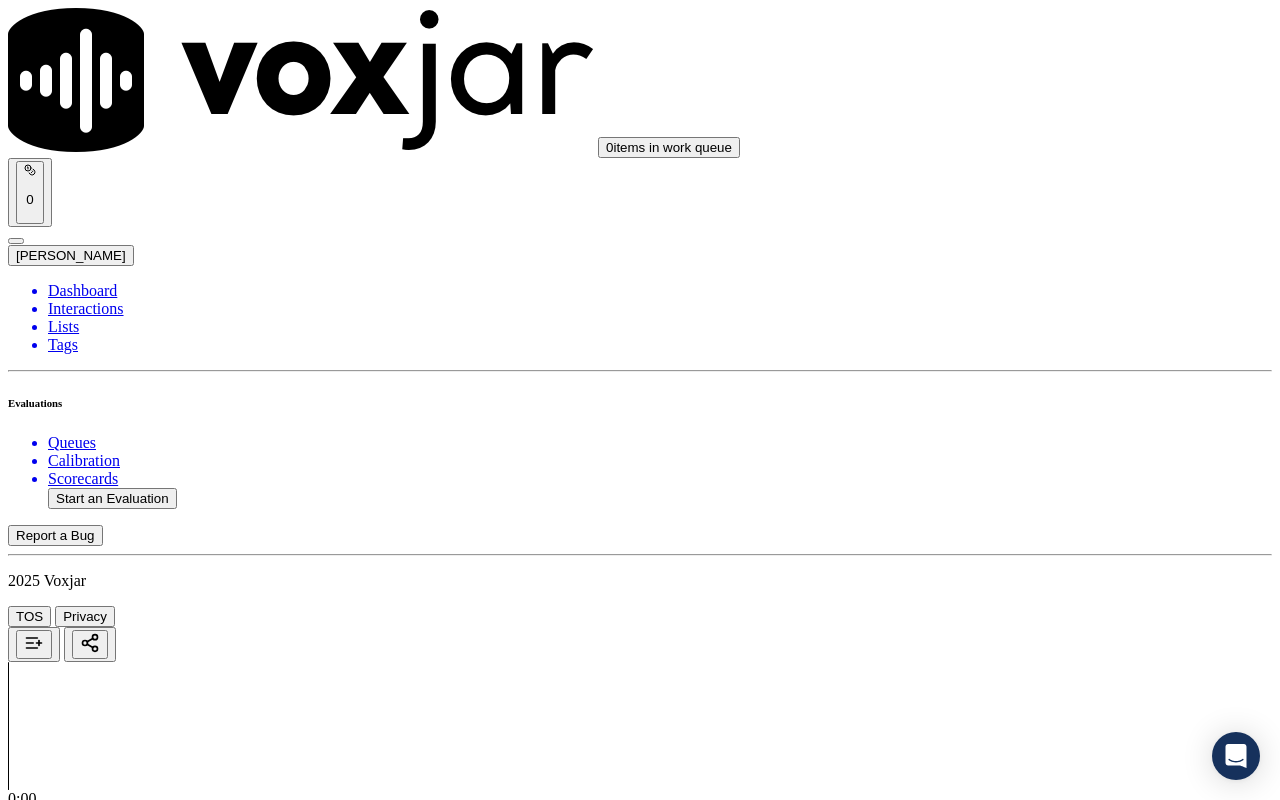 scroll, scrollTop: 5600, scrollLeft: 0, axis: vertical 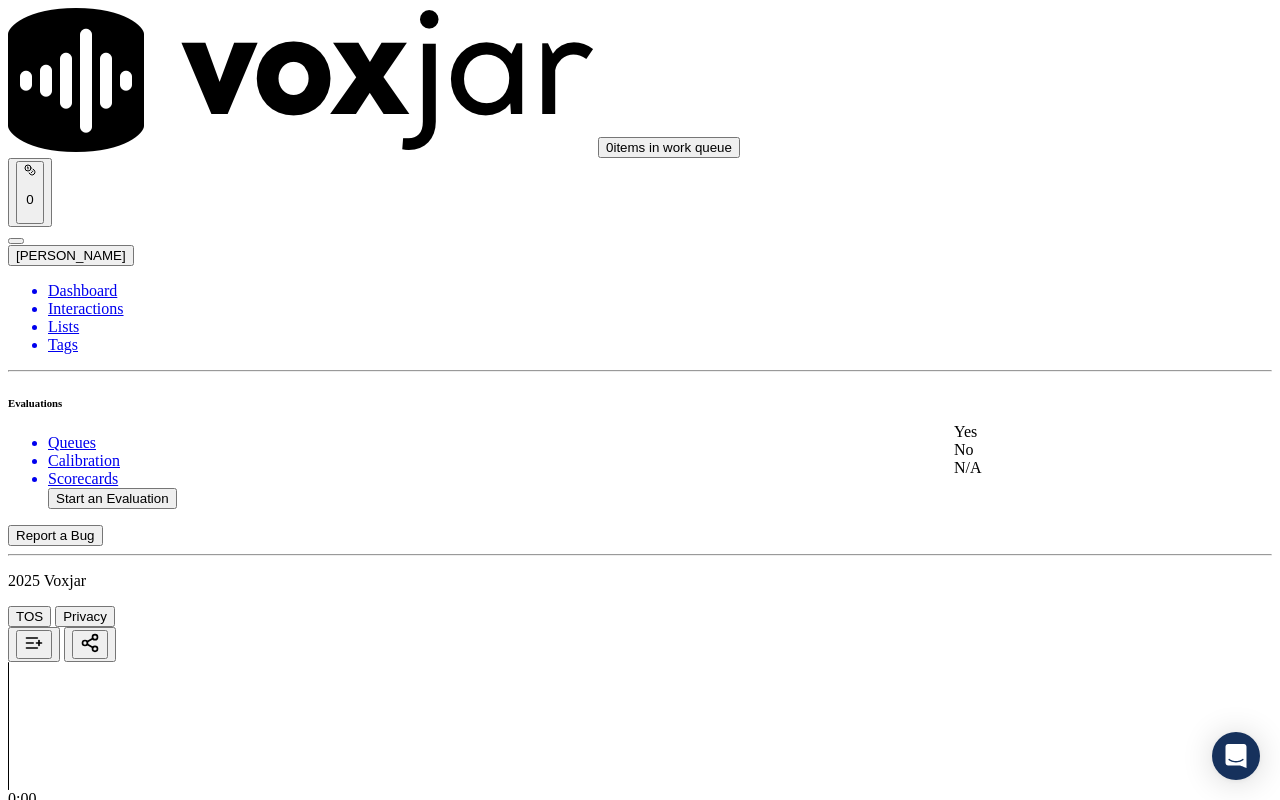 click on "Yes" at bounding box center (1067, 432) 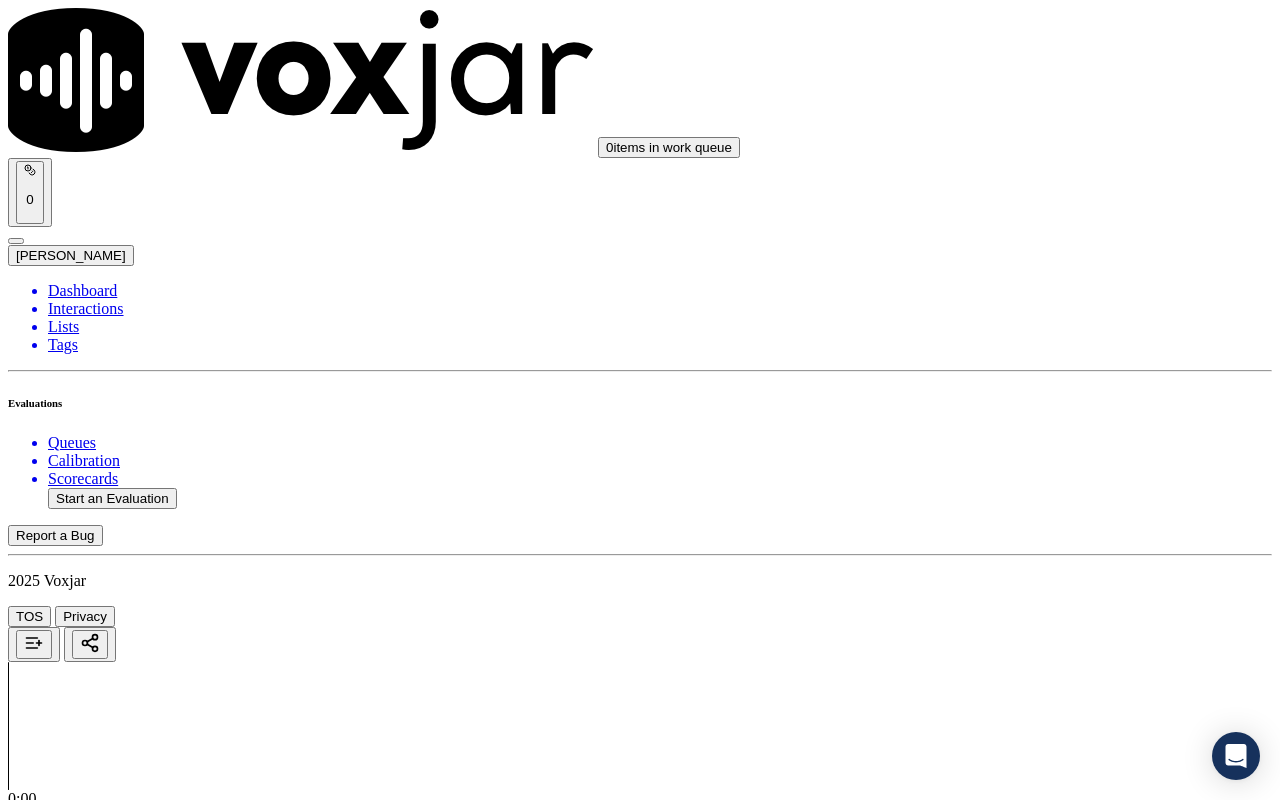 click on "Select an answer" at bounding box center [67, 7272] 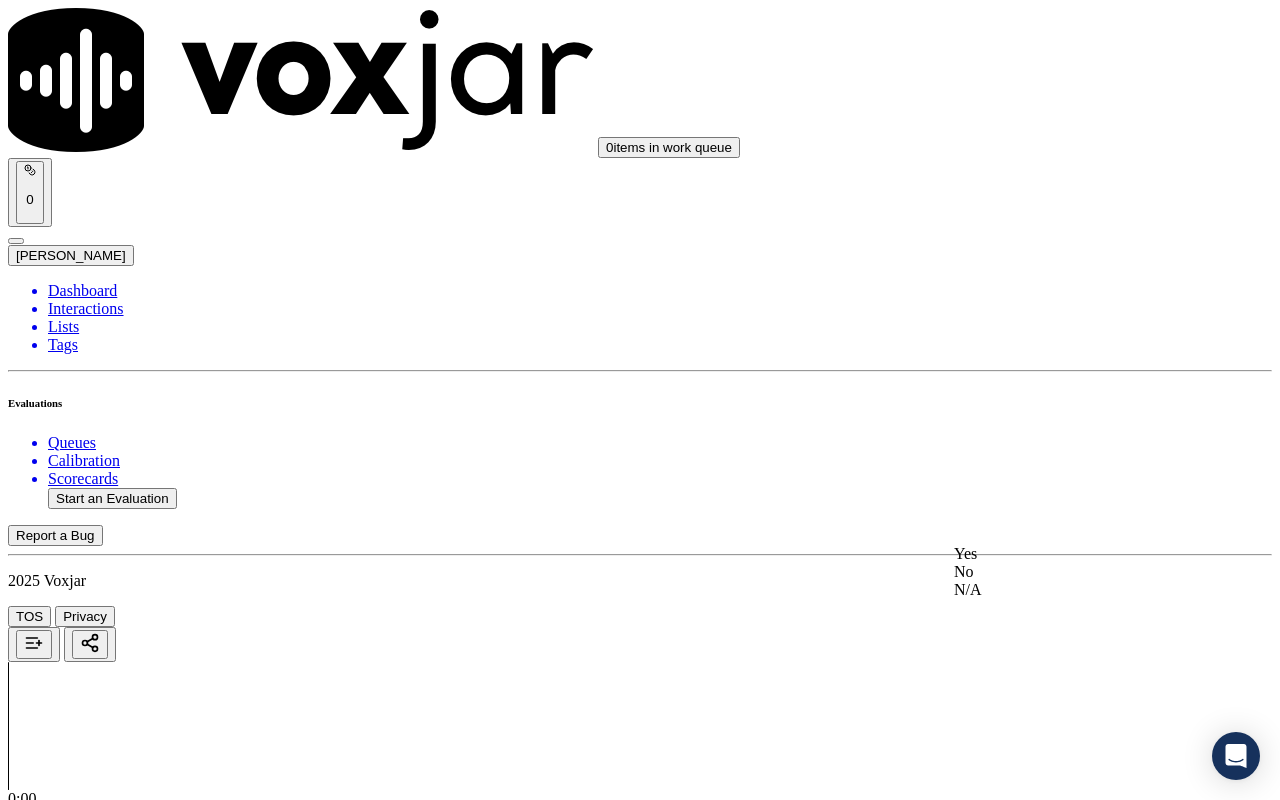 click on "Yes" at bounding box center (1067, 554) 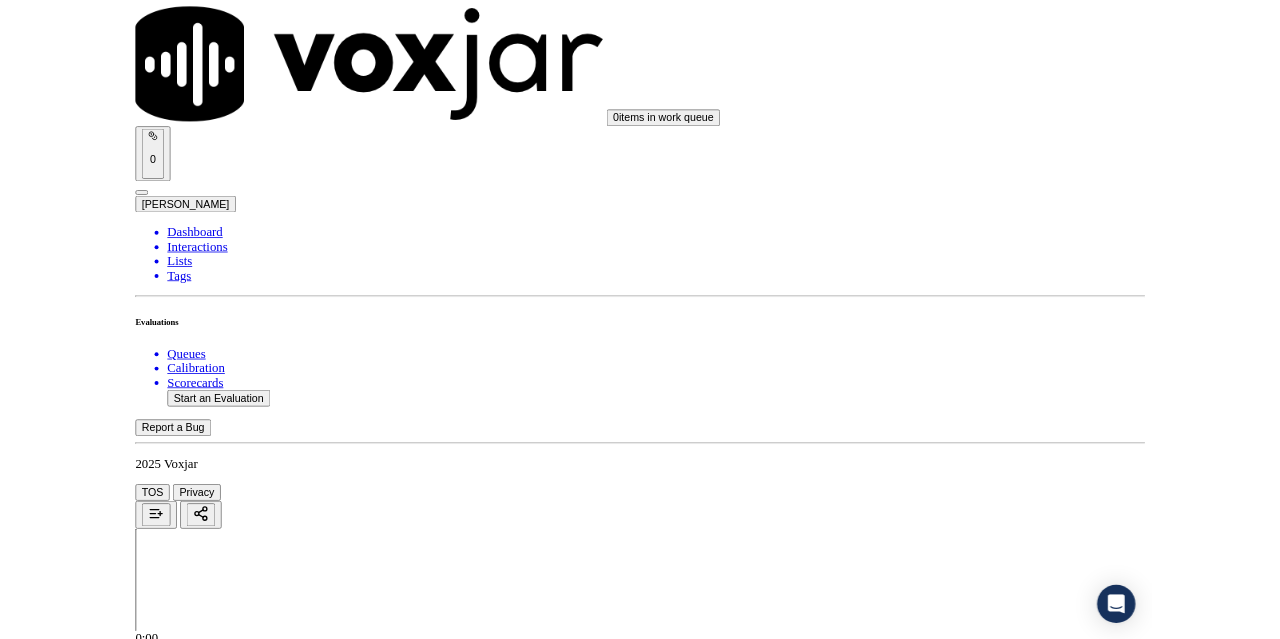 scroll, scrollTop: 5735, scrollLeft: 0, axis: vertical 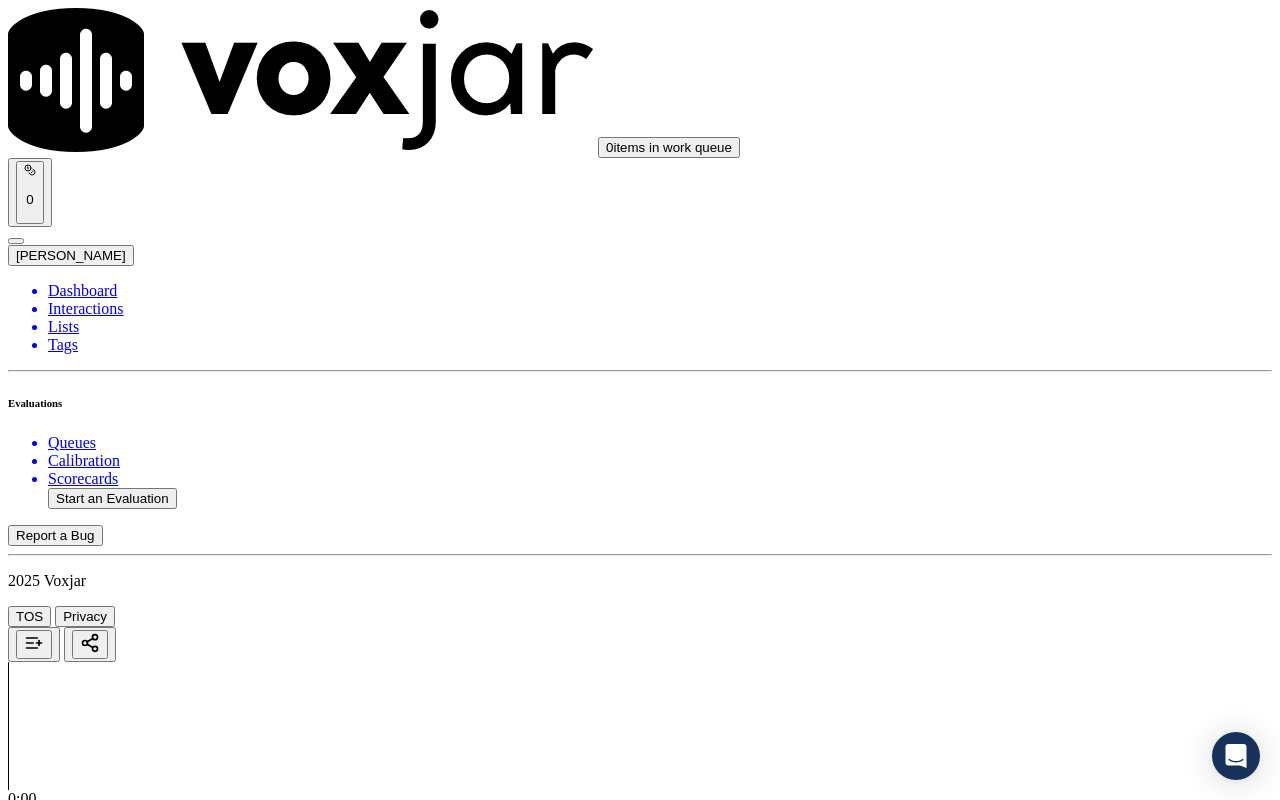 click on "Submit Scores" at bounding box center (59, 7345) 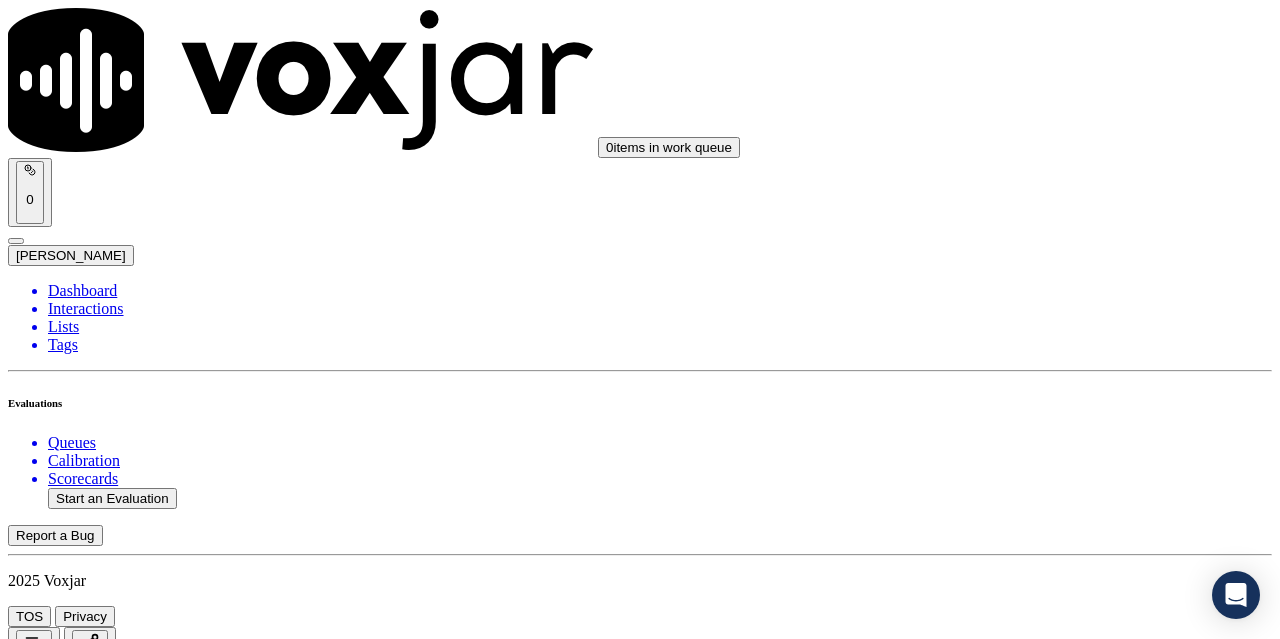 click on "Start an Evaluation" 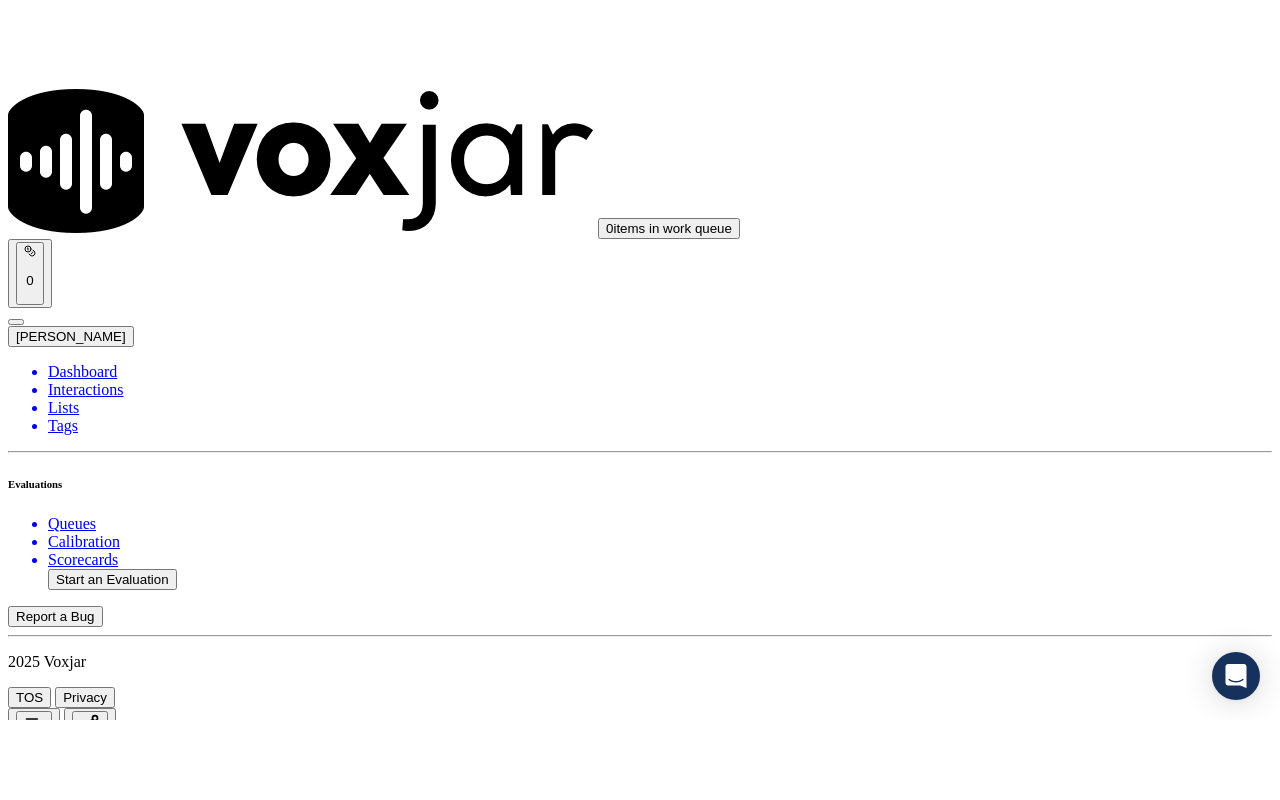 scroll, scrollTop: 300, scrollLeft: 0, axis: vertical 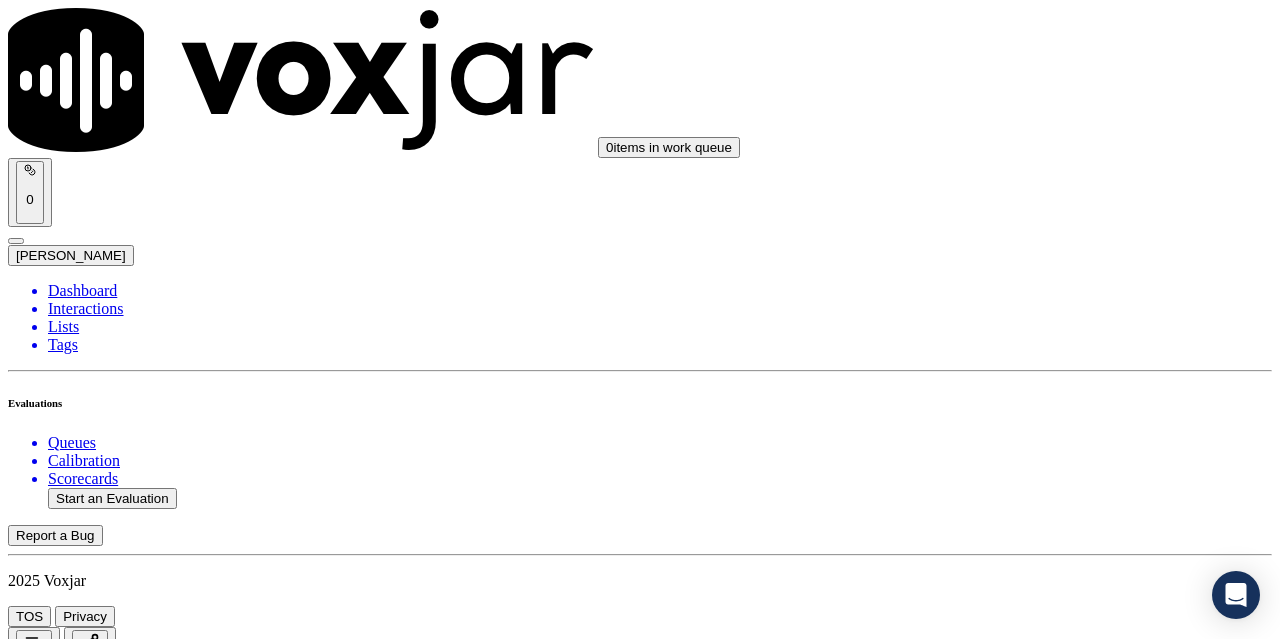 click on "Supplier Universal Scorecard ([GEOGRAPHIC_DATA])" at bounding box center [640, 2427] 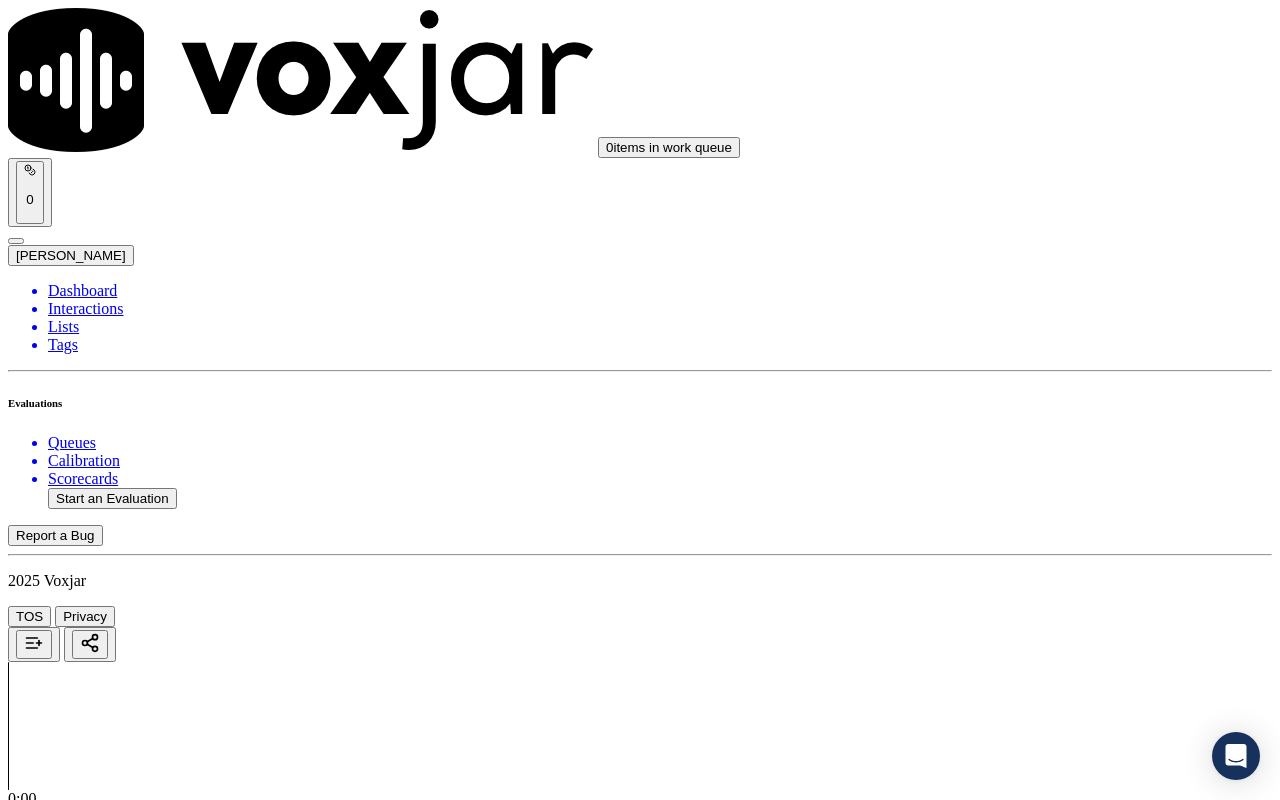 drag, startPoint x: 1038, startPoint y: 382, endPoint x: 1038, endPoint y: 416, distance: 34 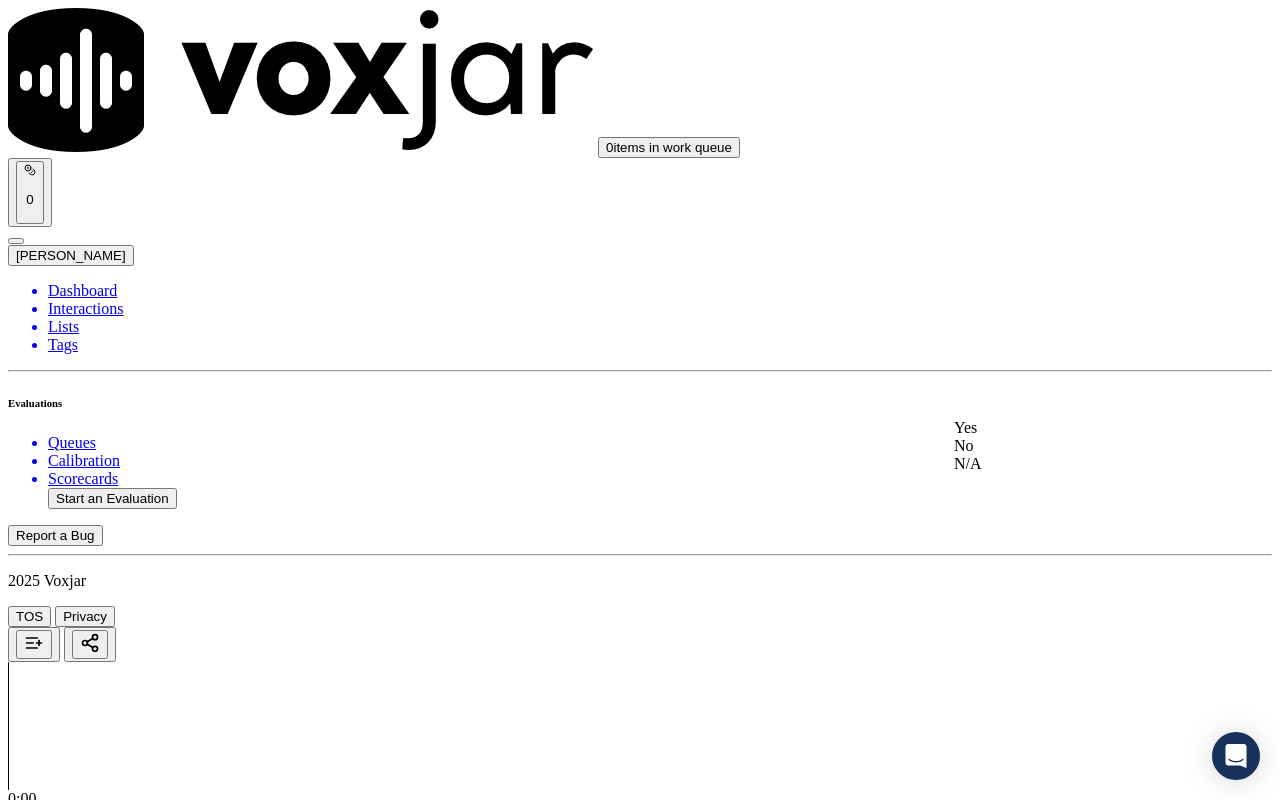click on "Yes" at bounding box center [1067, 428] 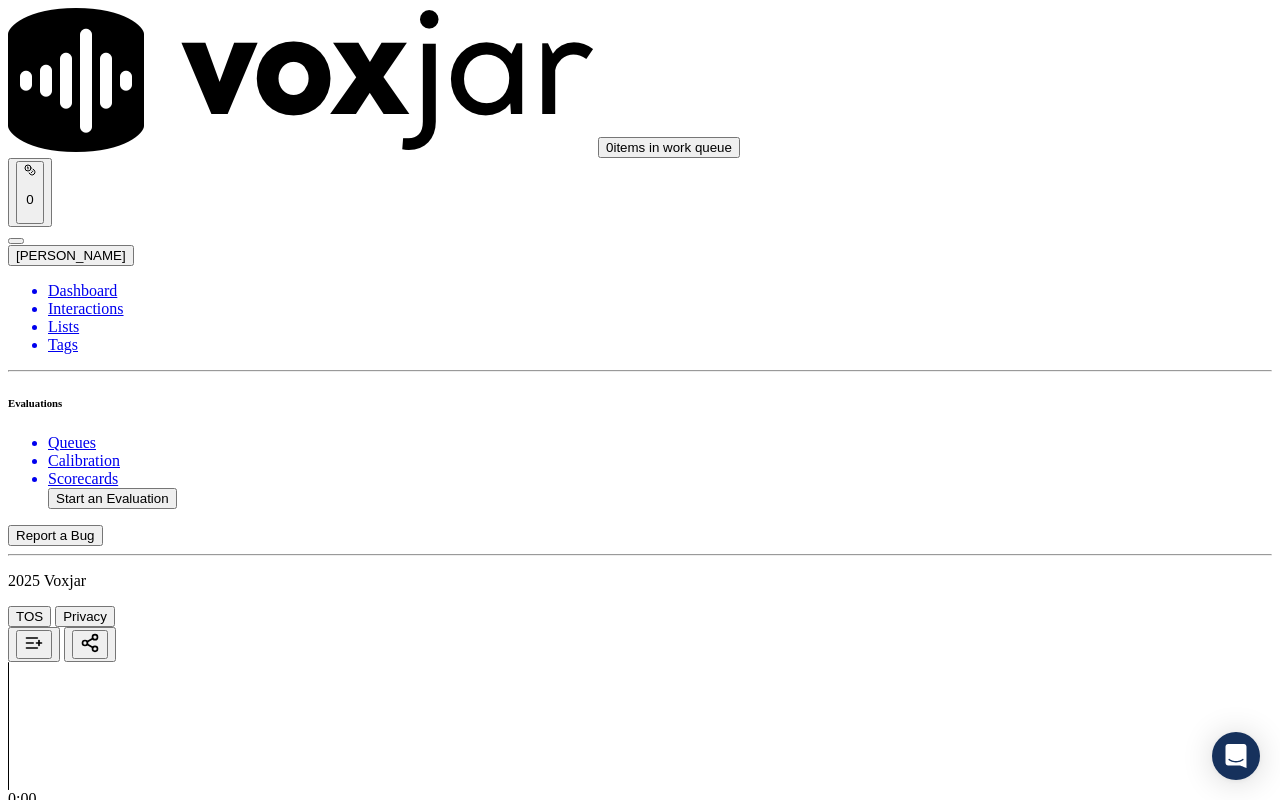 scroll, scrollTop: 400, scrollLeft: 0, axis: vertical 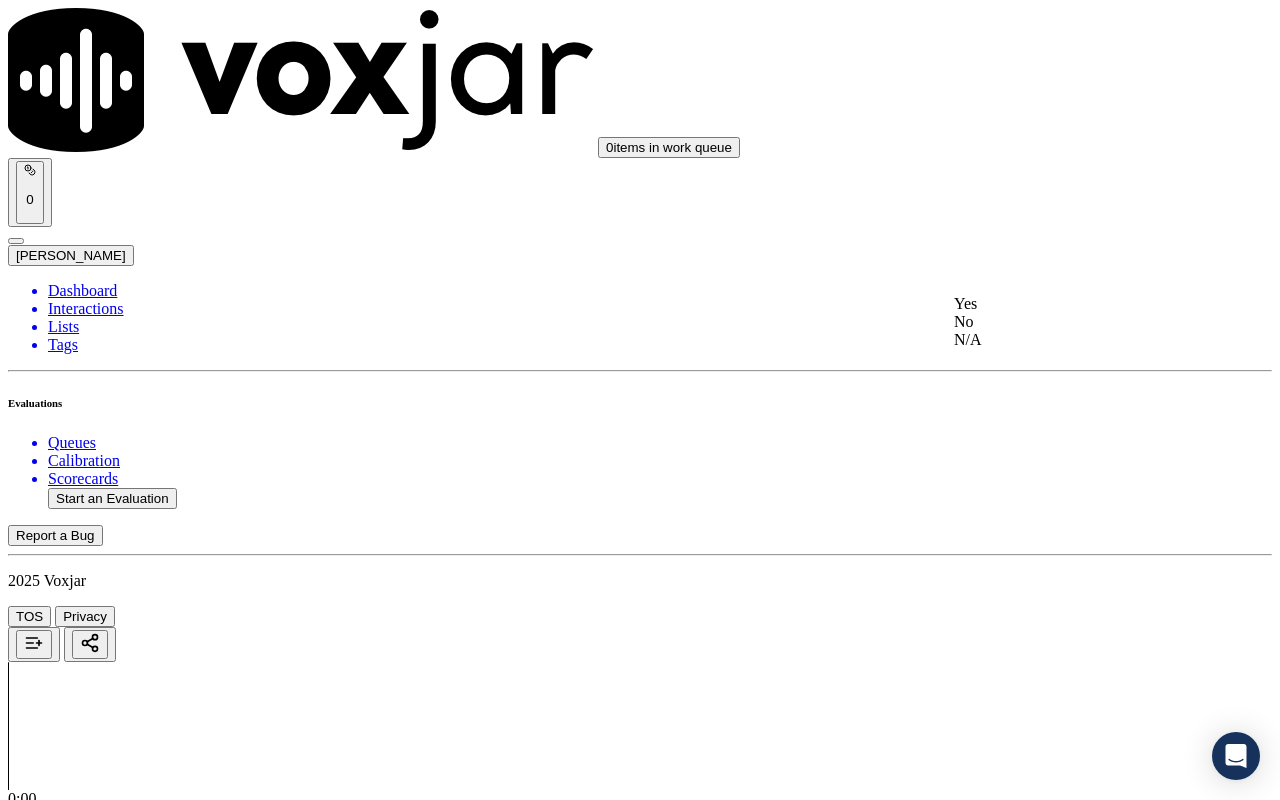 click on "Yes" at bounding box center [1067, 304] 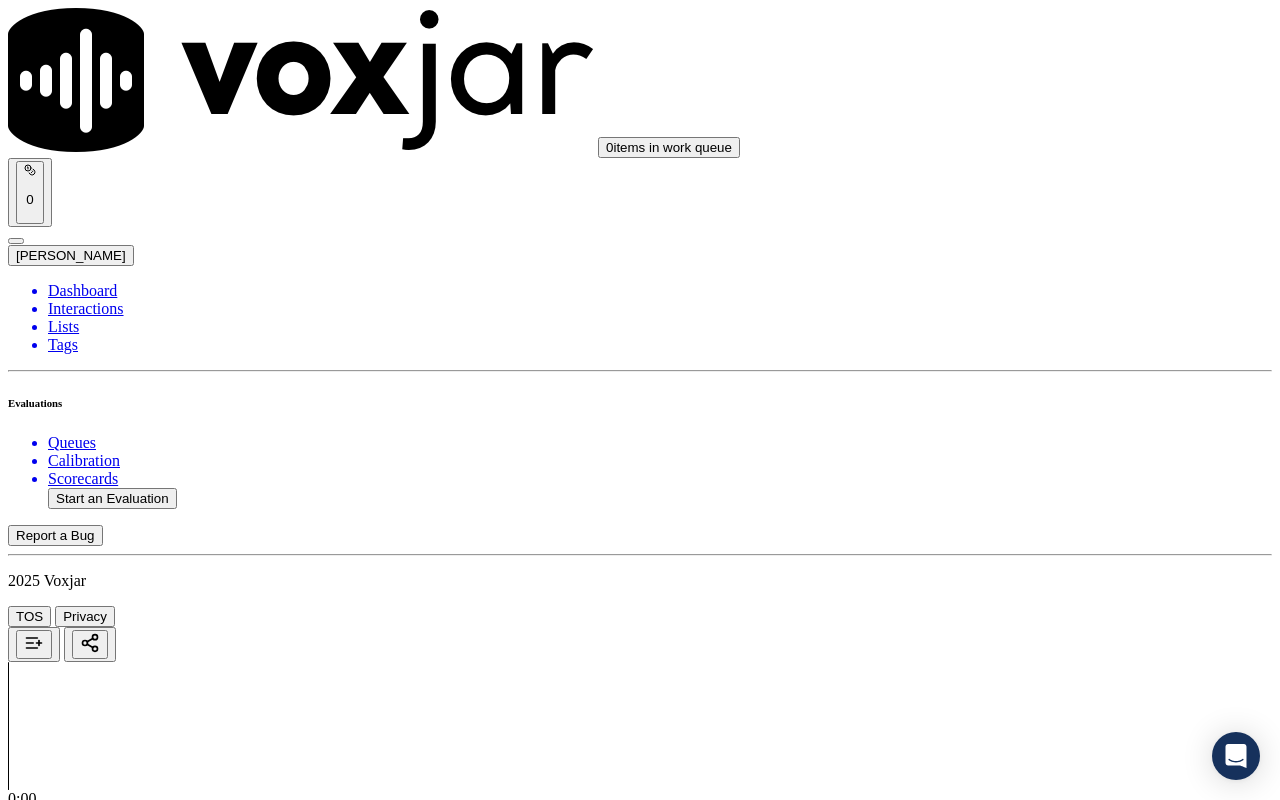 click on "Select an answer" at bounding box center [67, 2861] 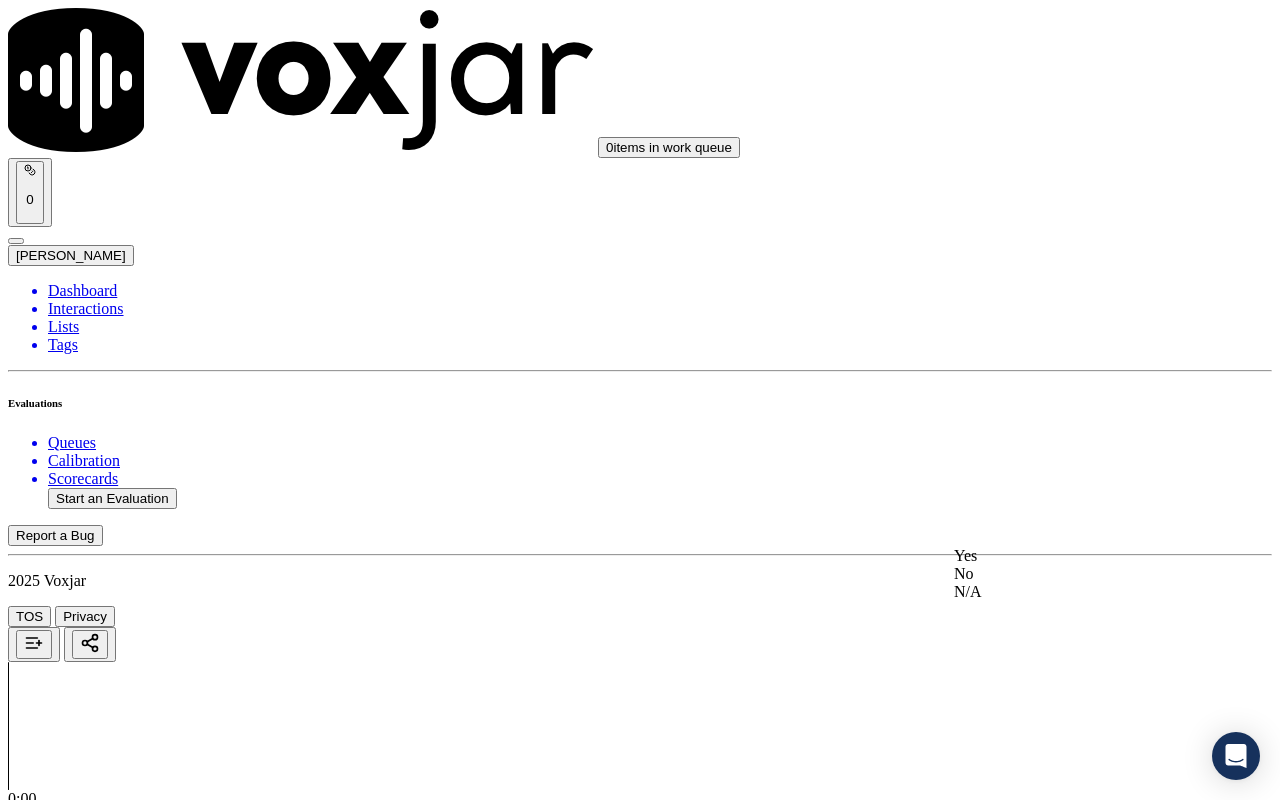 click on "Yes" at bounding box center (1067, 556) 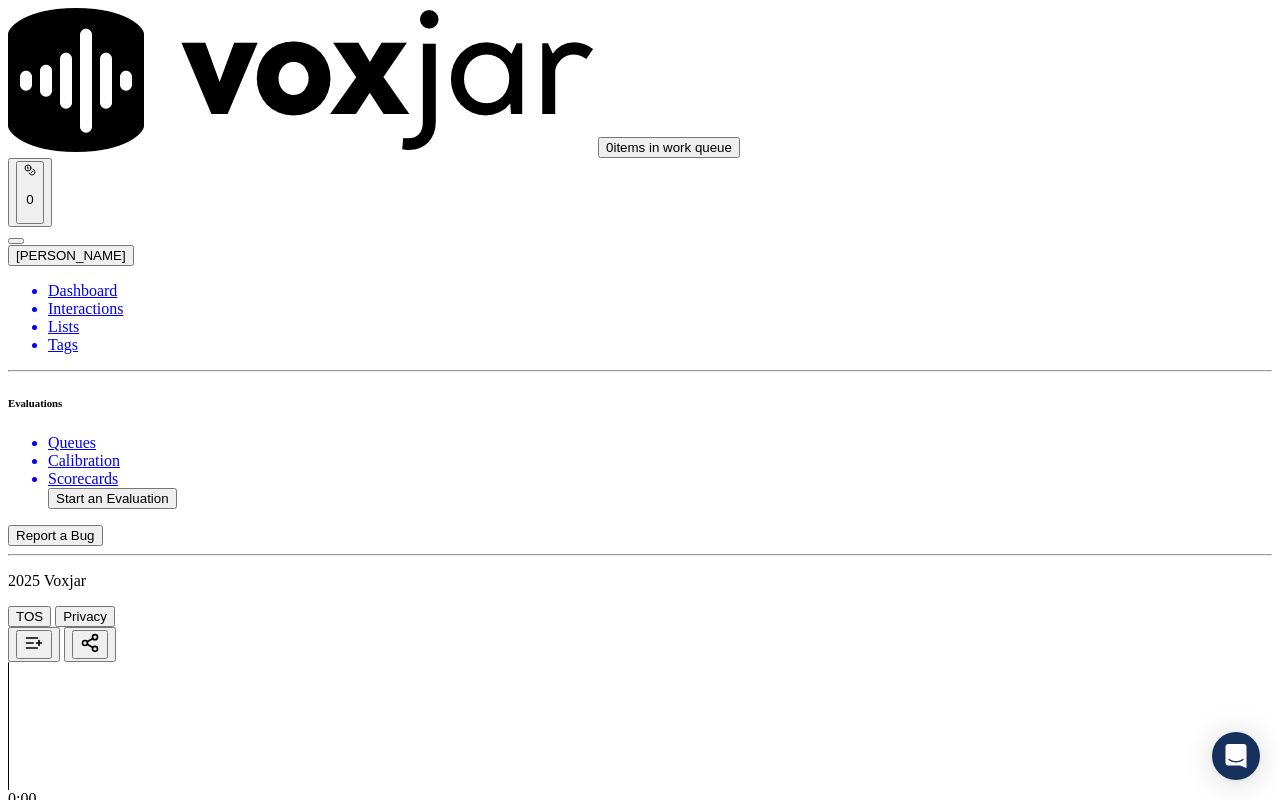 scroll, scrollTop: 700, scrollLeft: 0, axis: vertical 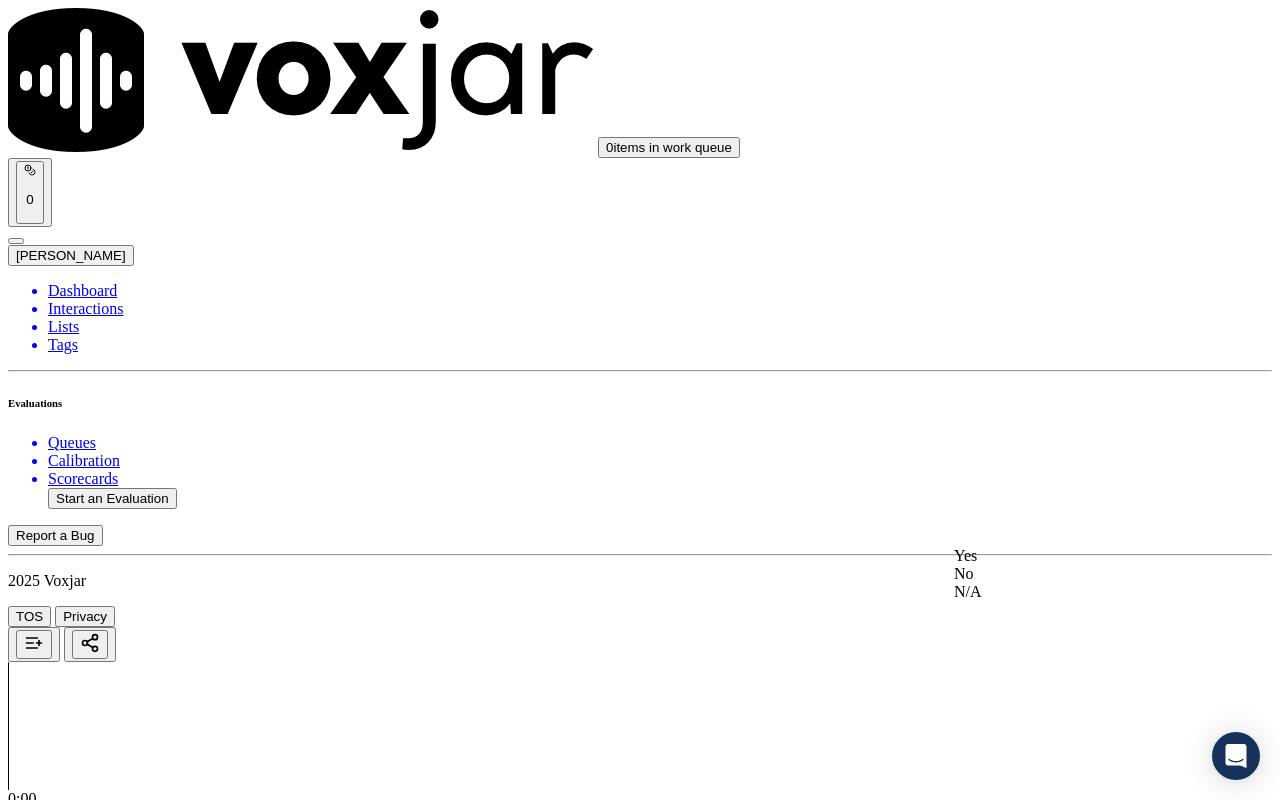 click on "N/A" 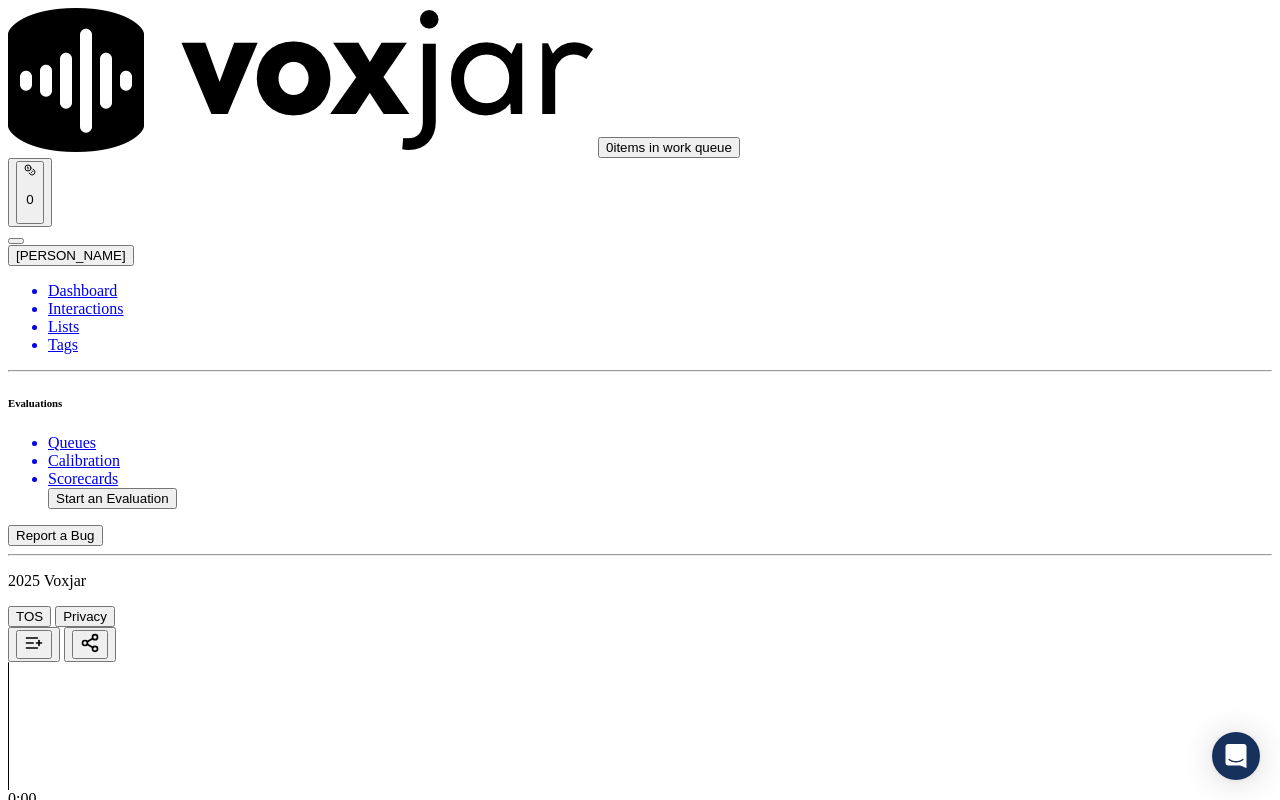 scroll, scrollTop: 1300, scrollLeft: 0, axis: vertical 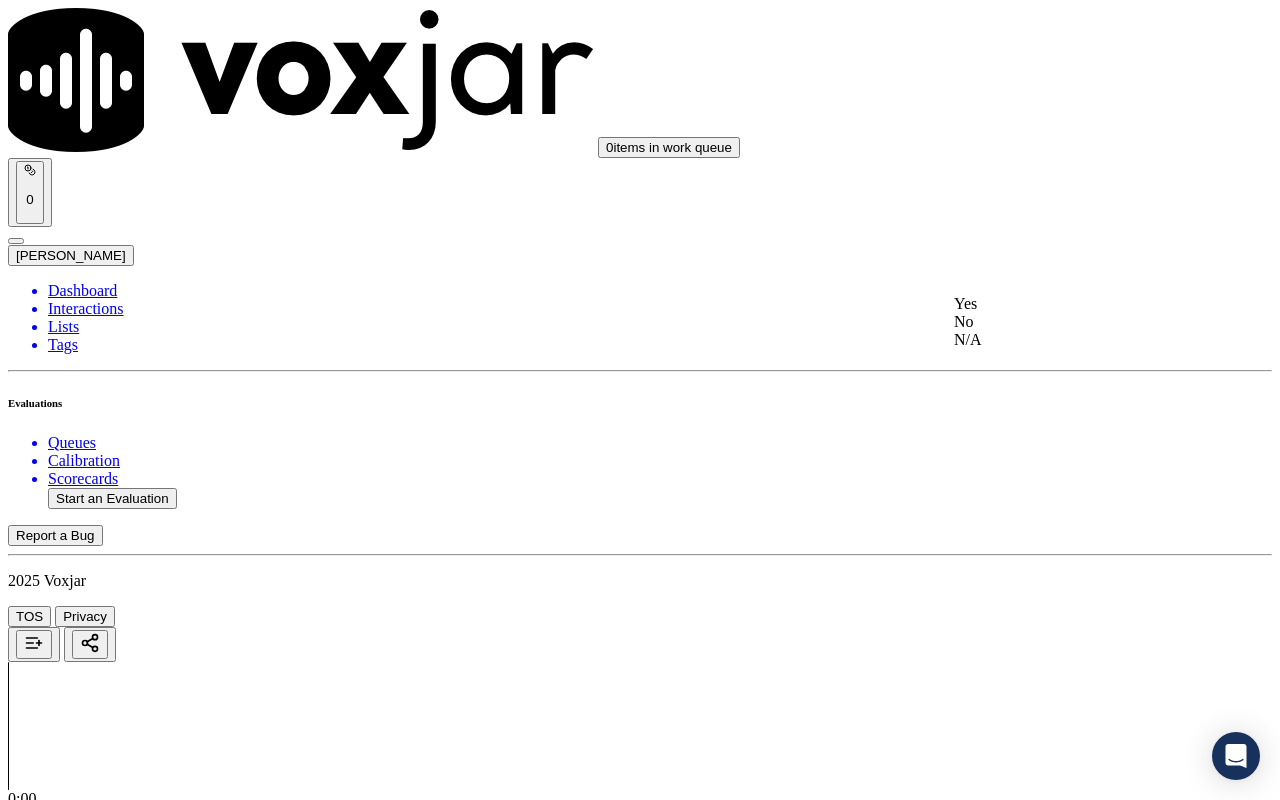 click on "N/A" 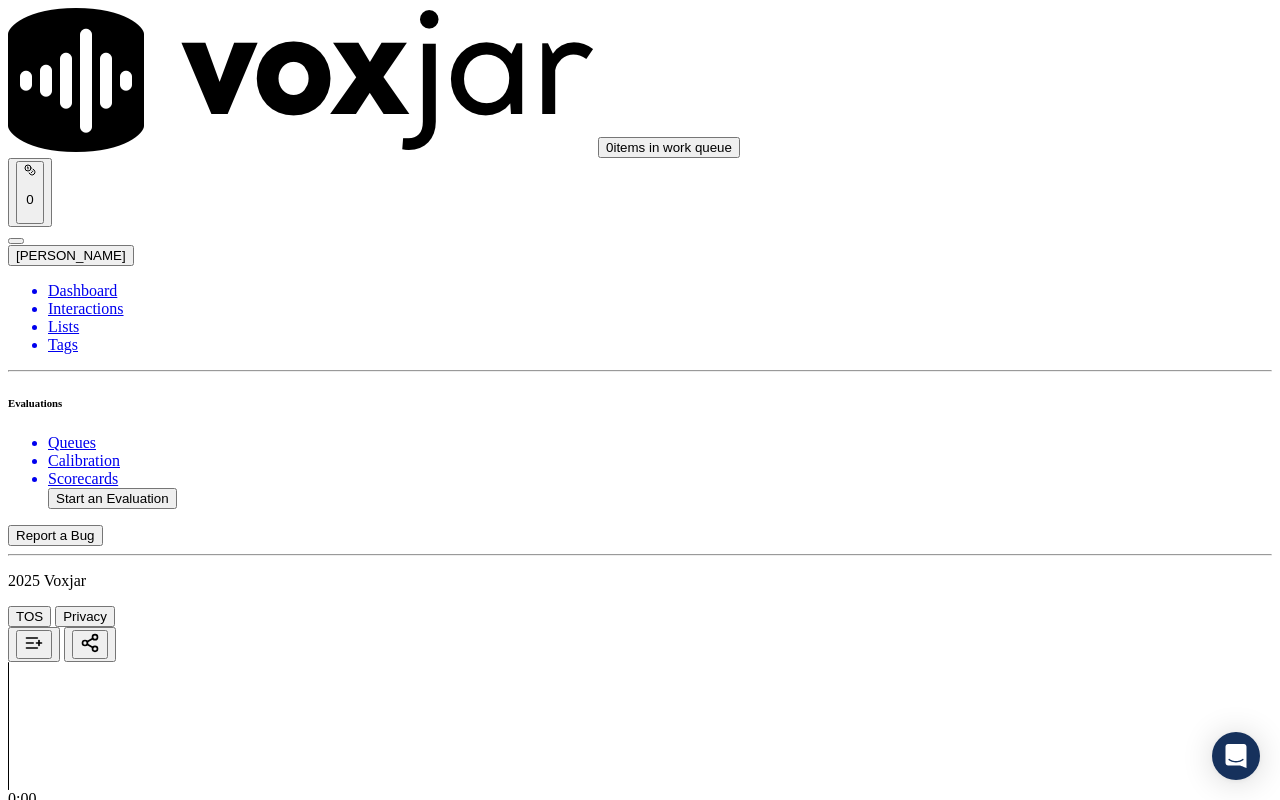 click on "Select an answer" at bounding box center (67, 3571) 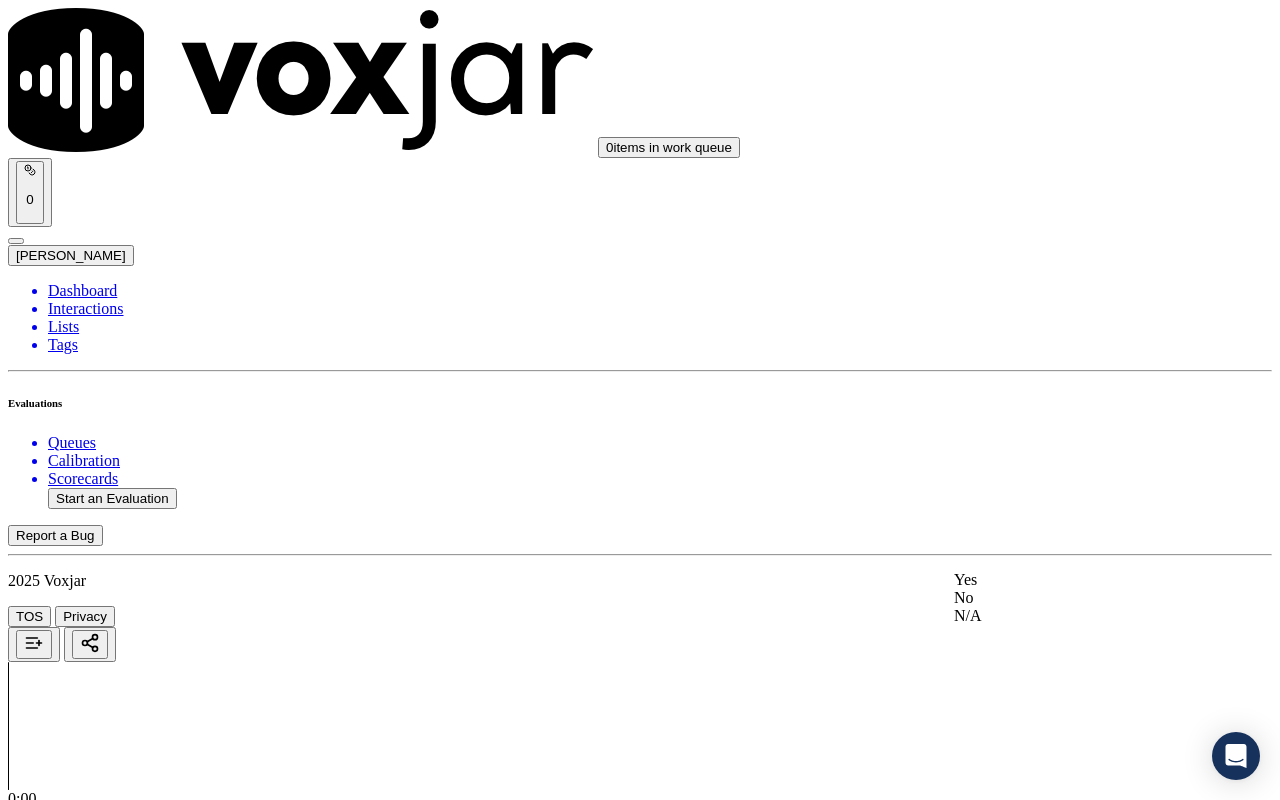 click on "Yes" at bounding box center (1067, 580) 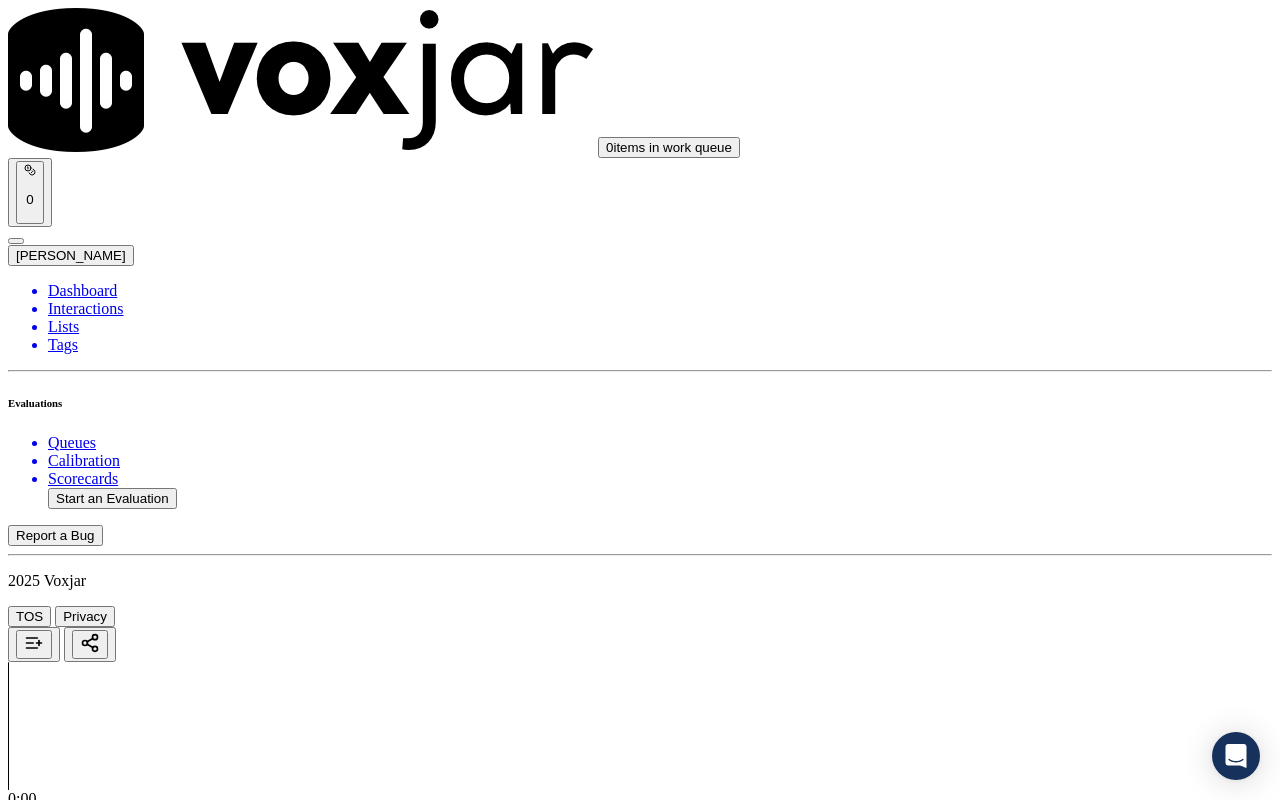 scroll, scrollTop: 1700, scrollLeft: 0, axis: vertical 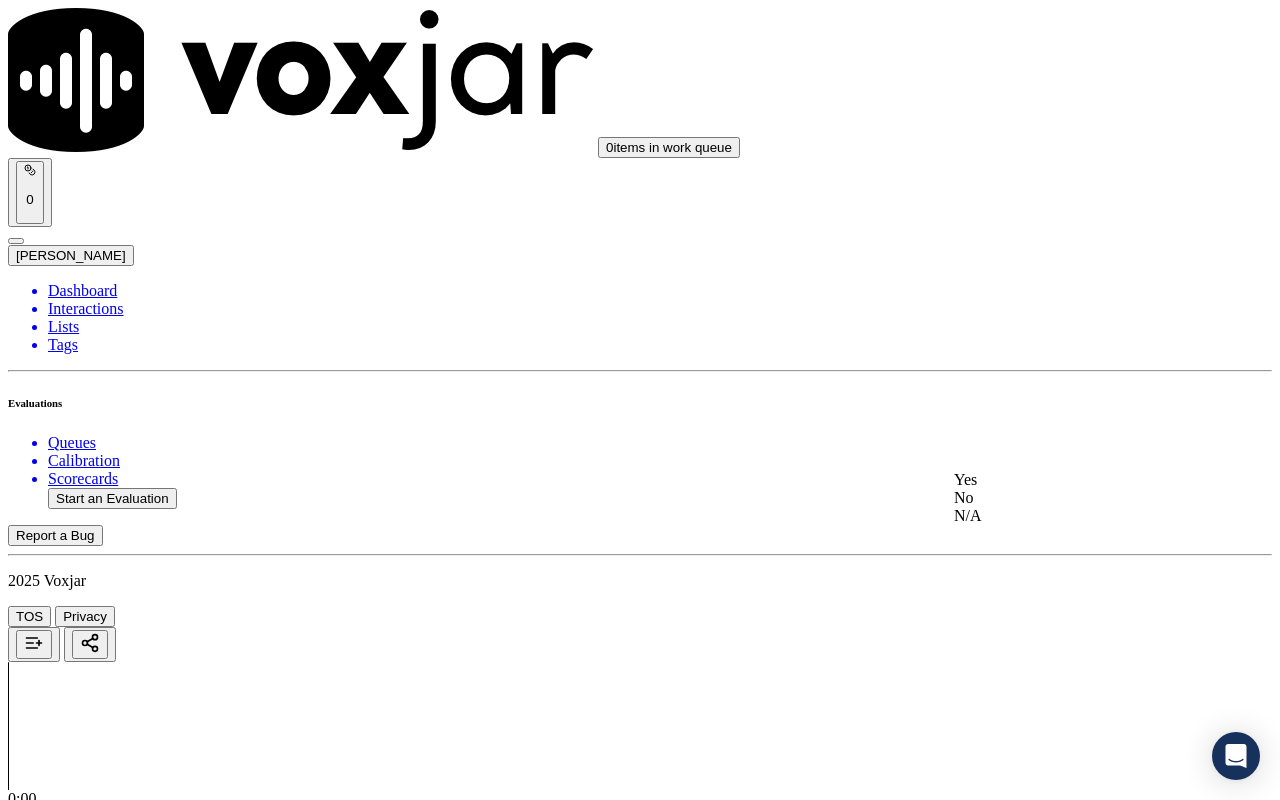 click on "Yes" at bounding box center [1067, 480] 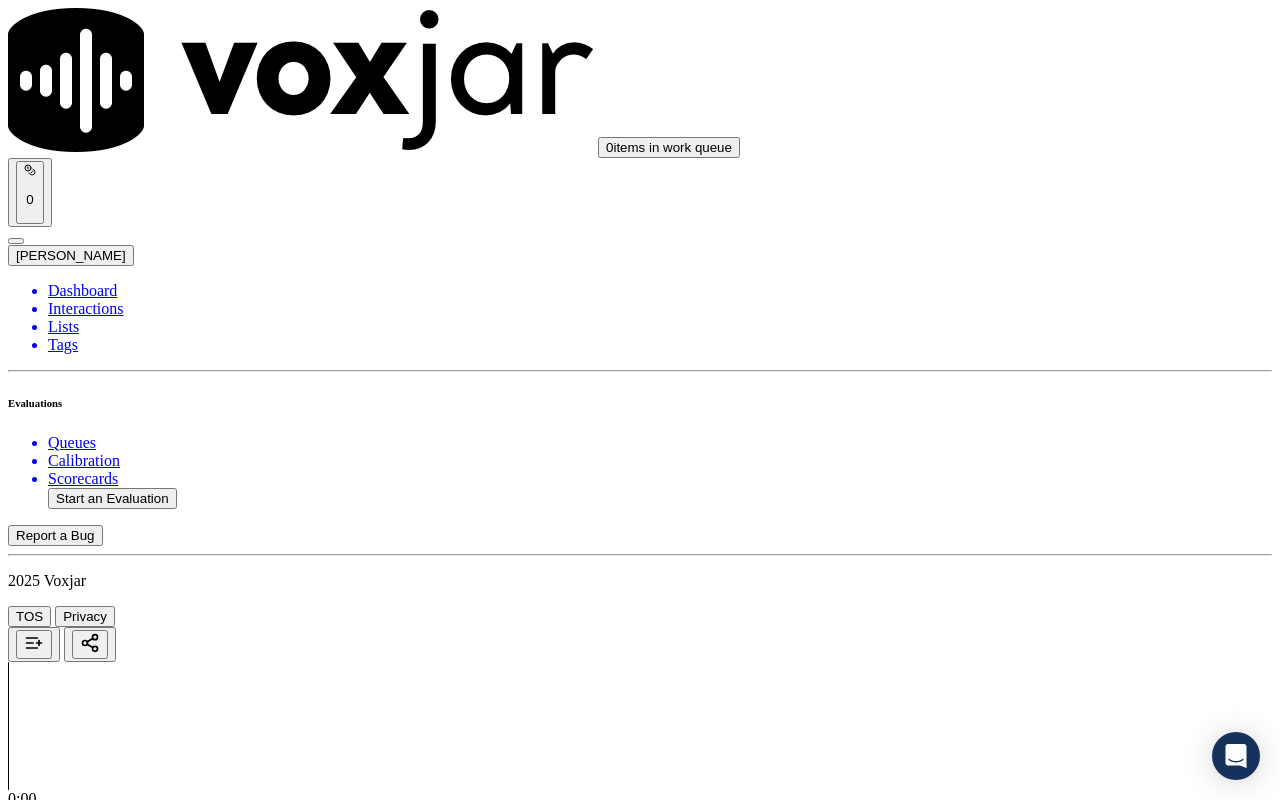 scroll, scrollTop: 2000, scrollLeft: 0, axis: vertical 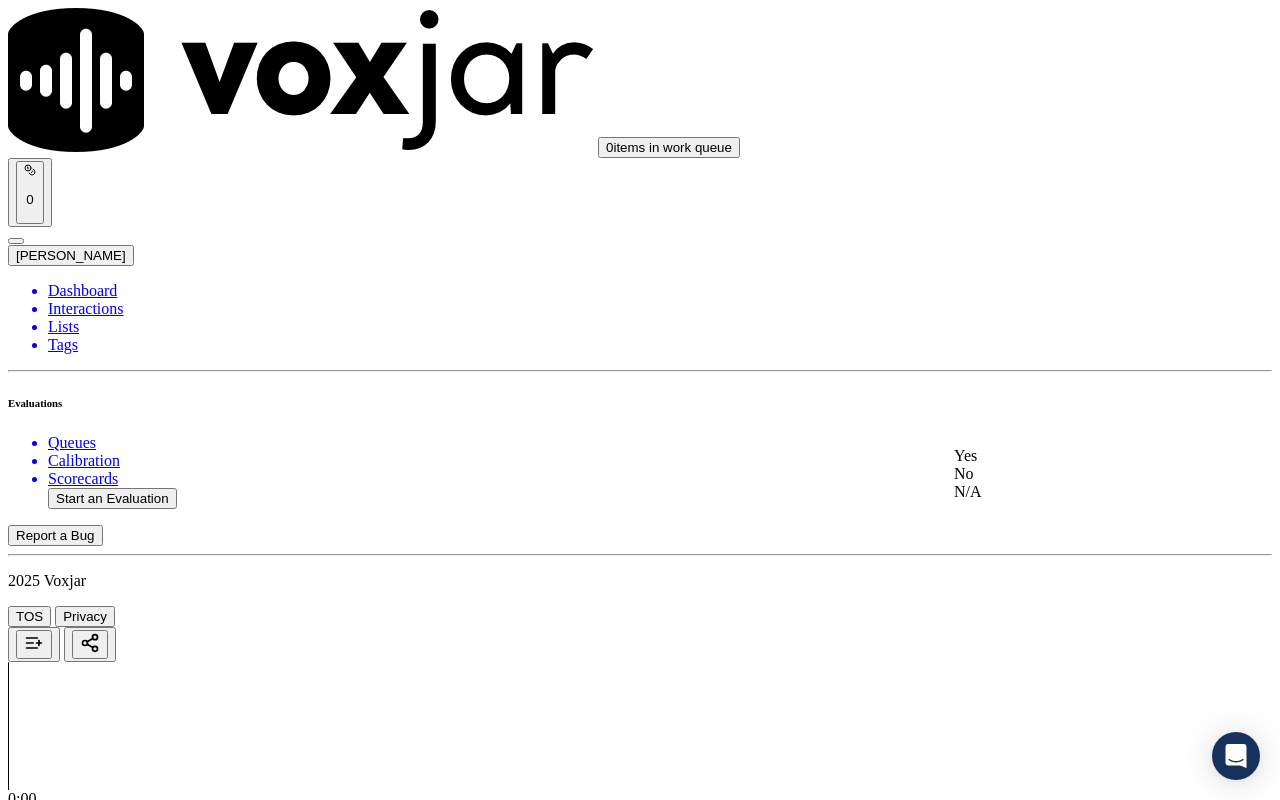 click on "Yes" at bounding box center (1067, 456) 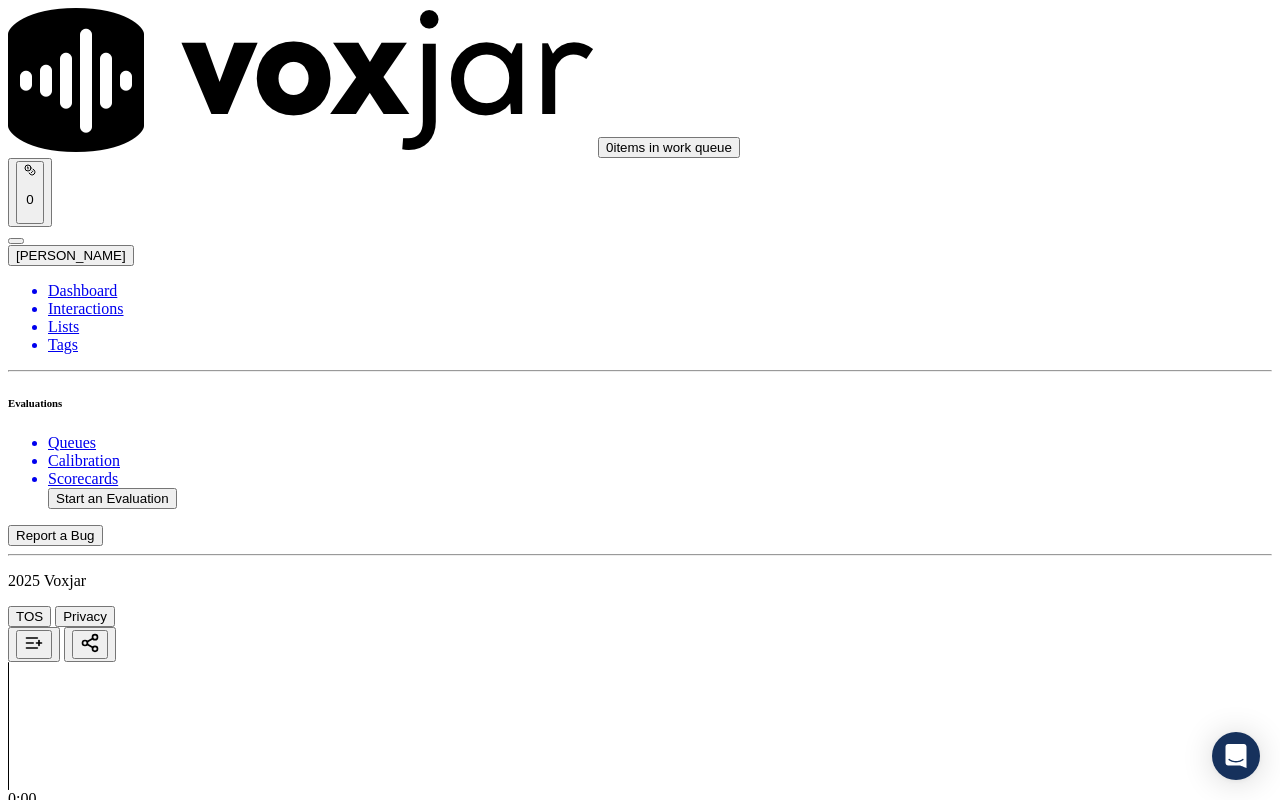 scroll, scrollTop: 2300, scrollLeft: 0, axis: vertical 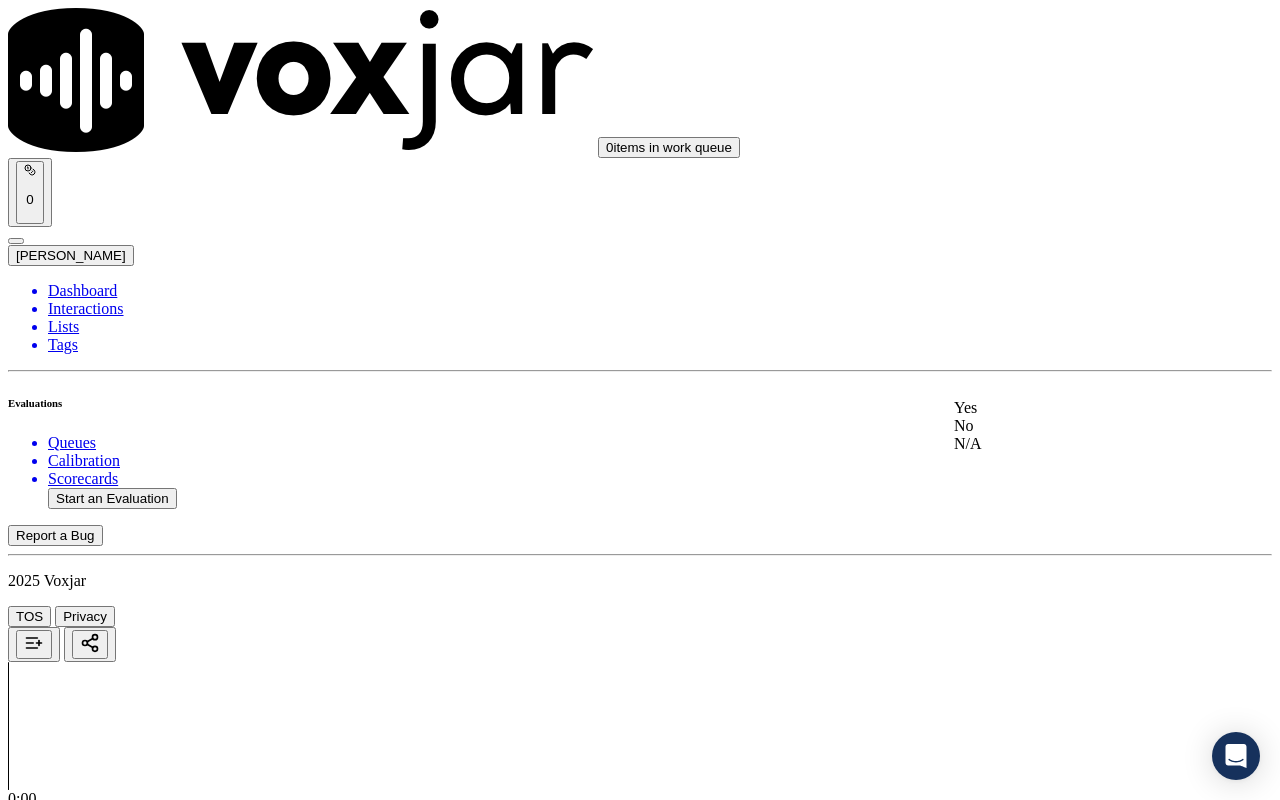 click on "Yes" at bounding box center (1067, 408) 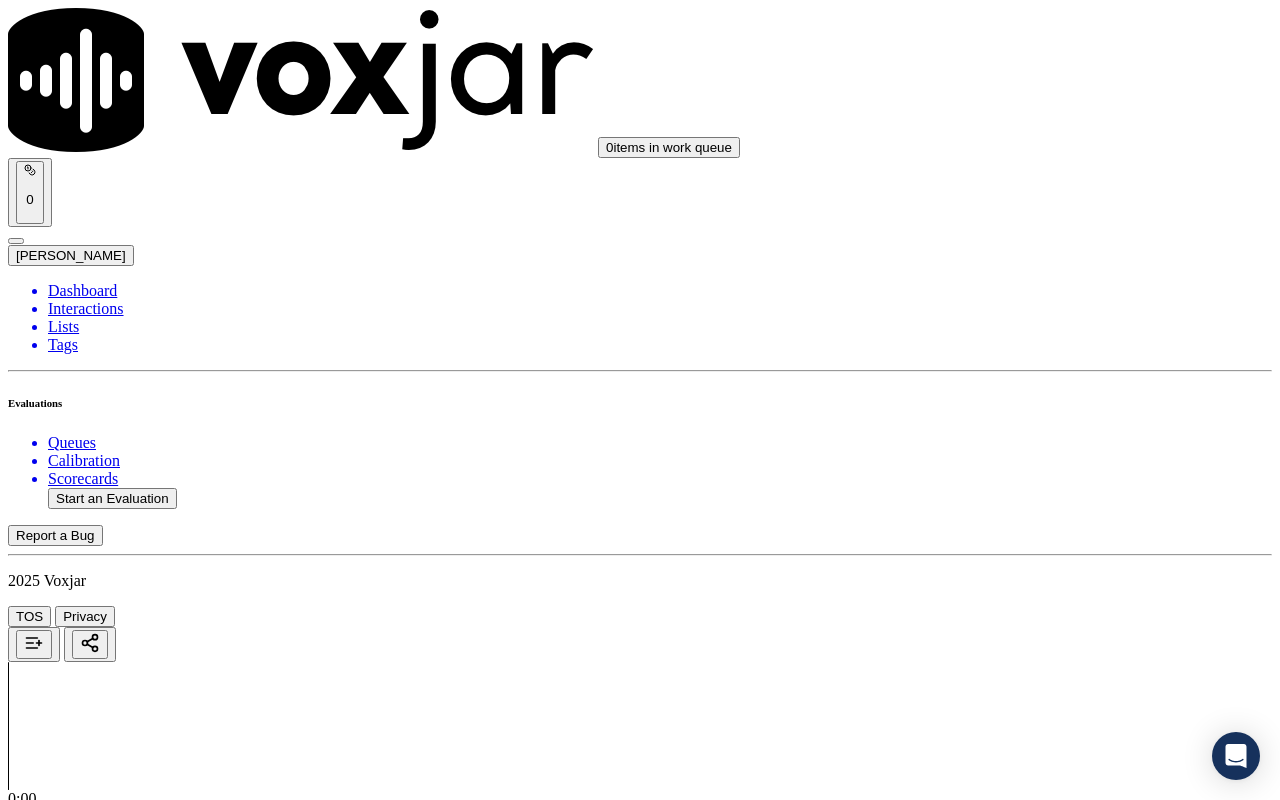 click on "Select an answer" at bounding box center [67, 4516] 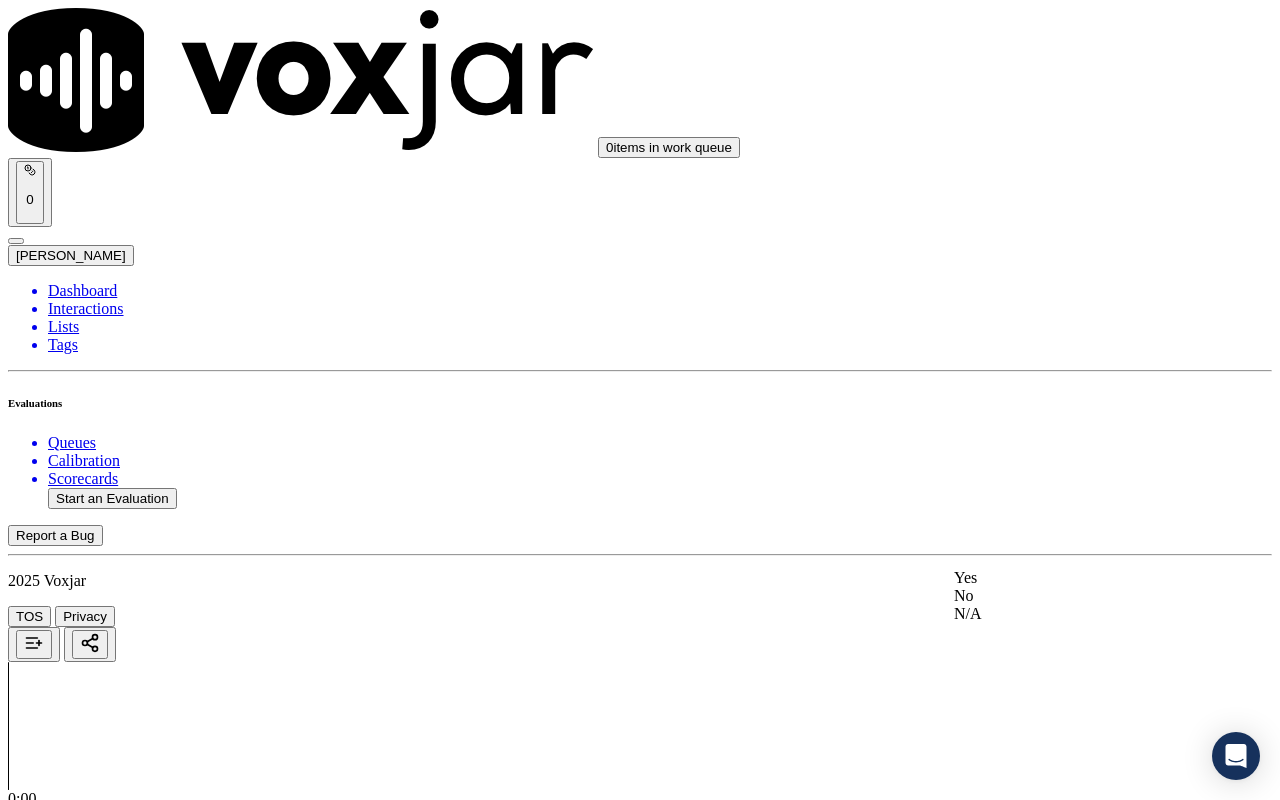 click on "Yes" at bounding box center (1067, 578) 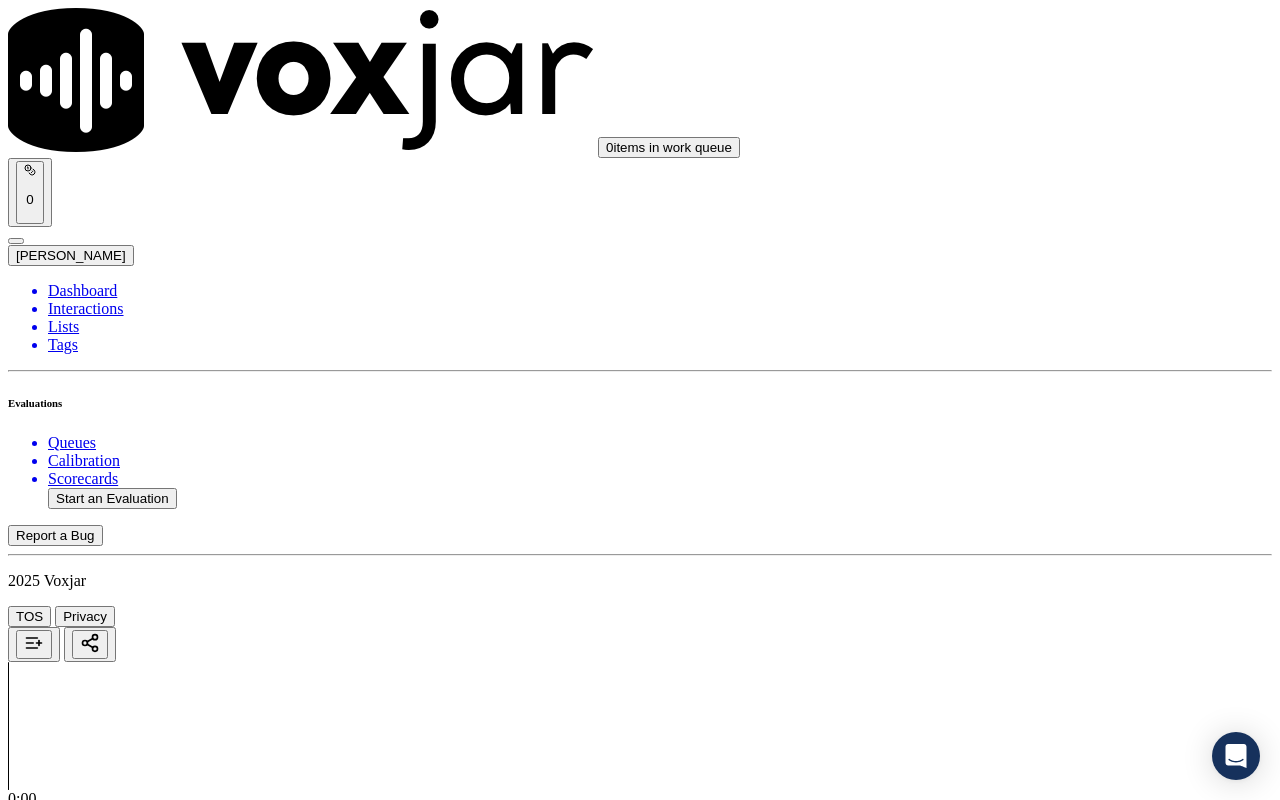 scroll, scrollTop: 3300, scrollLeft: 0, axis: vertical 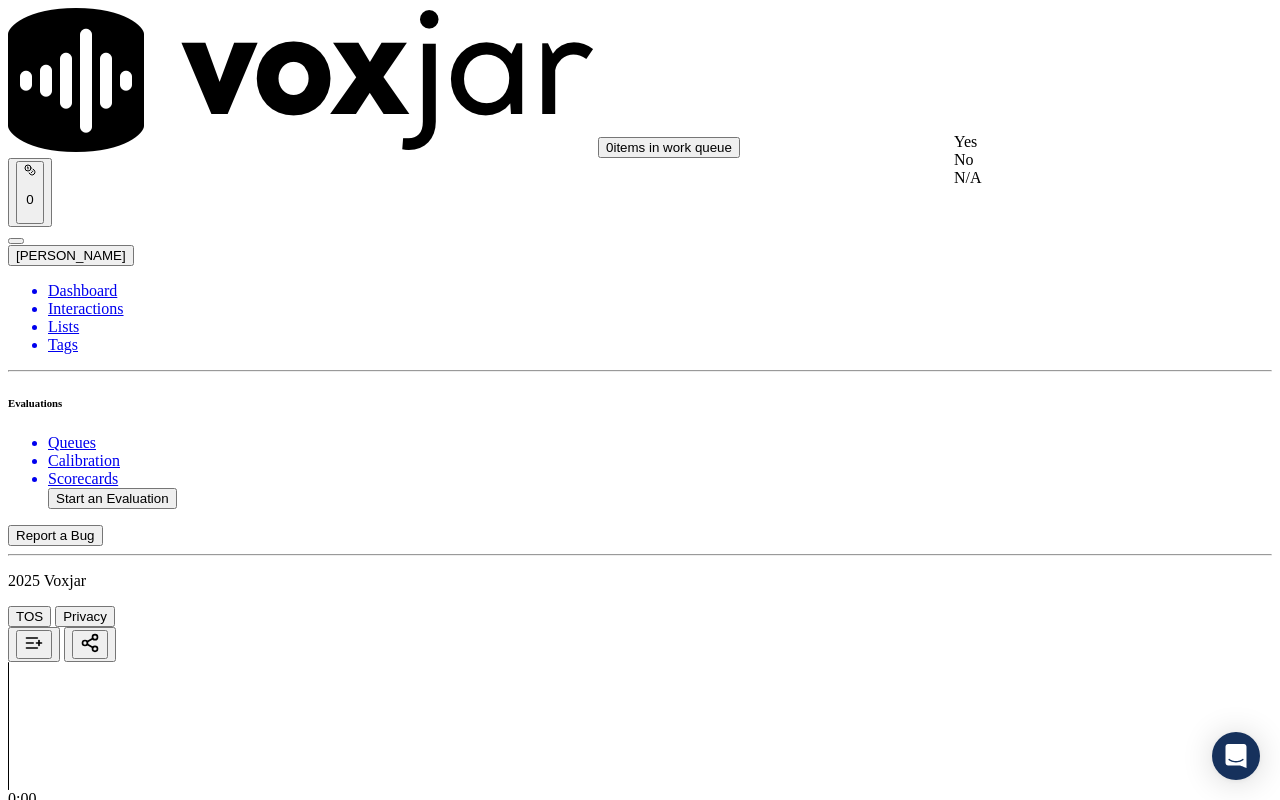 click on "Yes" at bounding box center [1067, 142] 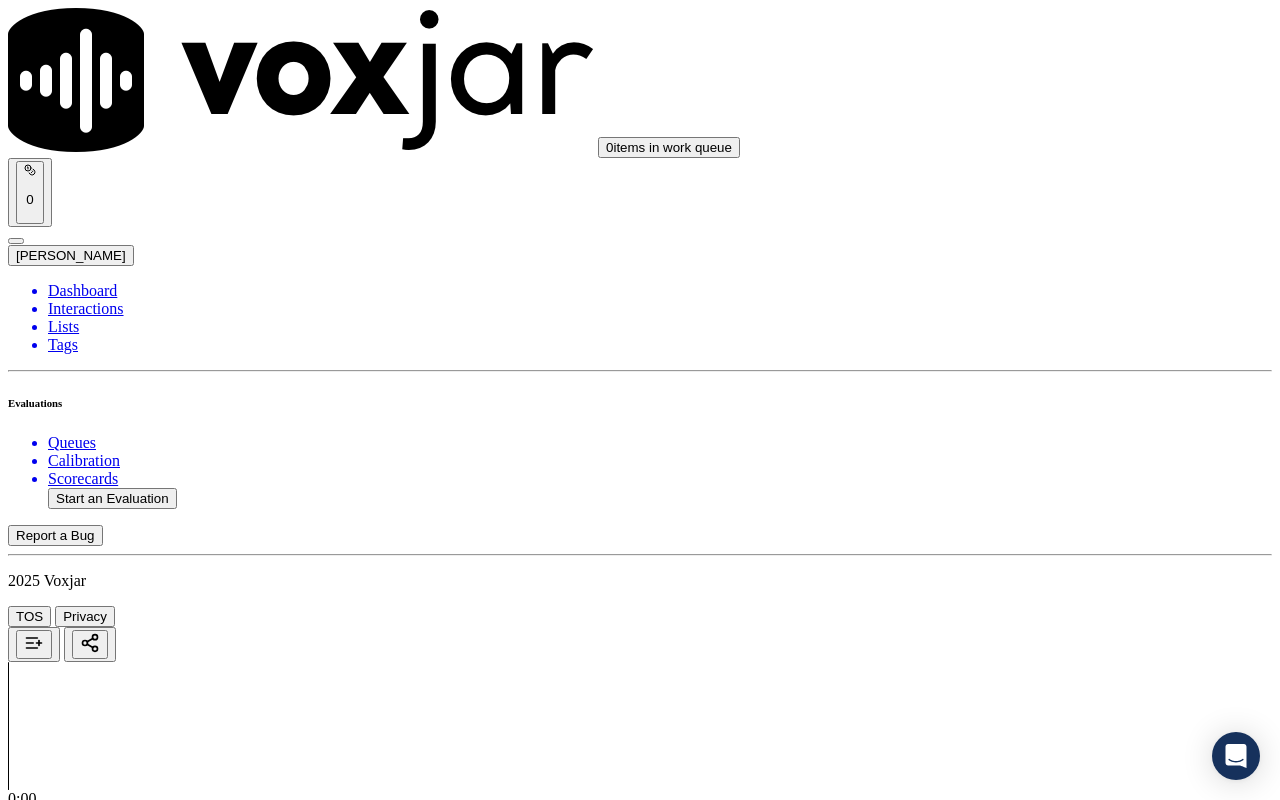 click on "Select an answer" at bounding box center (67, 5067) 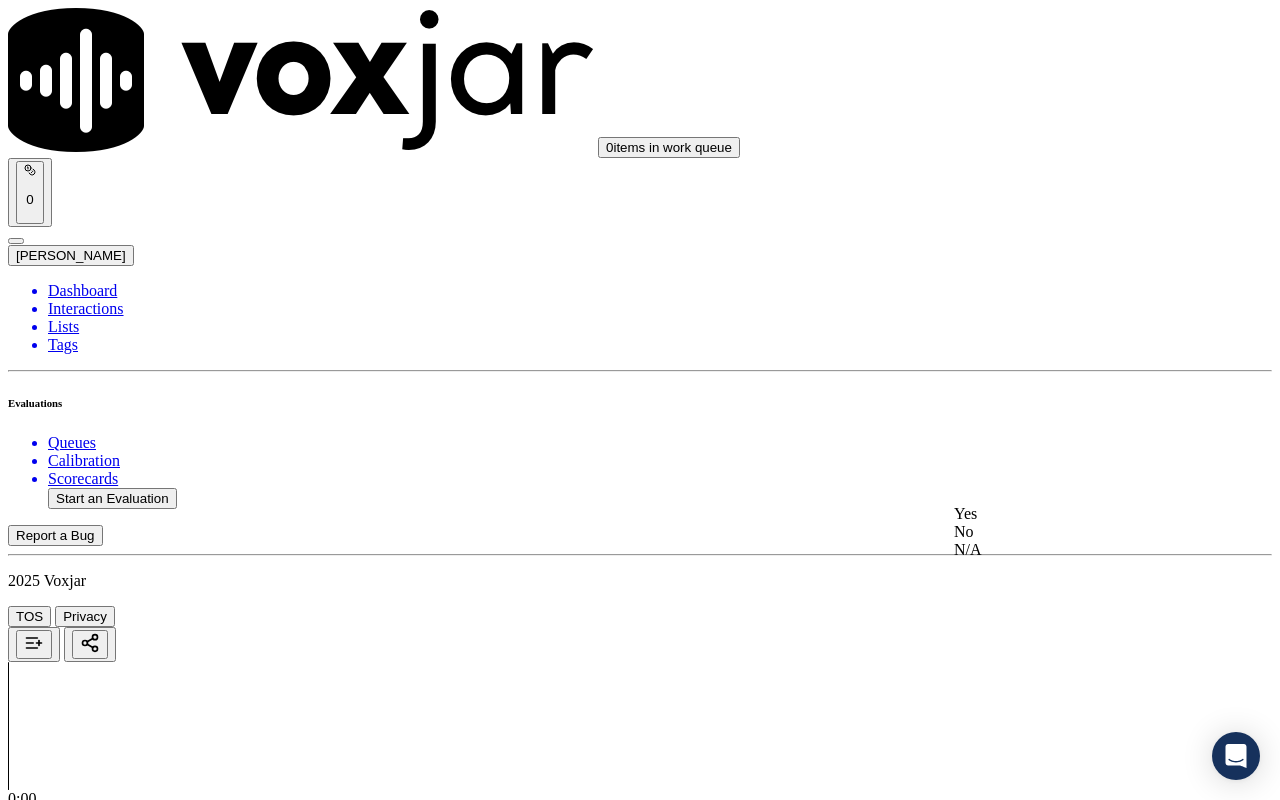drag, startPoint x: 1052, startPoint y: 532, endPoint x: 1045, endPoint y: 660, distance: 128.19127 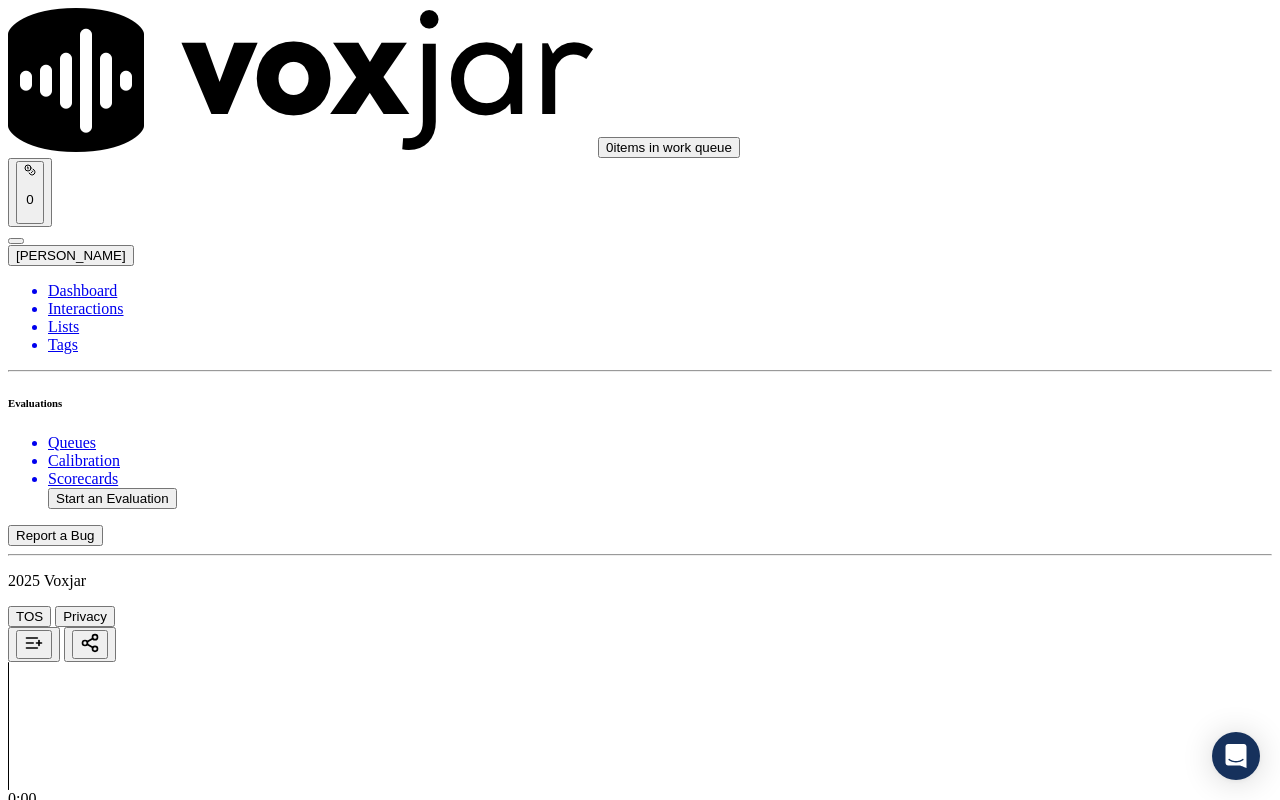 click on "Select an answer" at bounding box center [67, 5303] 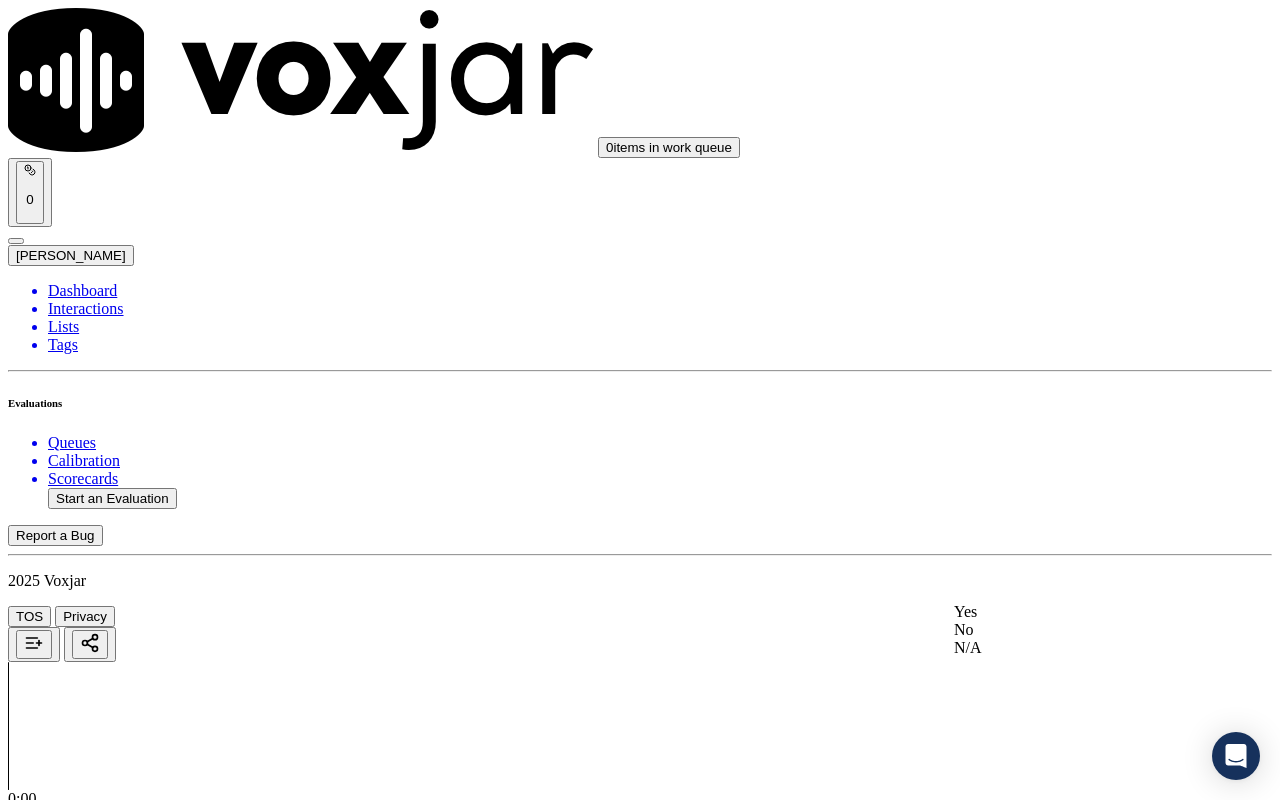 click on "Yes" at bounding box center [1067, 612] 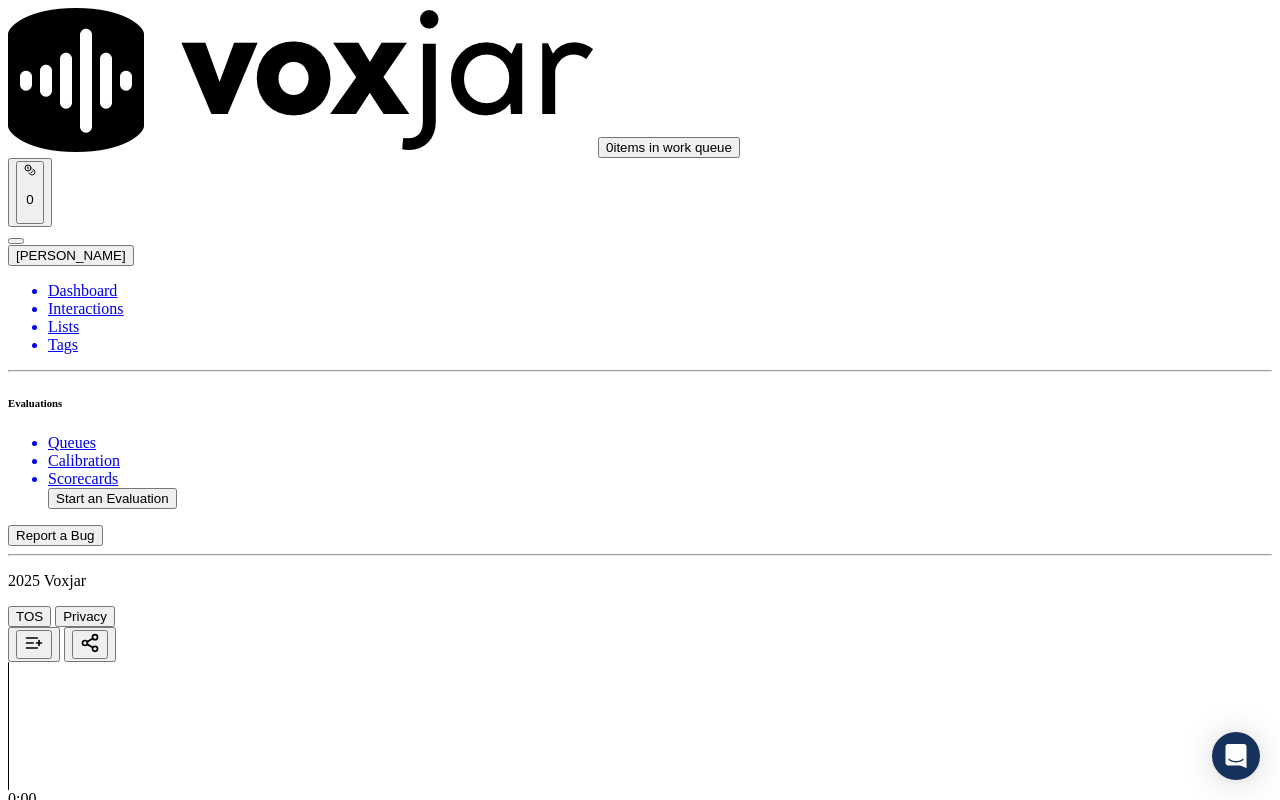 scroll, scrollTop: 4000, scrollLeft: 0, axis: vertical 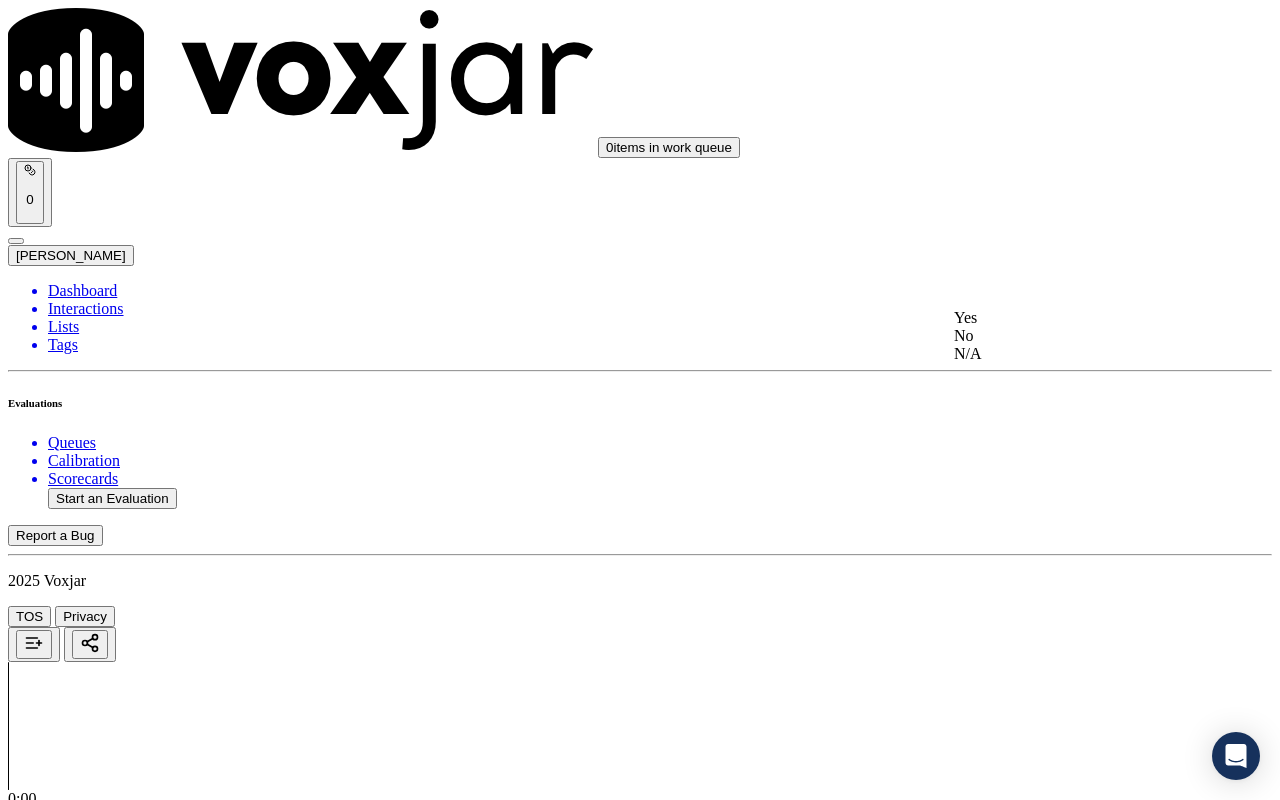 click on "Yes" at bounding box center (1067, 318) 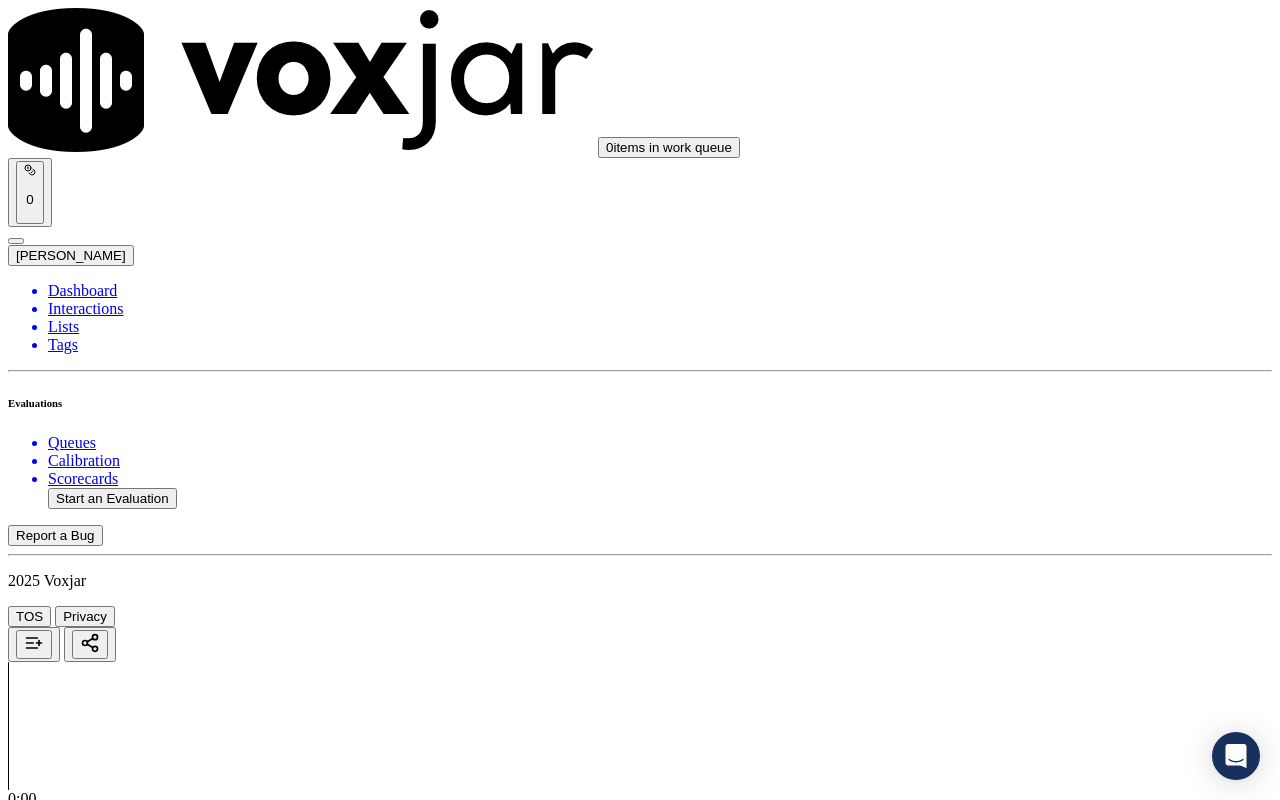 scroll, scrollTop: 4100, scrollLeft: 0, axis: vertical 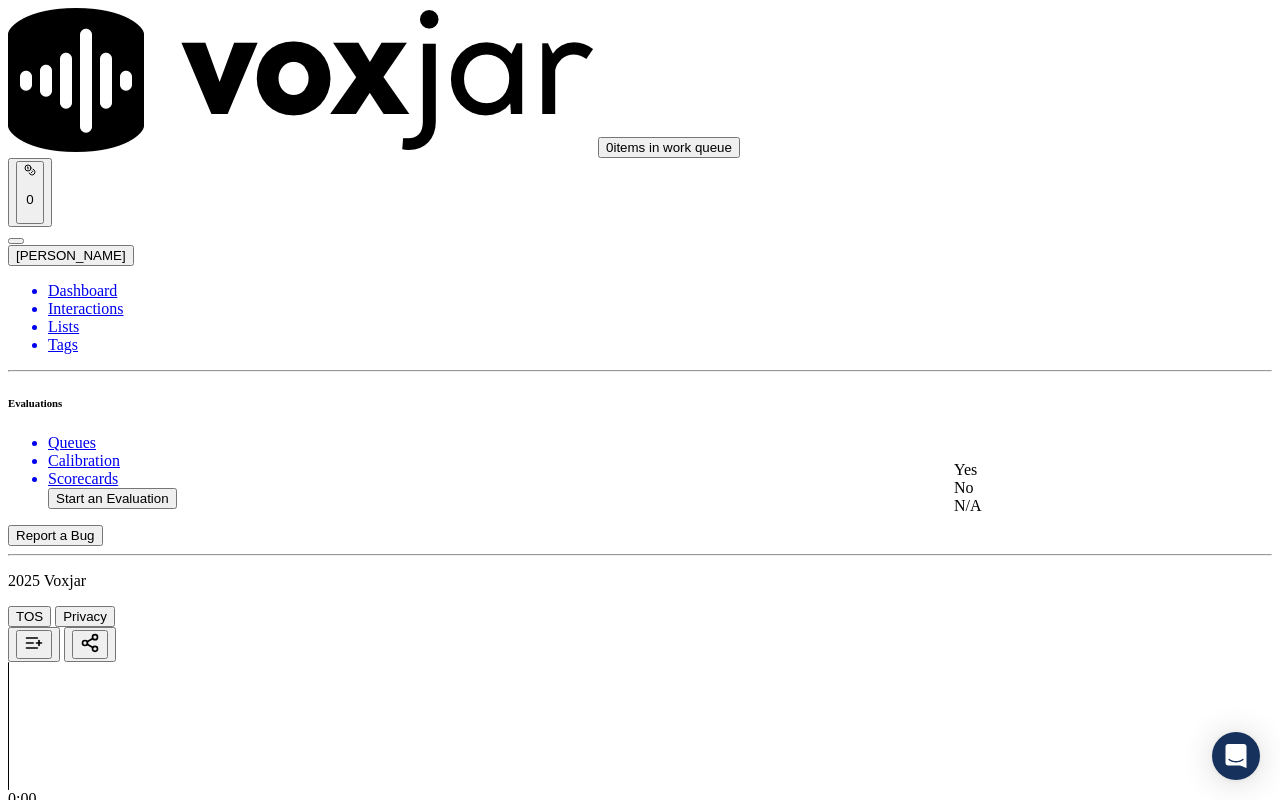 click on "Yes" at bounding box center (1067, 470) 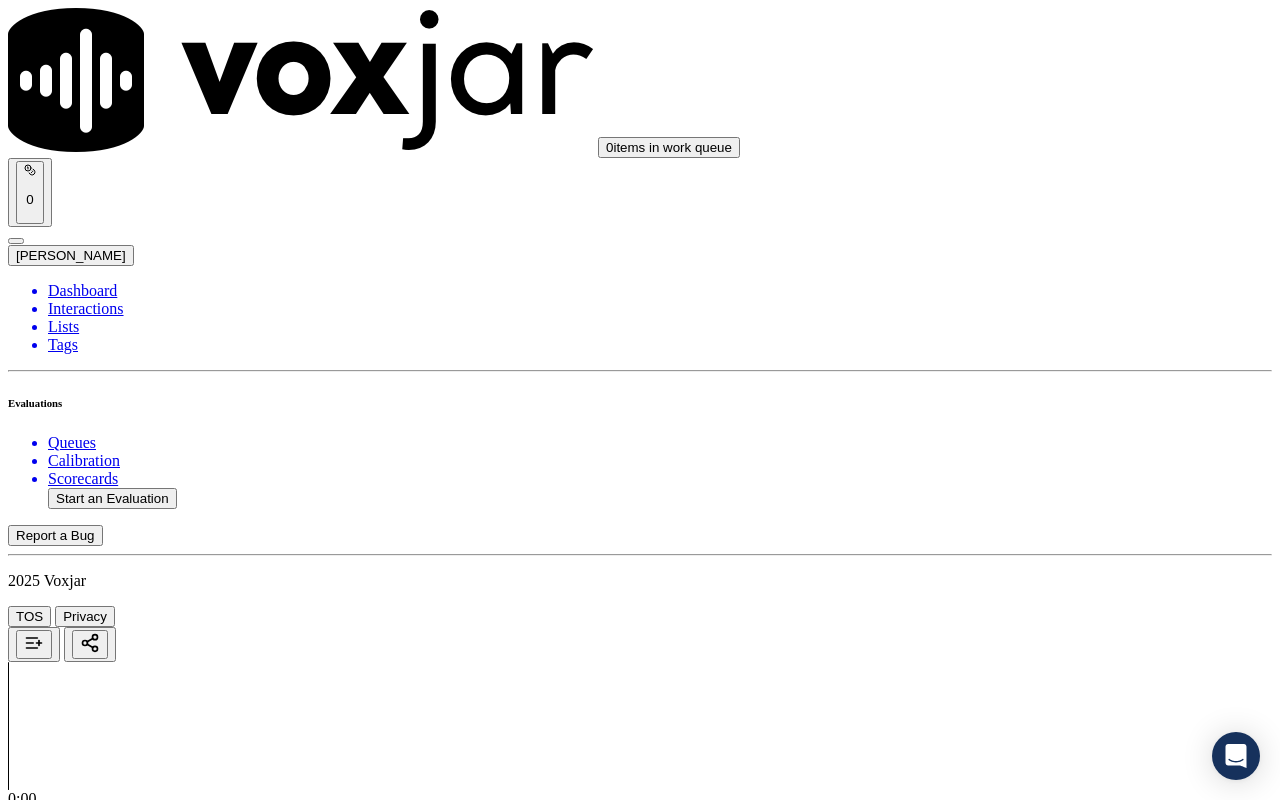 drag, startPoint x: 1054, startPoint y: 700, endPoint x: 1054, endPoint y: 753, distance: 53 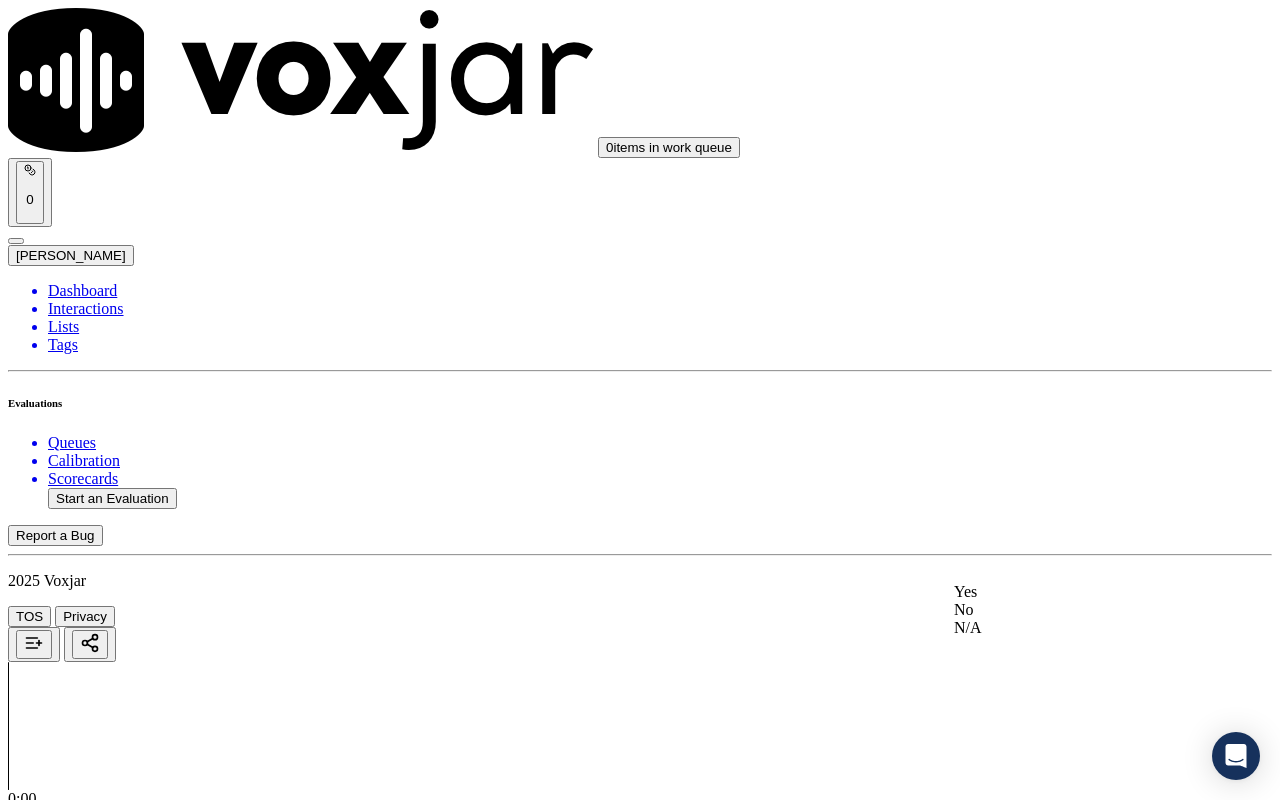 click on "Yes" at bounding box center (1067, 592) 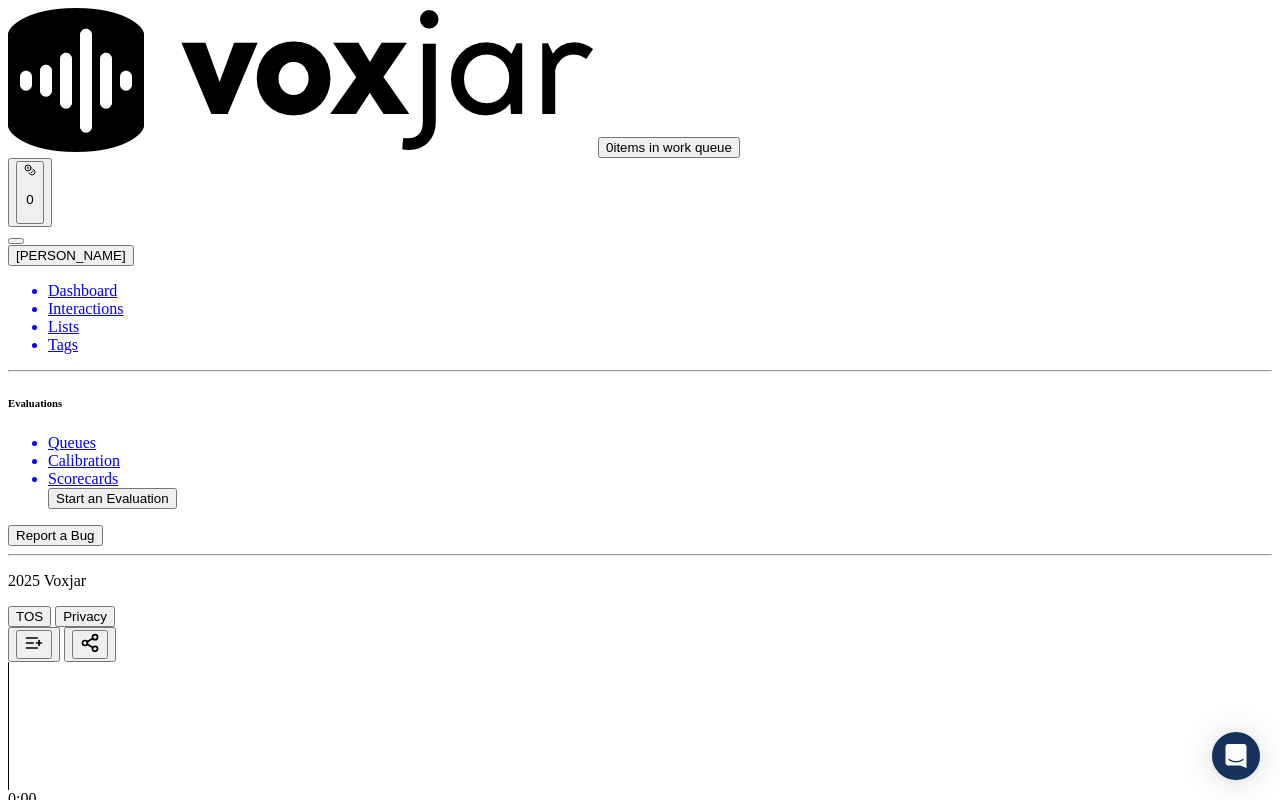 scroll, scrollTop: 4900, scrollLeft: 0, axis: vertical 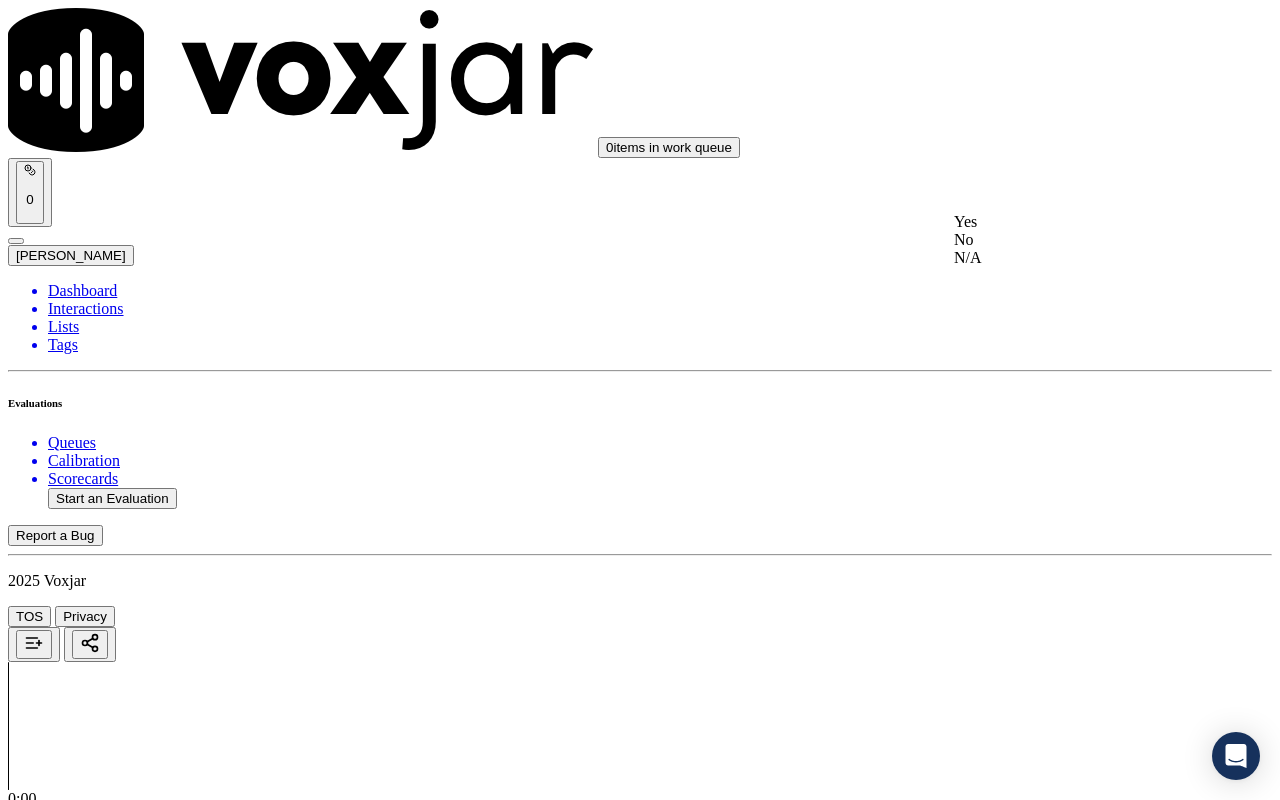click on "Yes" at bounding box center [1067, 222] 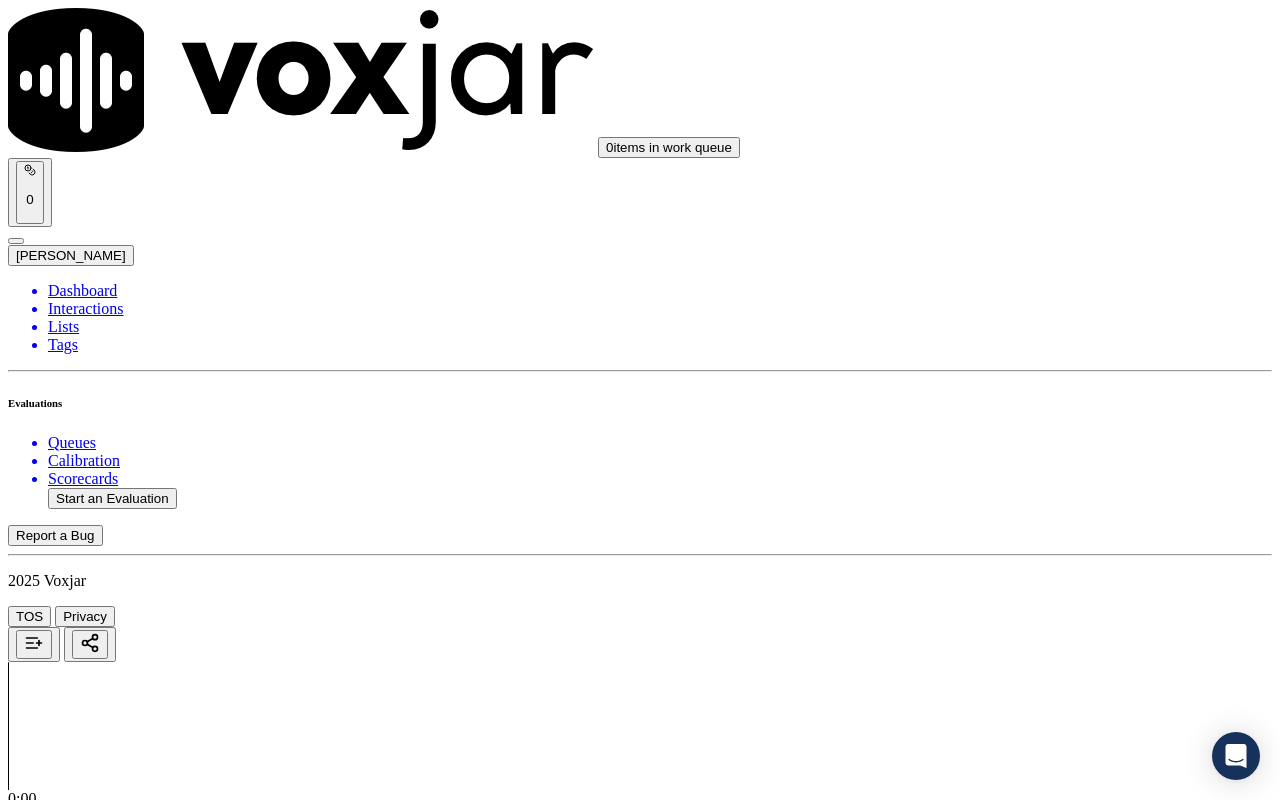 click on "Select an answer" at bounding box center [67, 6485] 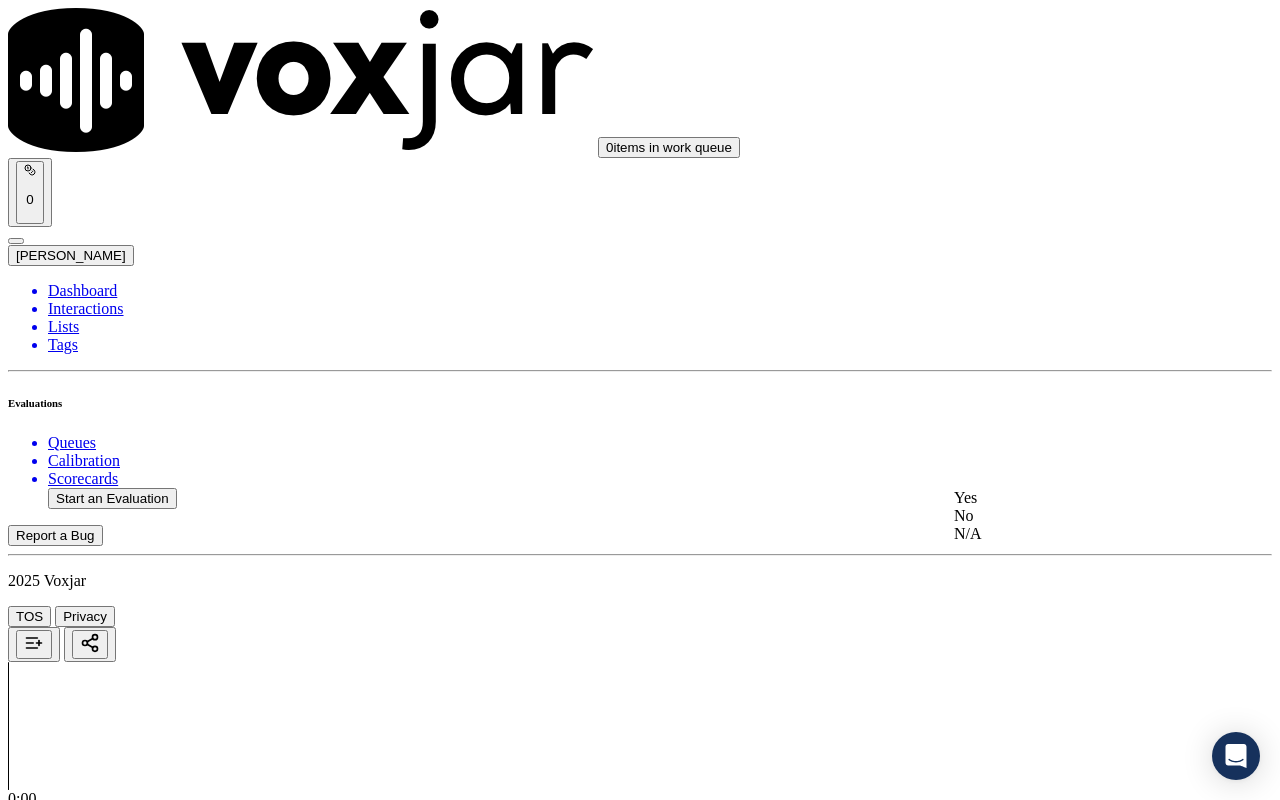 click on "Yes" at bounding box center (1067, 498) 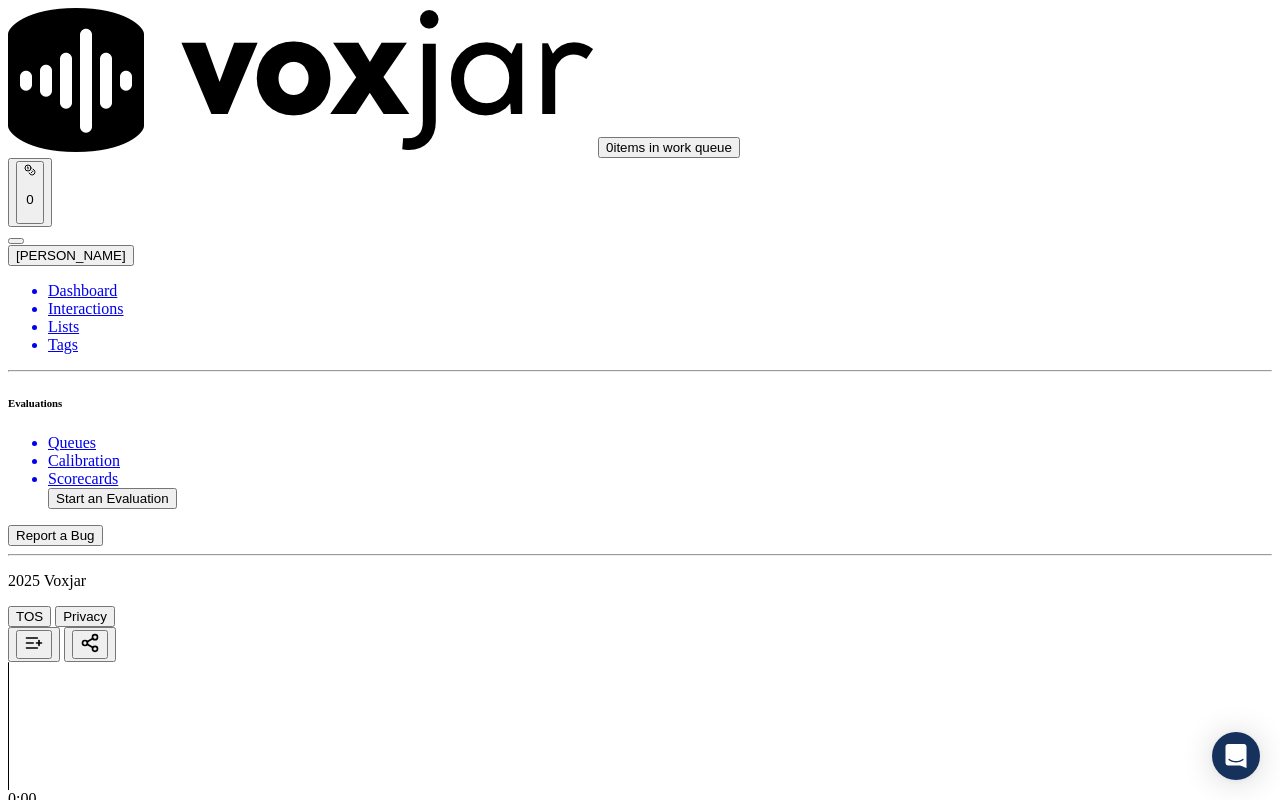 scroll, scrollTop: 5300, scrollLeft: 0, axis: vertical 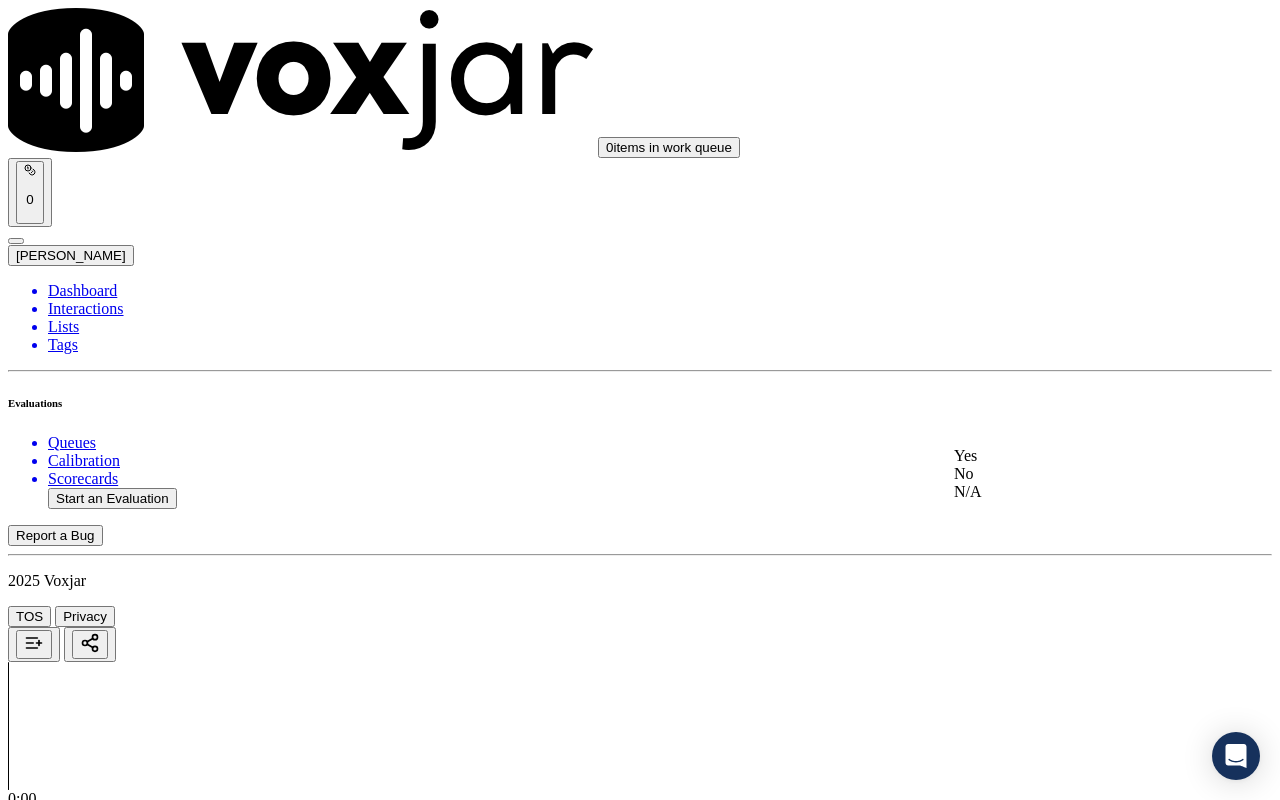 click on "Yes" at bounding box center [1067, 456] 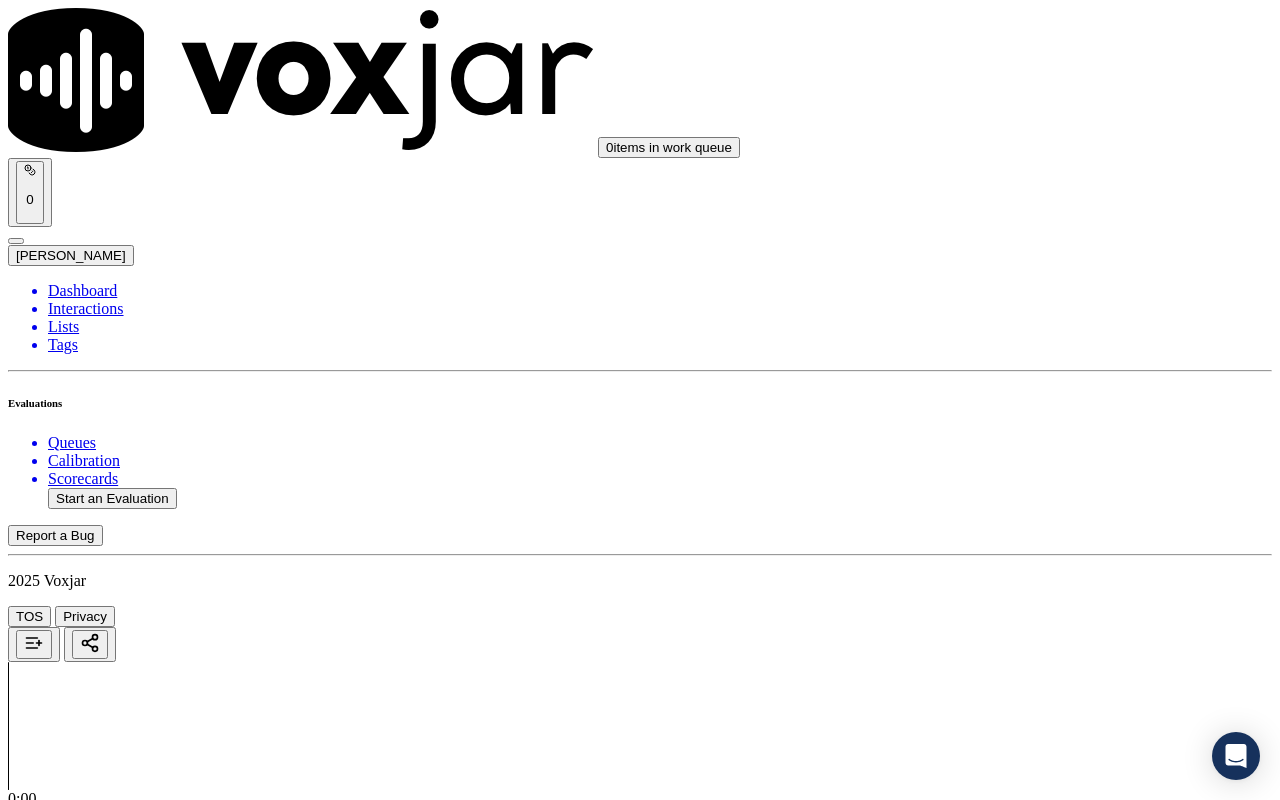 click on "Select an answer" at bounding box center (67, 7036) 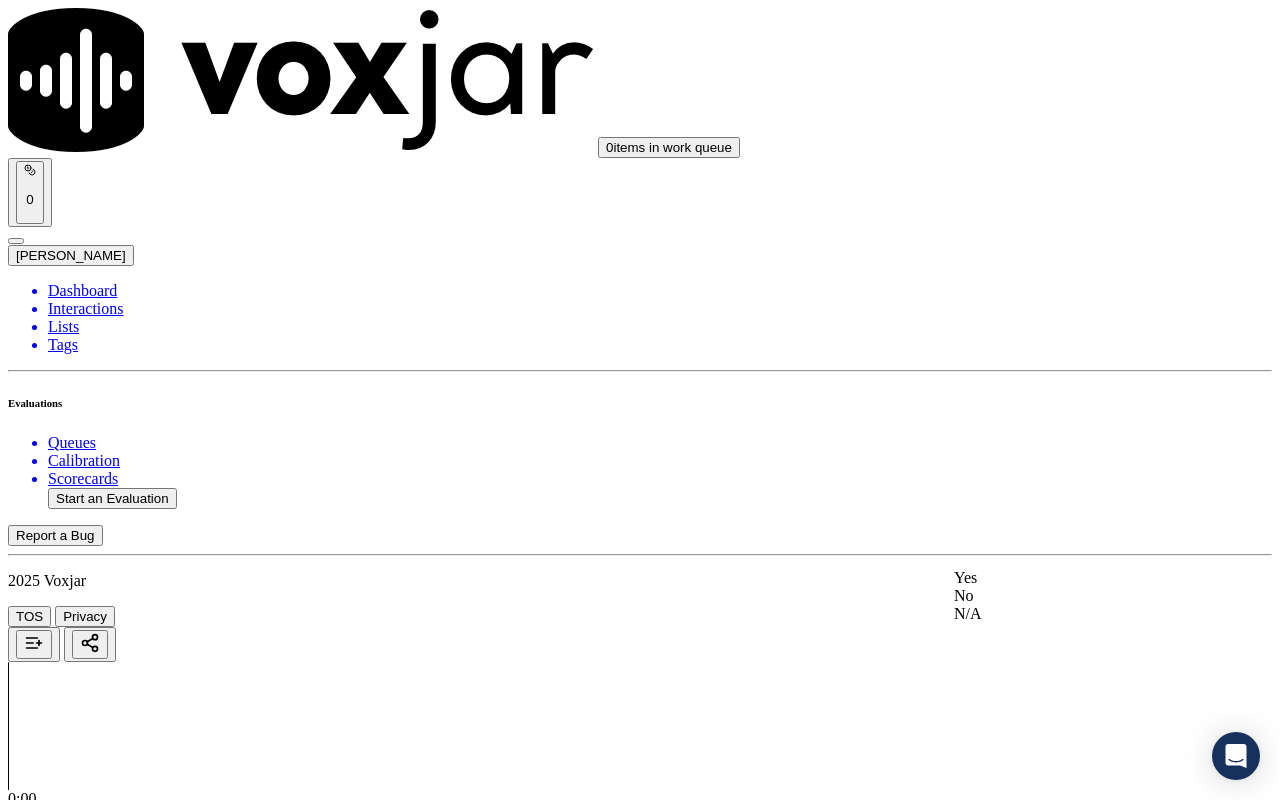 click on "Yes" at bounding box center (1067, 578) 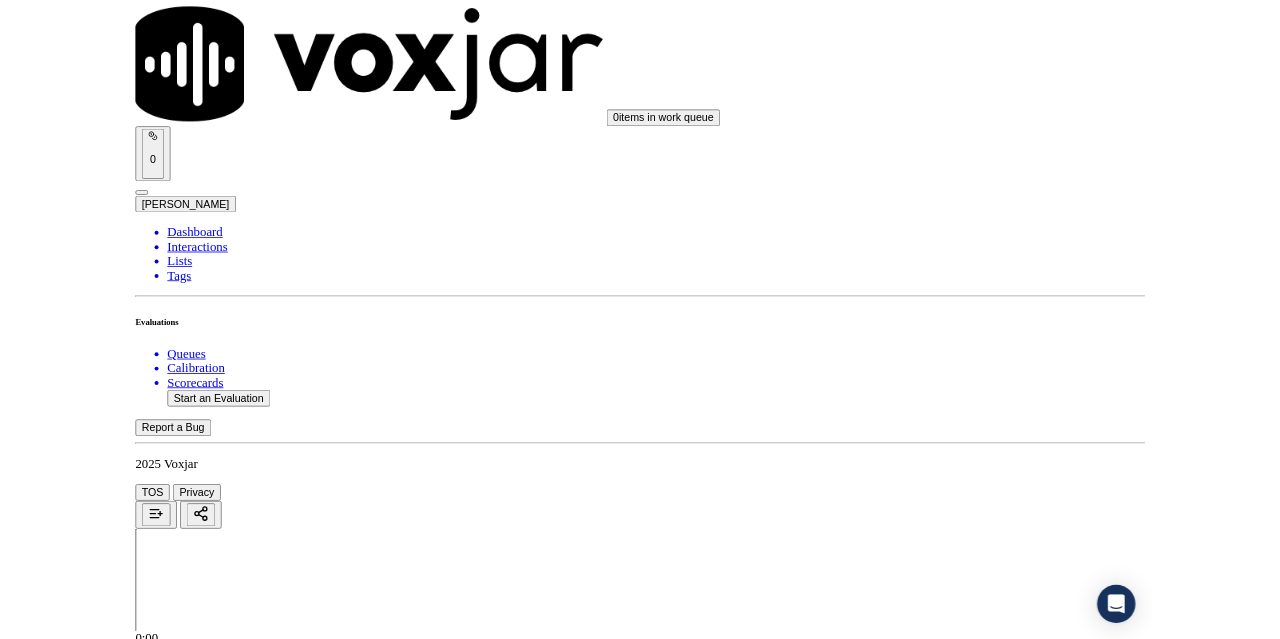 scroll, scrollTop: 5735, scrollLeft: 0, axis: vertical 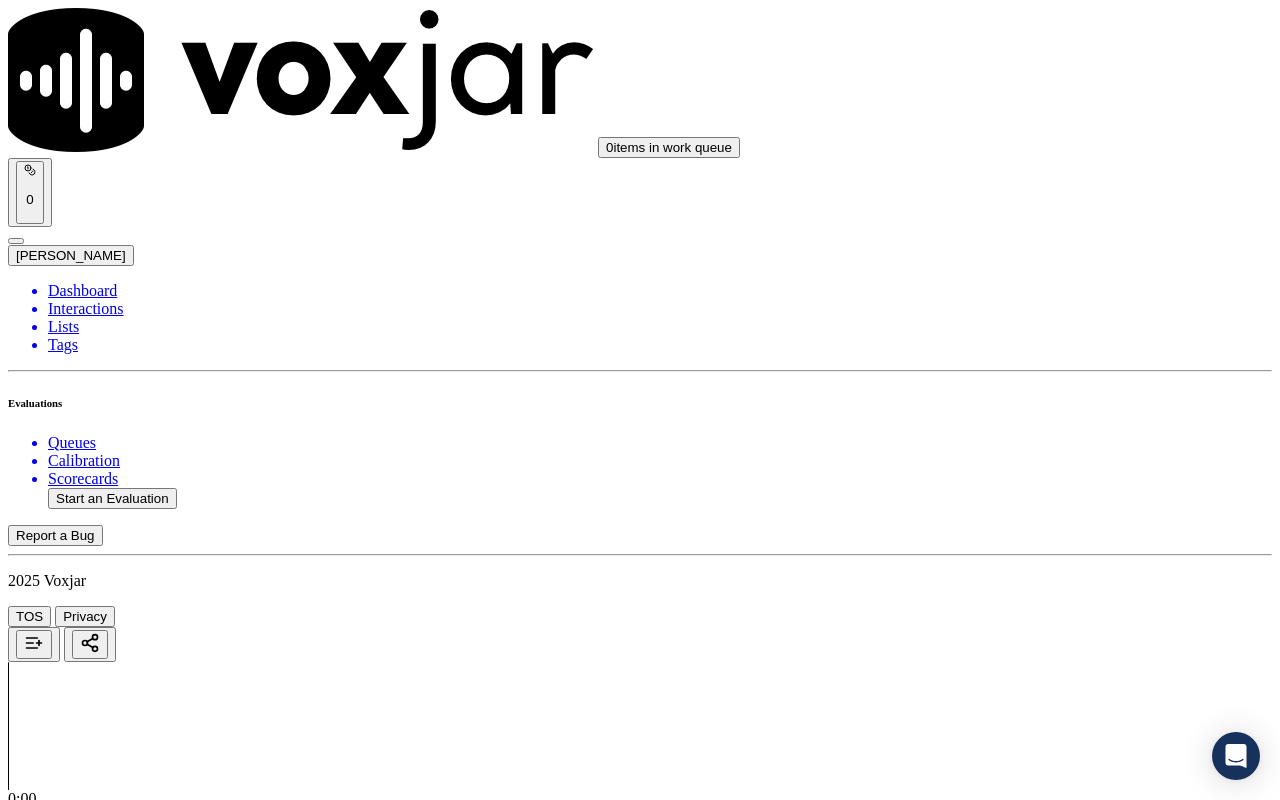 click on "Select an answer" at bounding box center (67, 7272) 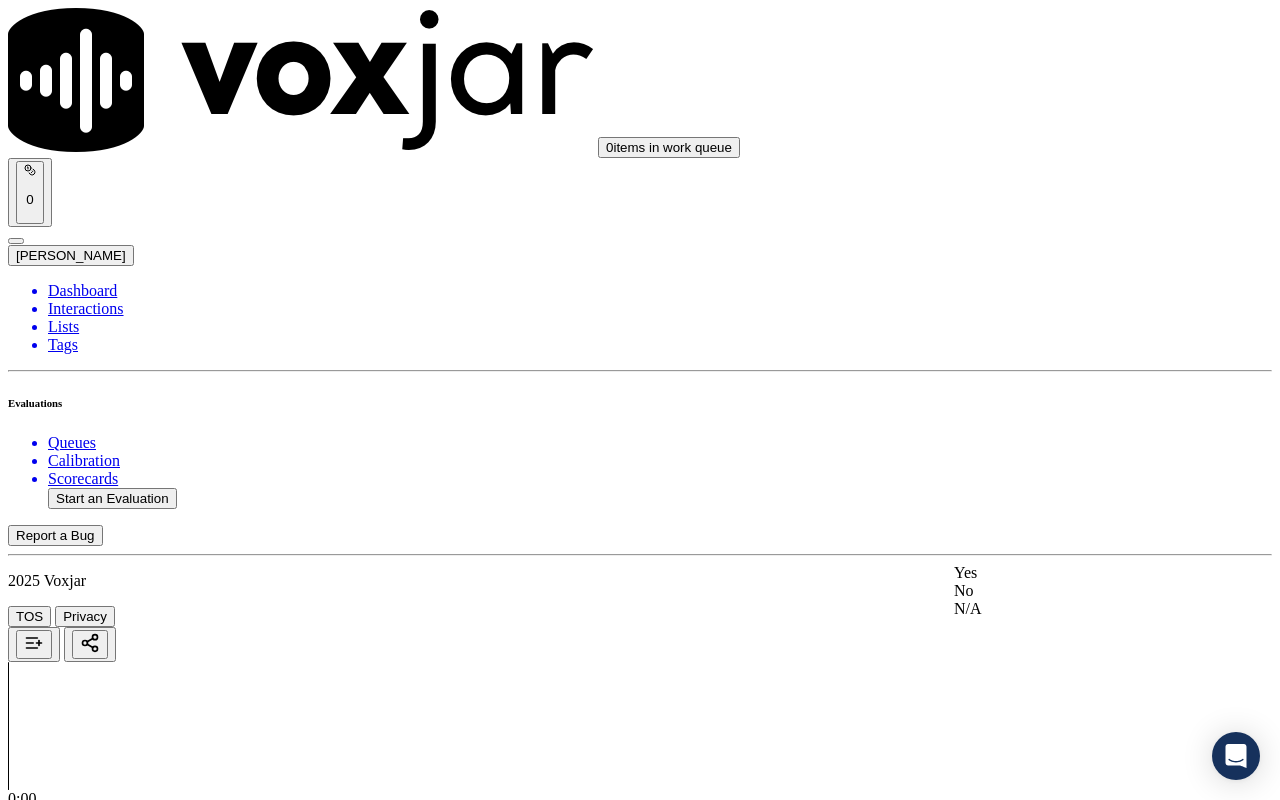 click on "Yes" at bounding box center [1067, 573] 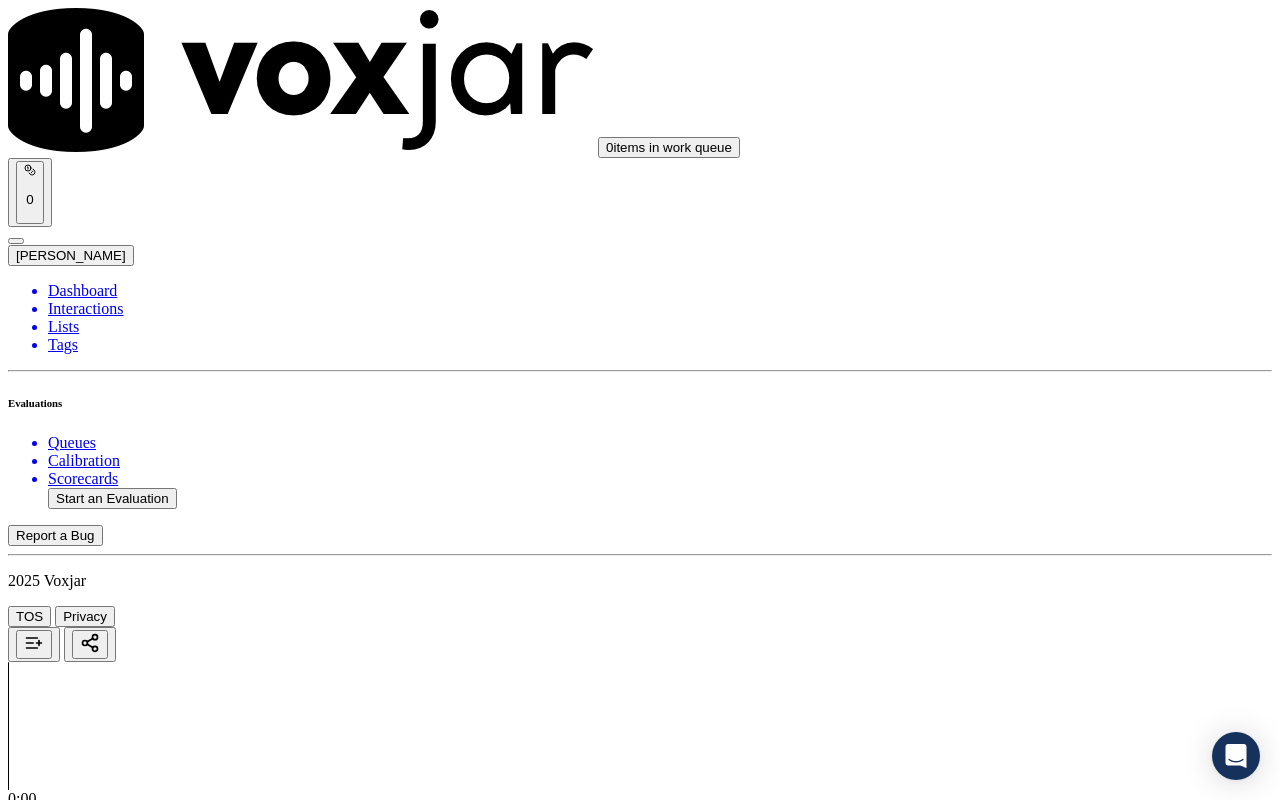 click on "Submit Scores" at bounding box center (59, 7345) 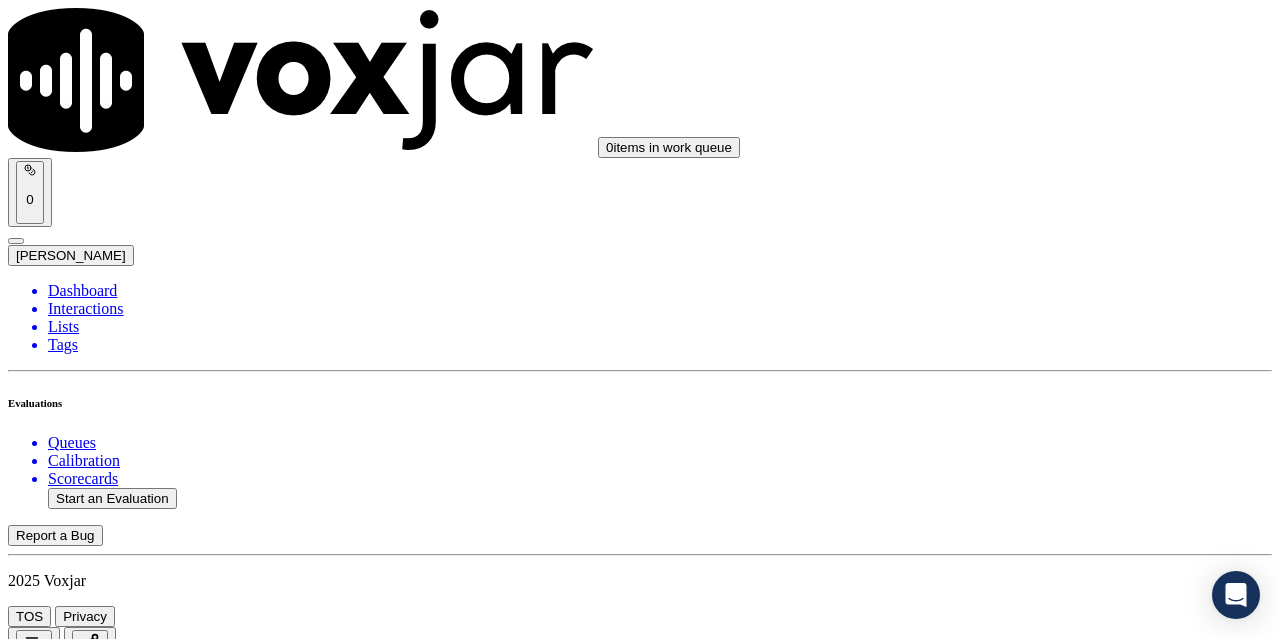 click on "Start an Evaluation" 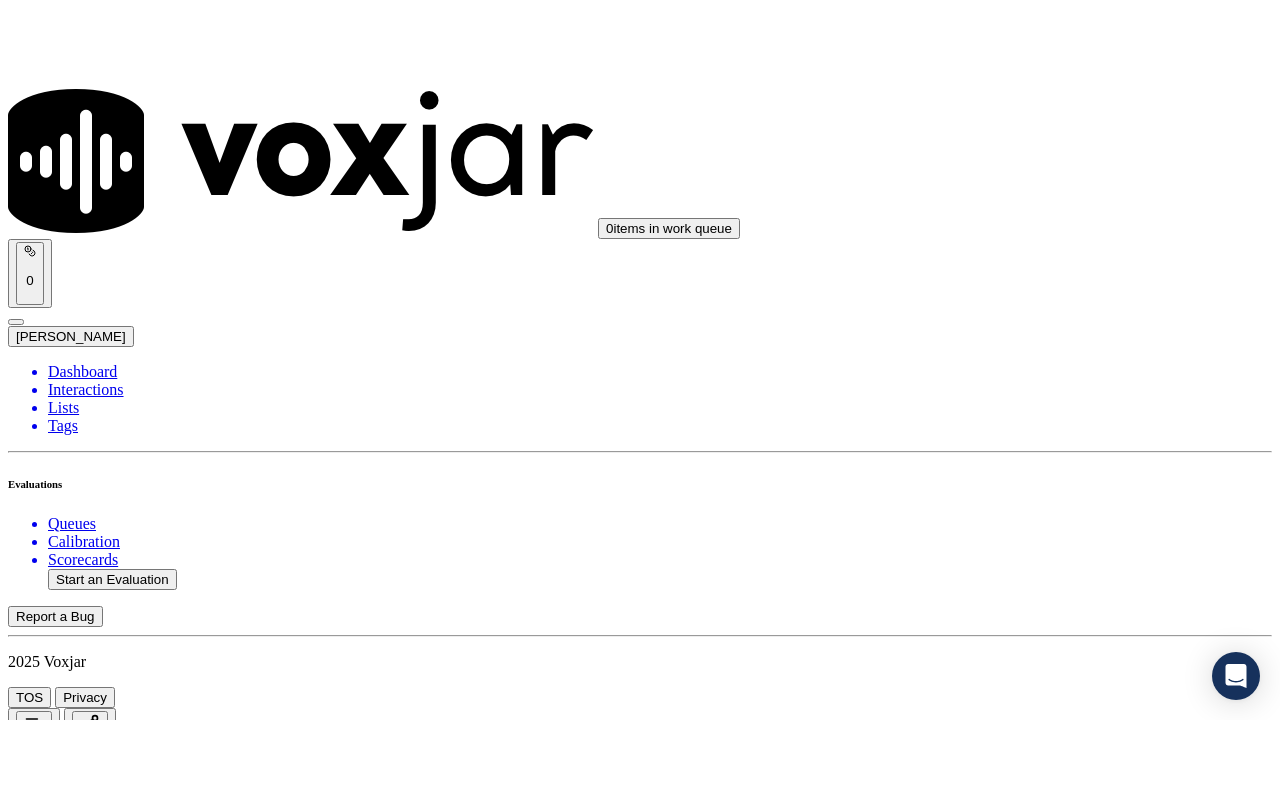 scroll, scrollTop: 300, scrollLeft: 0, axis: vertical 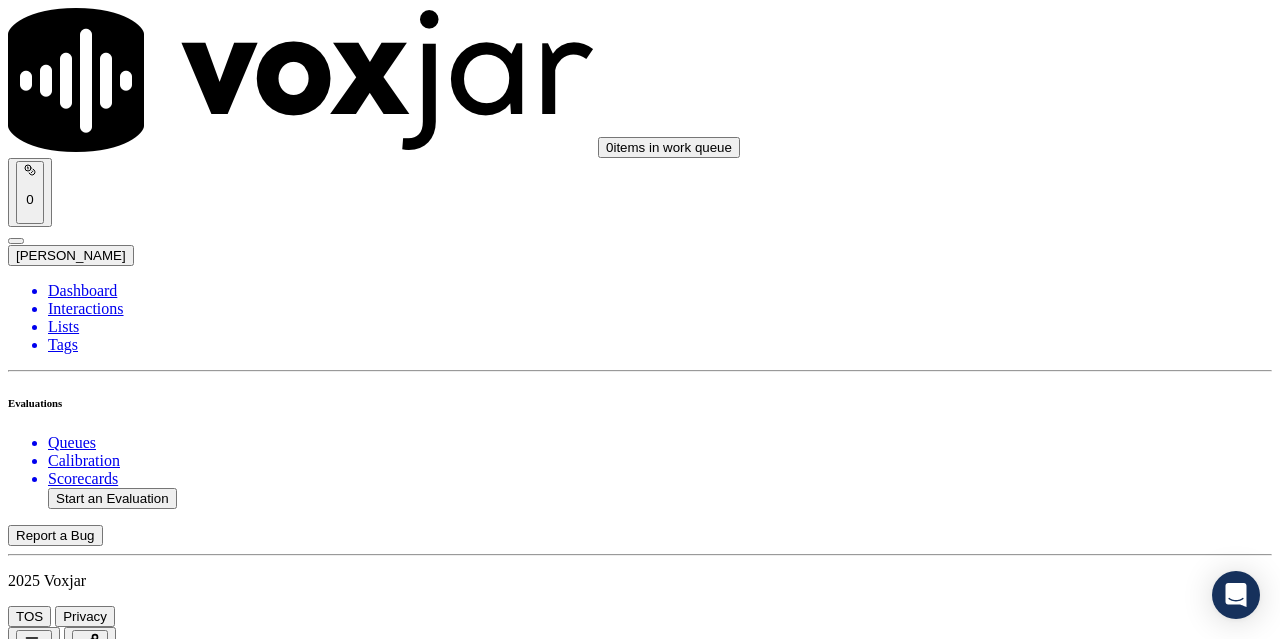 click 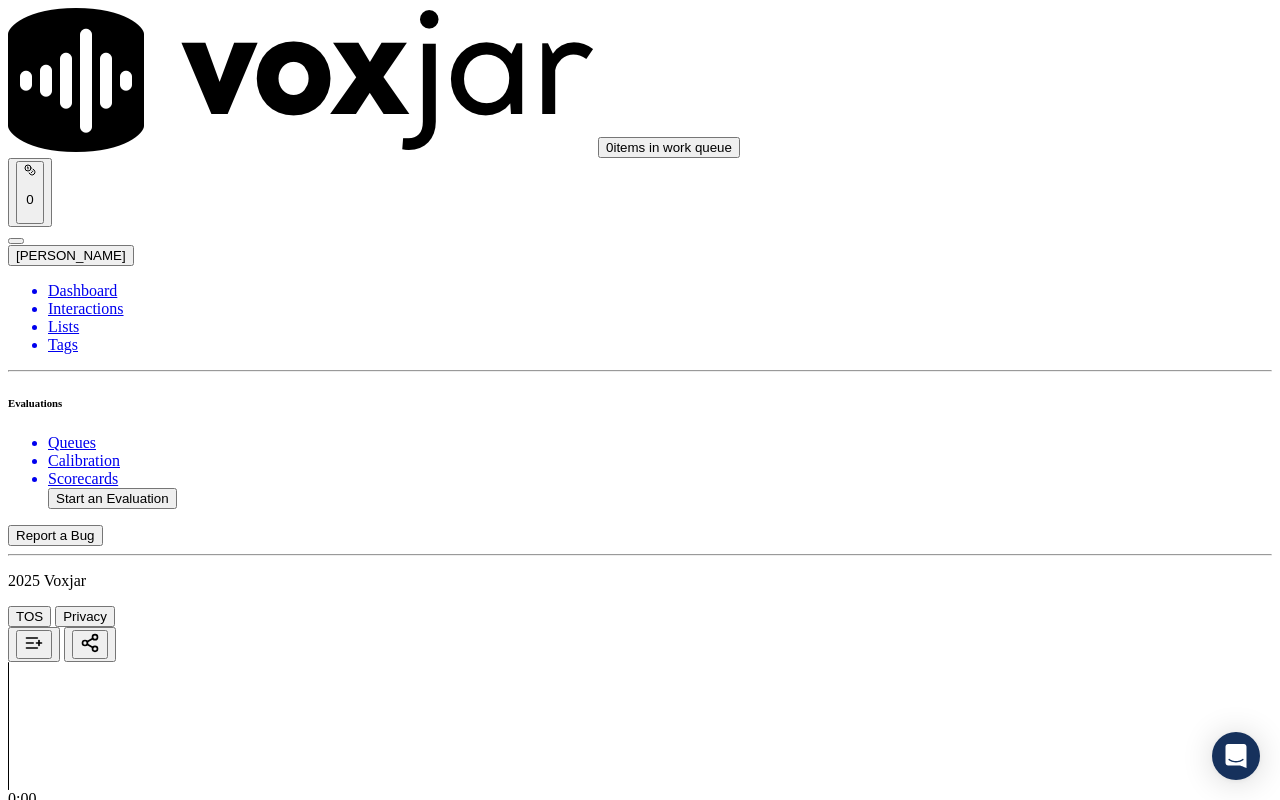 scroll, scrollTop: 219, scrollLeft: 0, axis: vertical 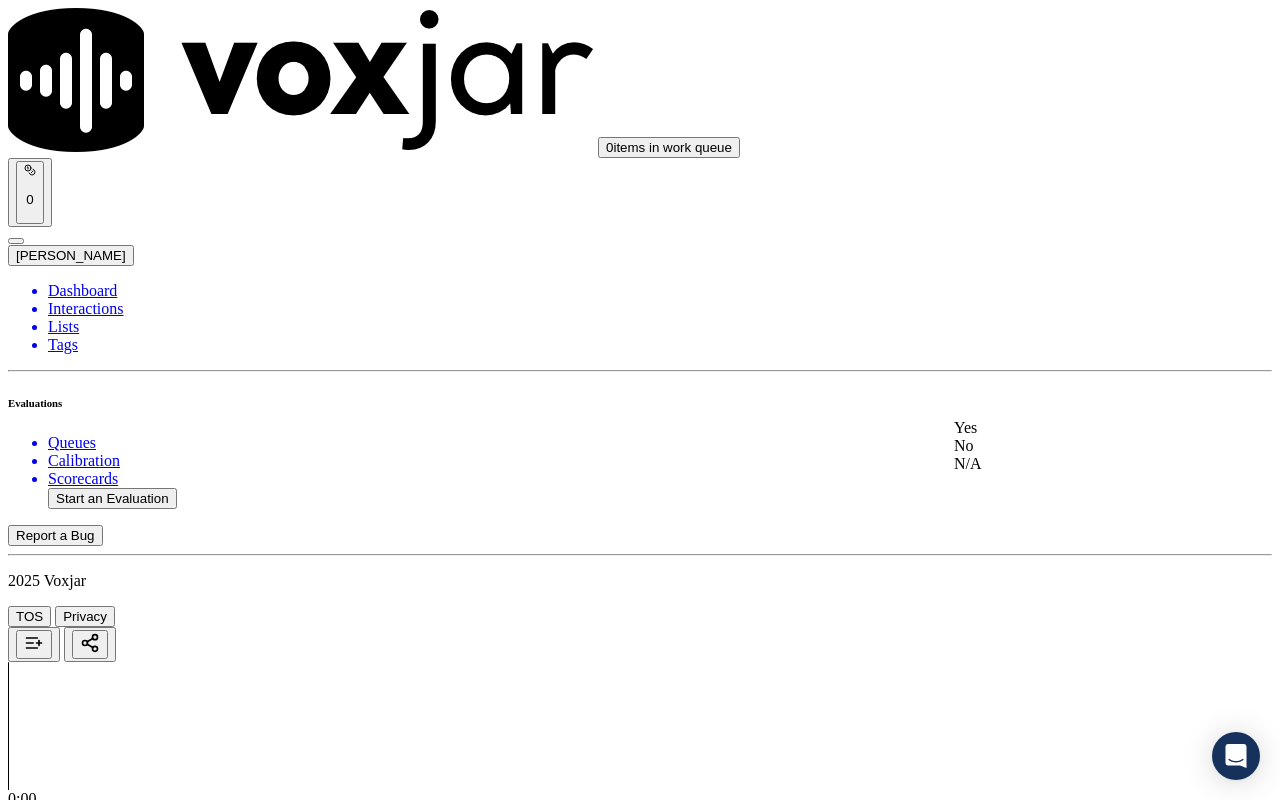 click on "Yes" at bounding box center [1067, 428] 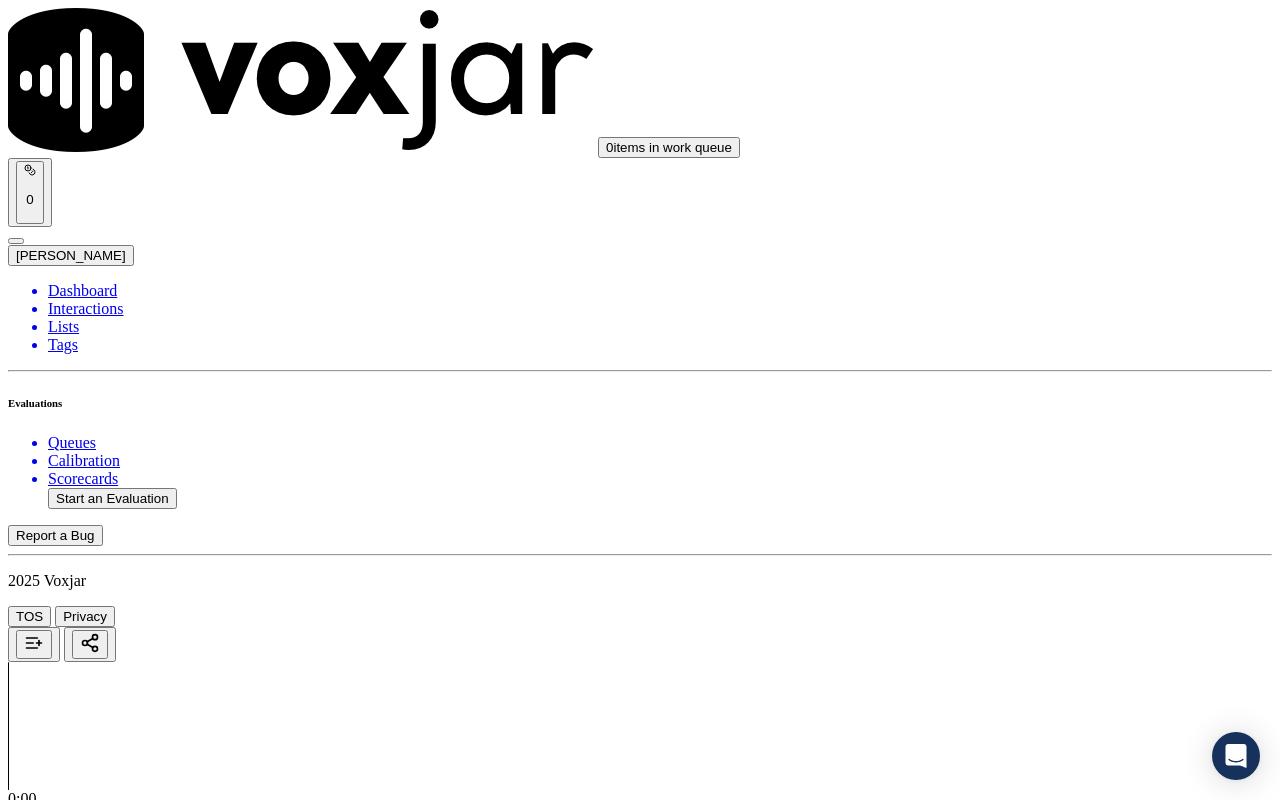 scroll, scrollTop: 400, scrollLeft: 0, axis: vertical 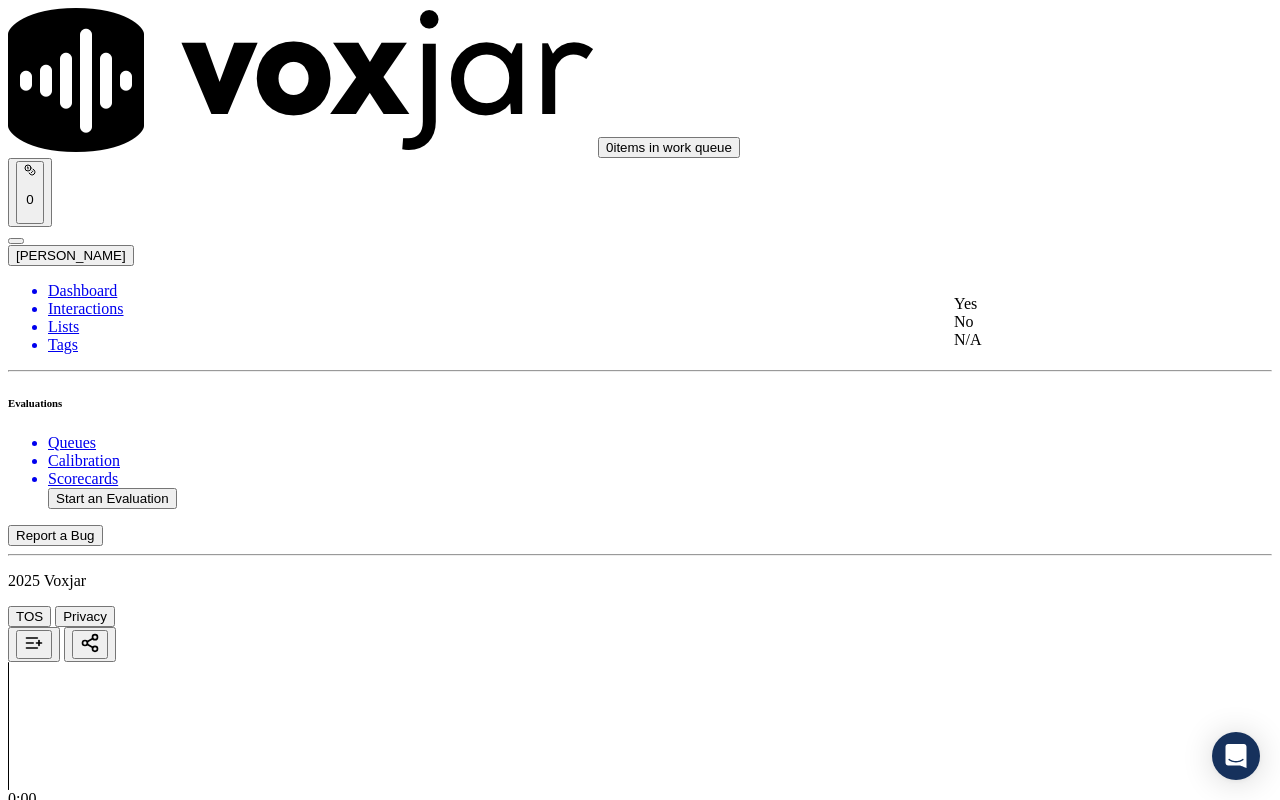 click on "Yes" at bounding box center (1067, 304) 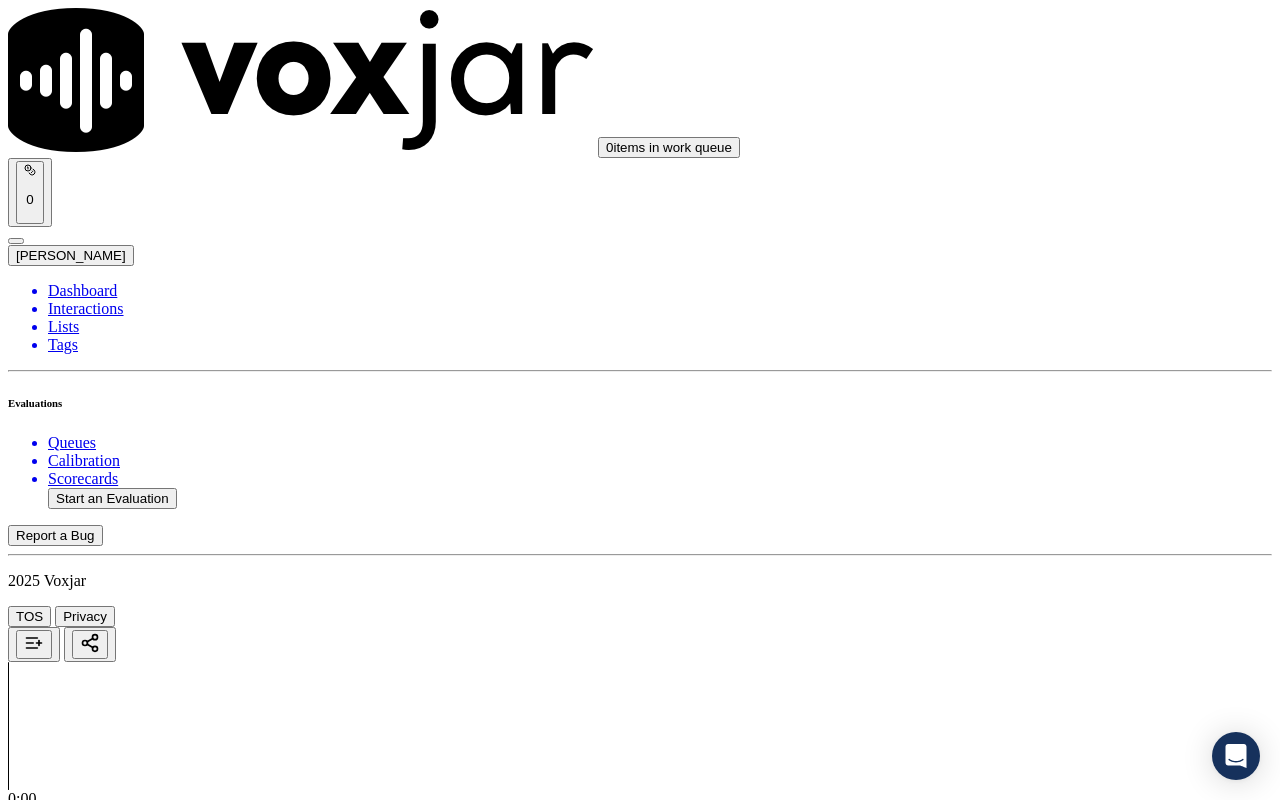 click on "Select an answer" at bounding box center [67, 2861] 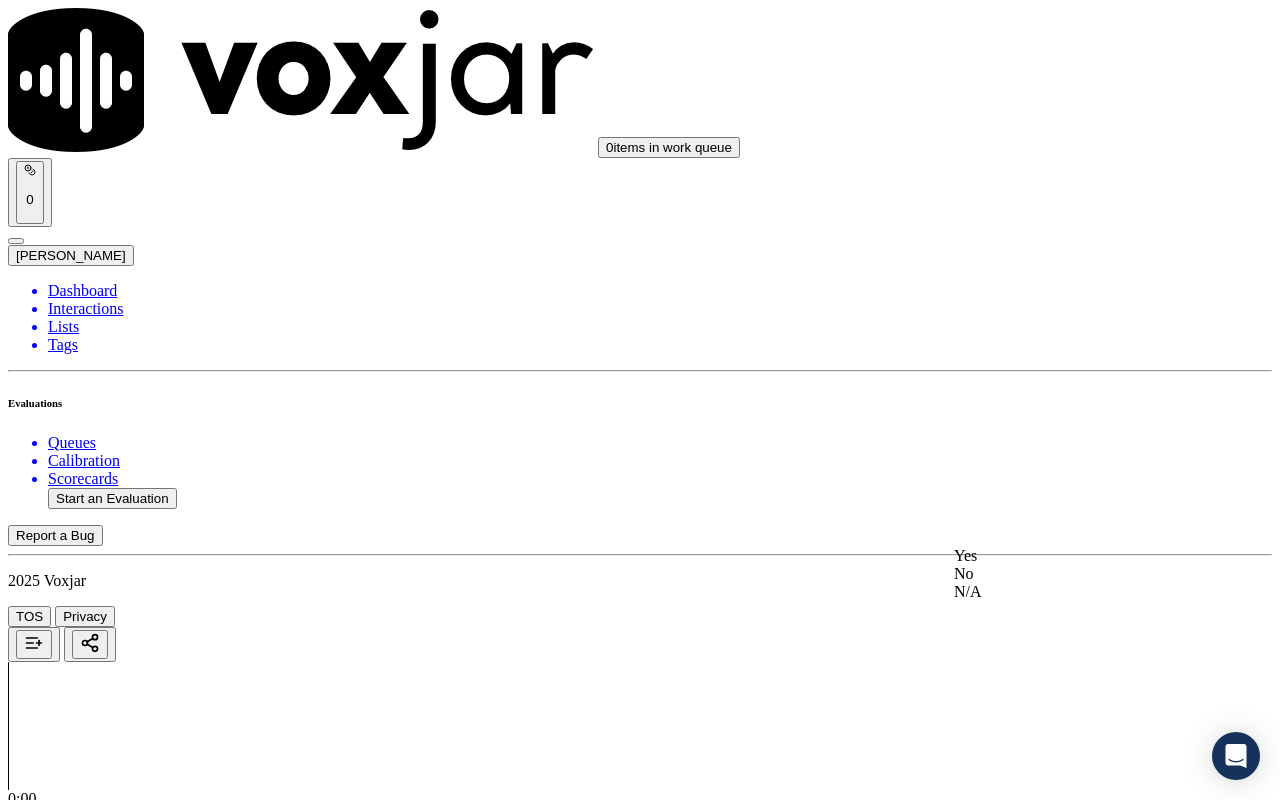 click on "Yes" at bounding box center (1067, 556) 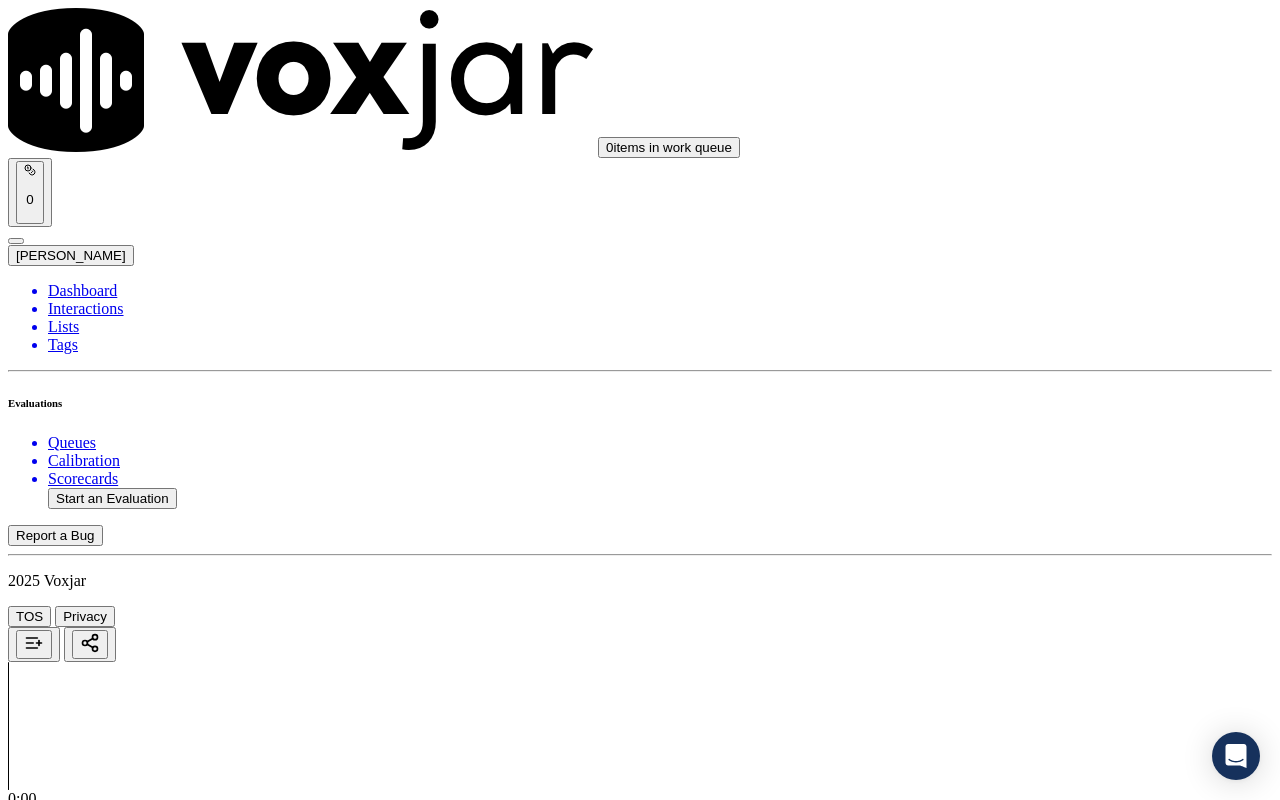 scroll, scrollTop: 700, scrollLeft: 0, axis: vertical 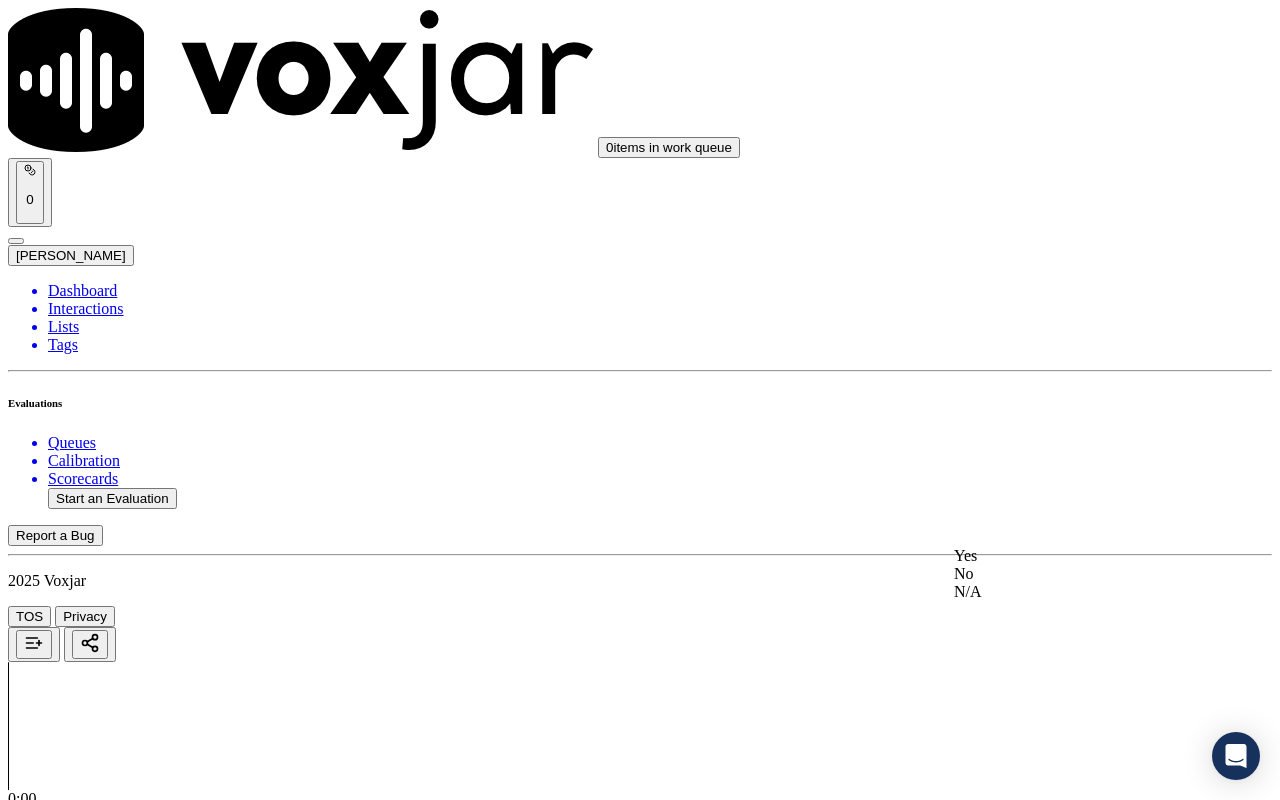 click on "Yes" at bounding box center [1067, 556] 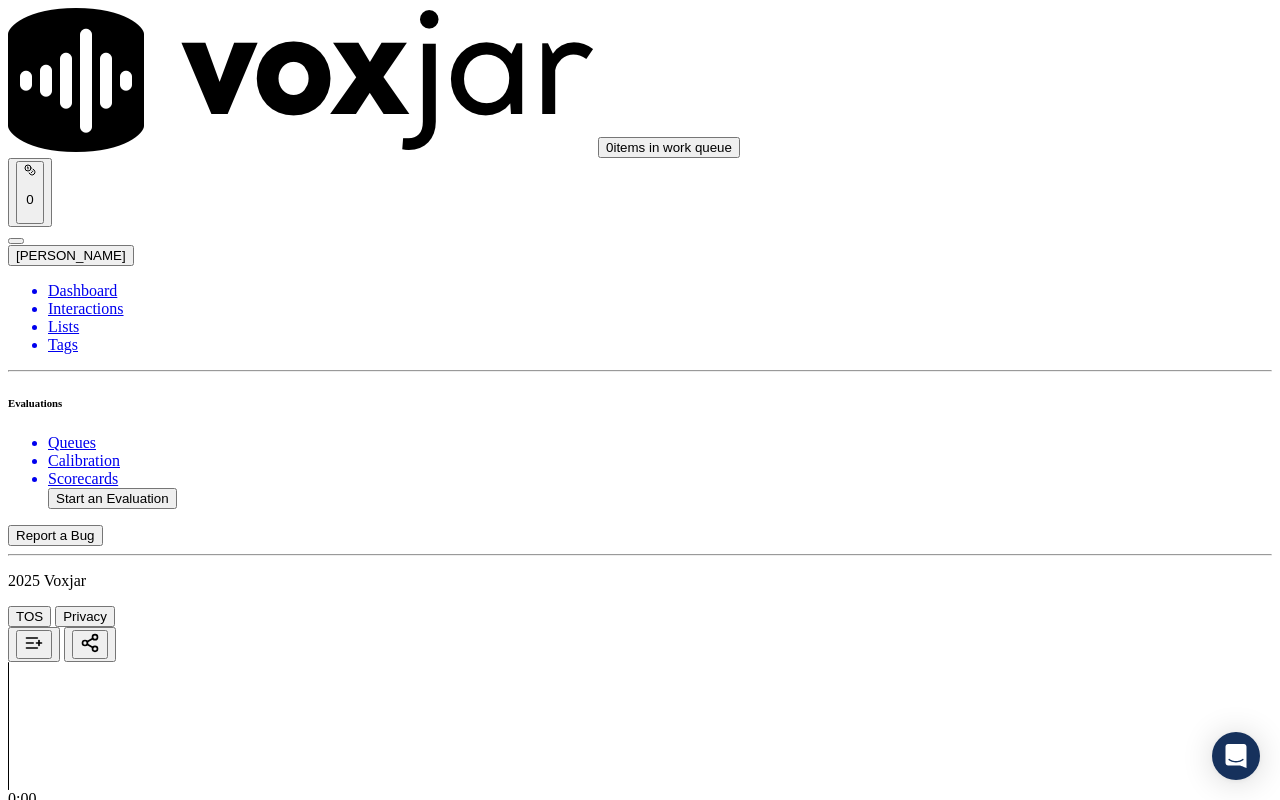 scroll, scrollTop: 1100, scrollLeft: 0, axis: vertical 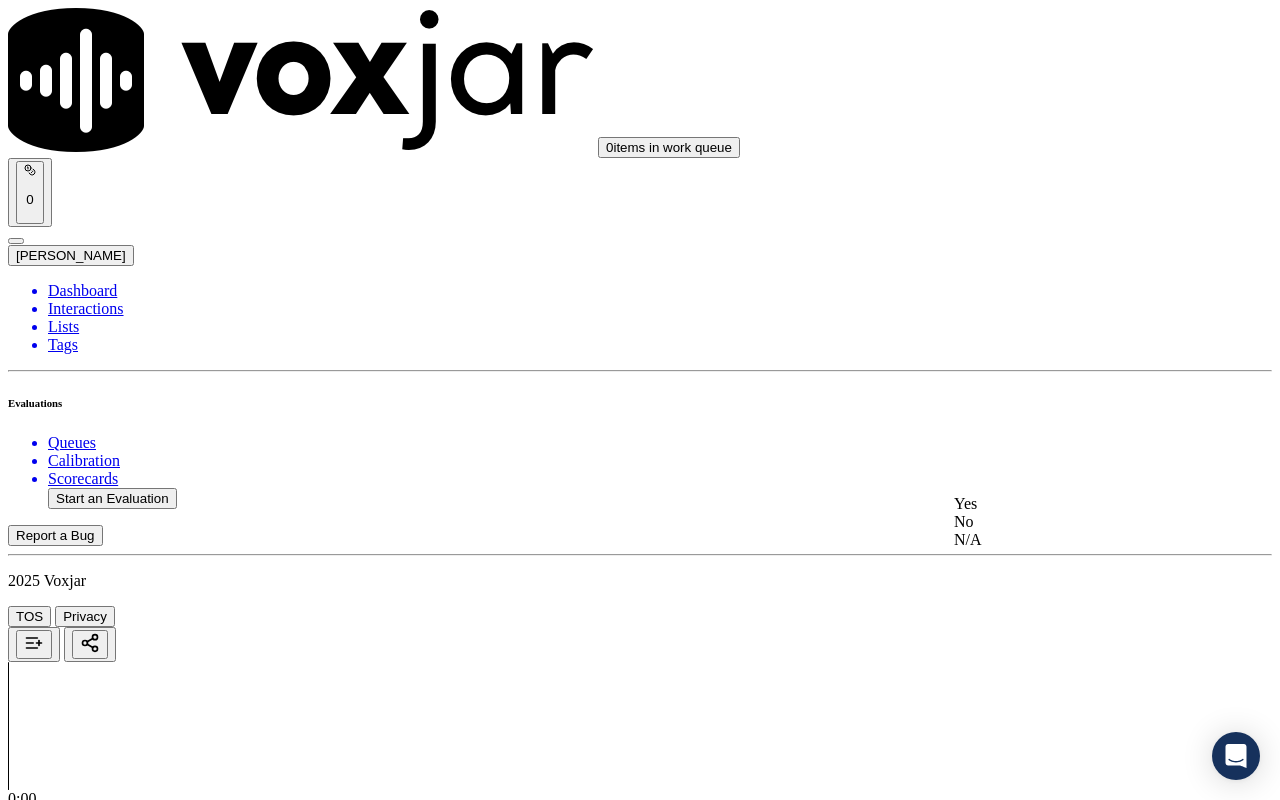 click on "N/A" 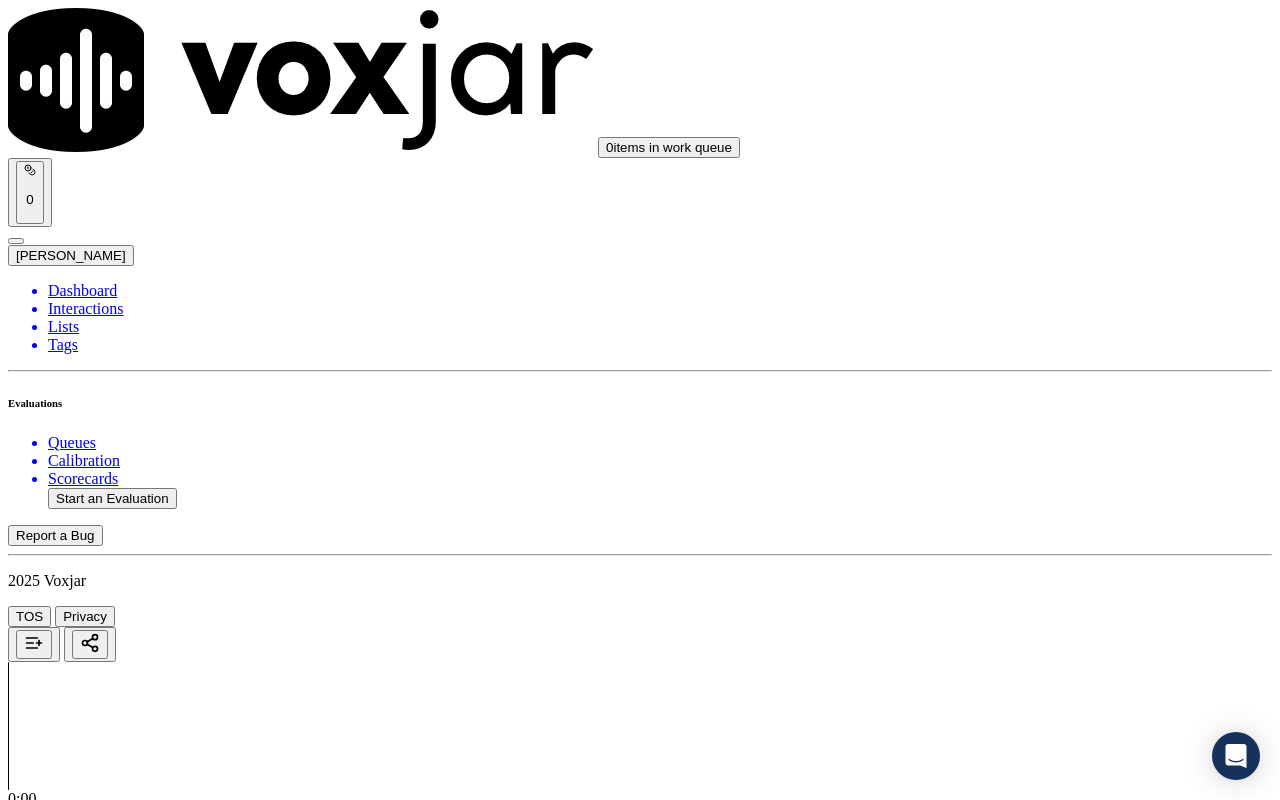 scroll, scrollTop: 1500, scrollLeft: 0, axis: vertical 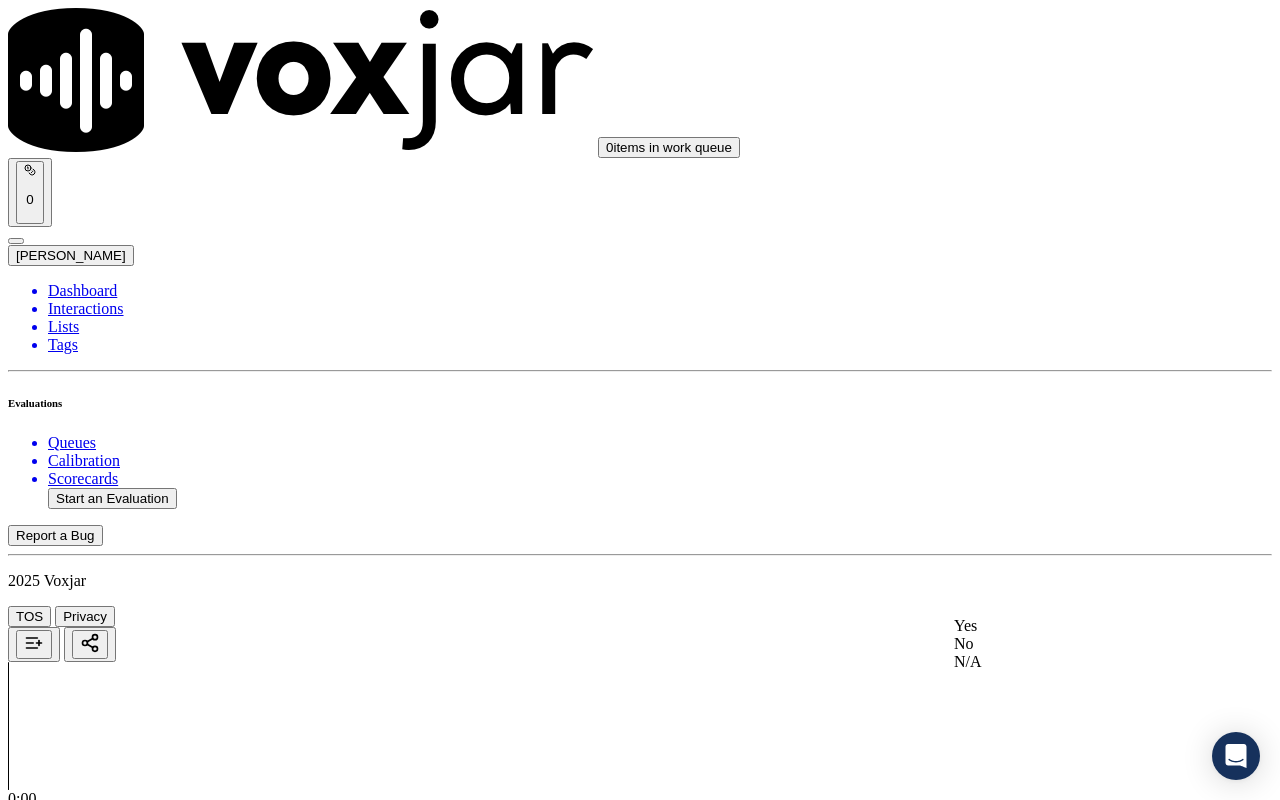click on "Yes" at bounding box center (28, 3112) 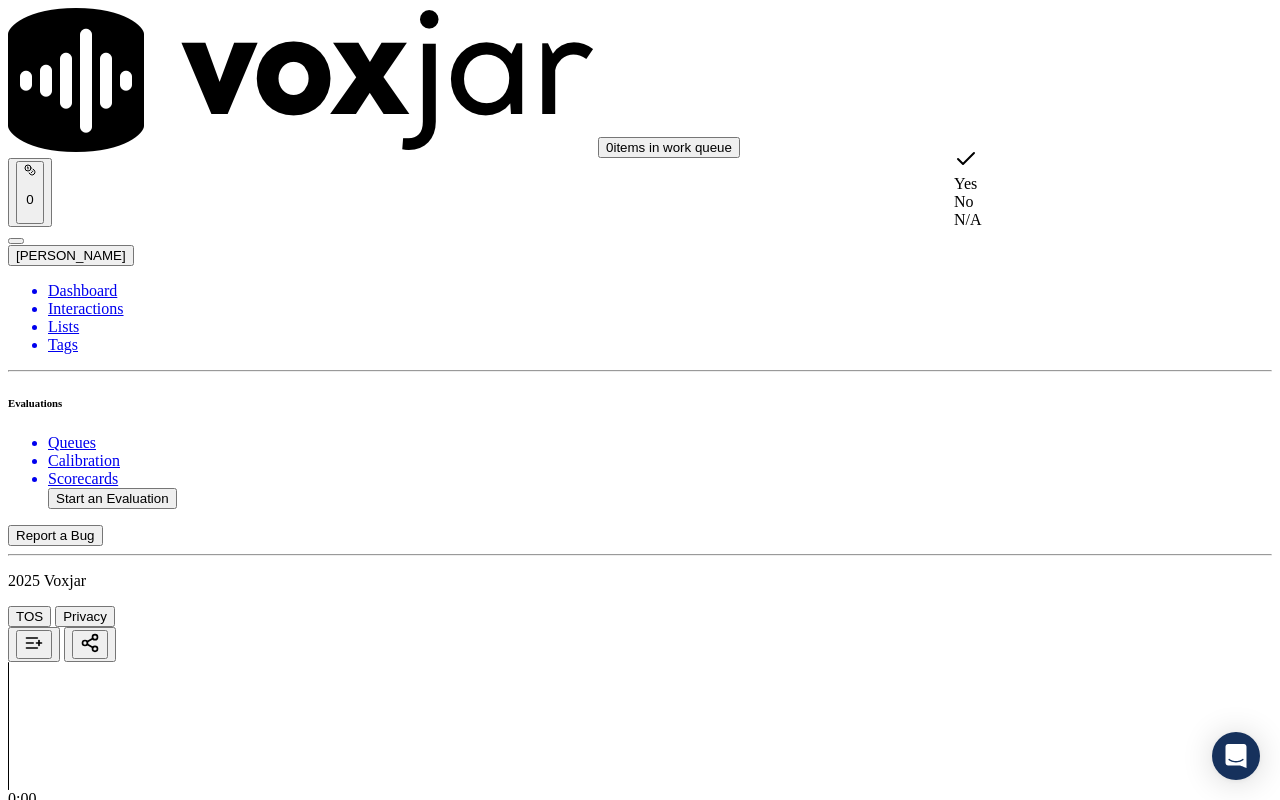 click on "N/A" 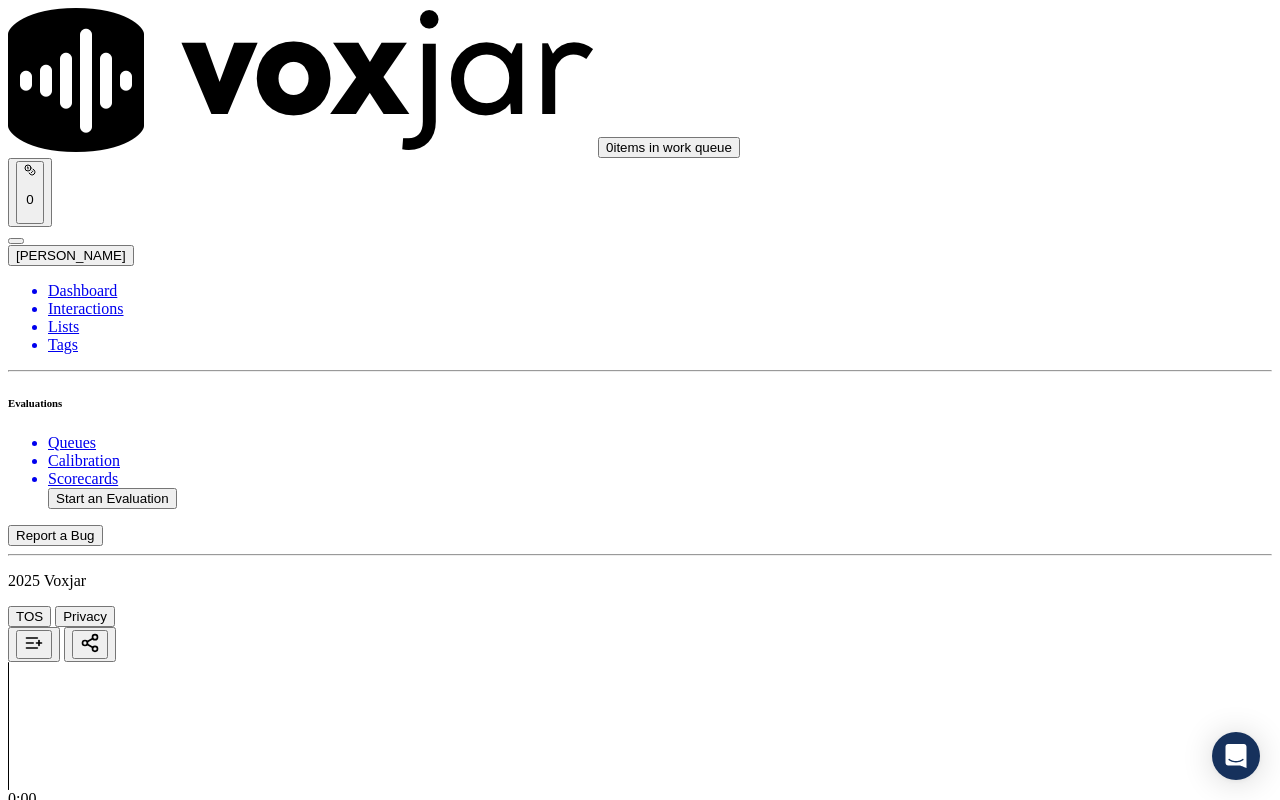 scroll, scrollTop: 1600, scrollLeft: 0, axis: vertical 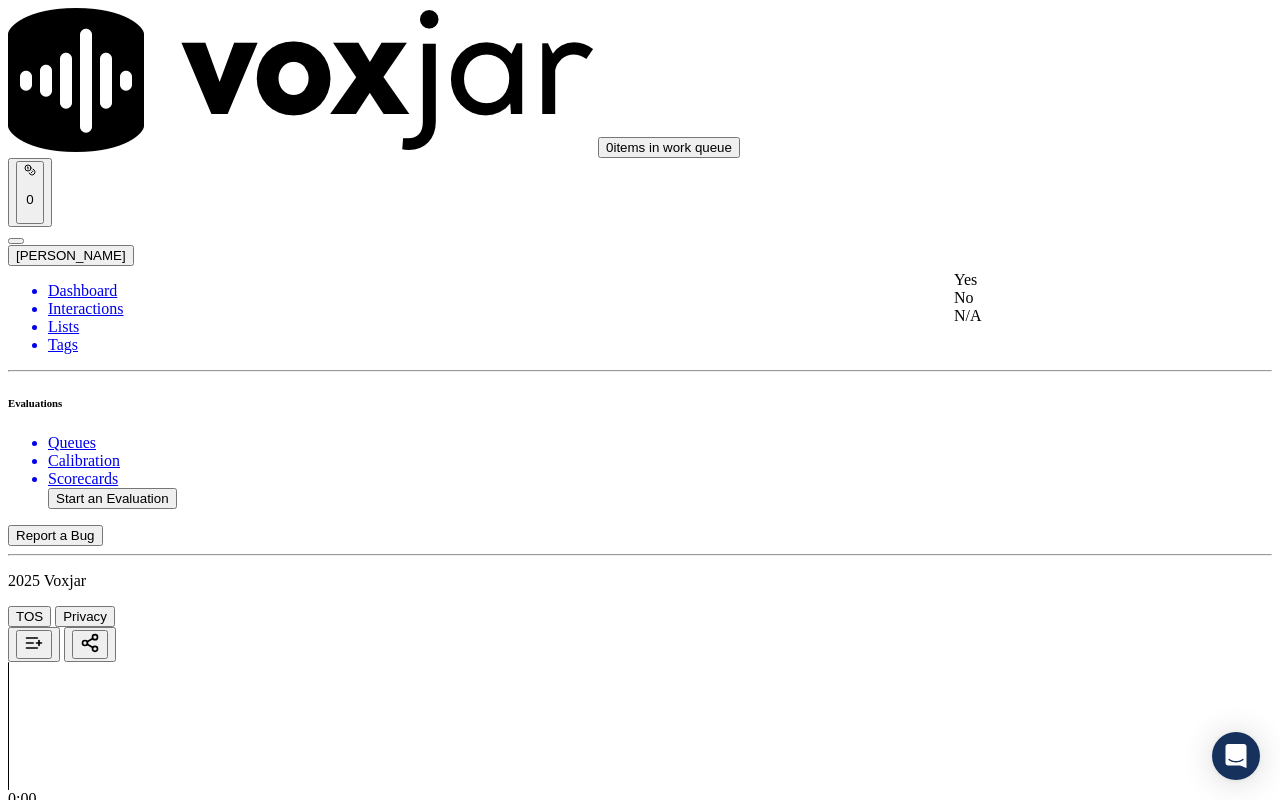 click on "Yes" at bounding box center (1067, 280) 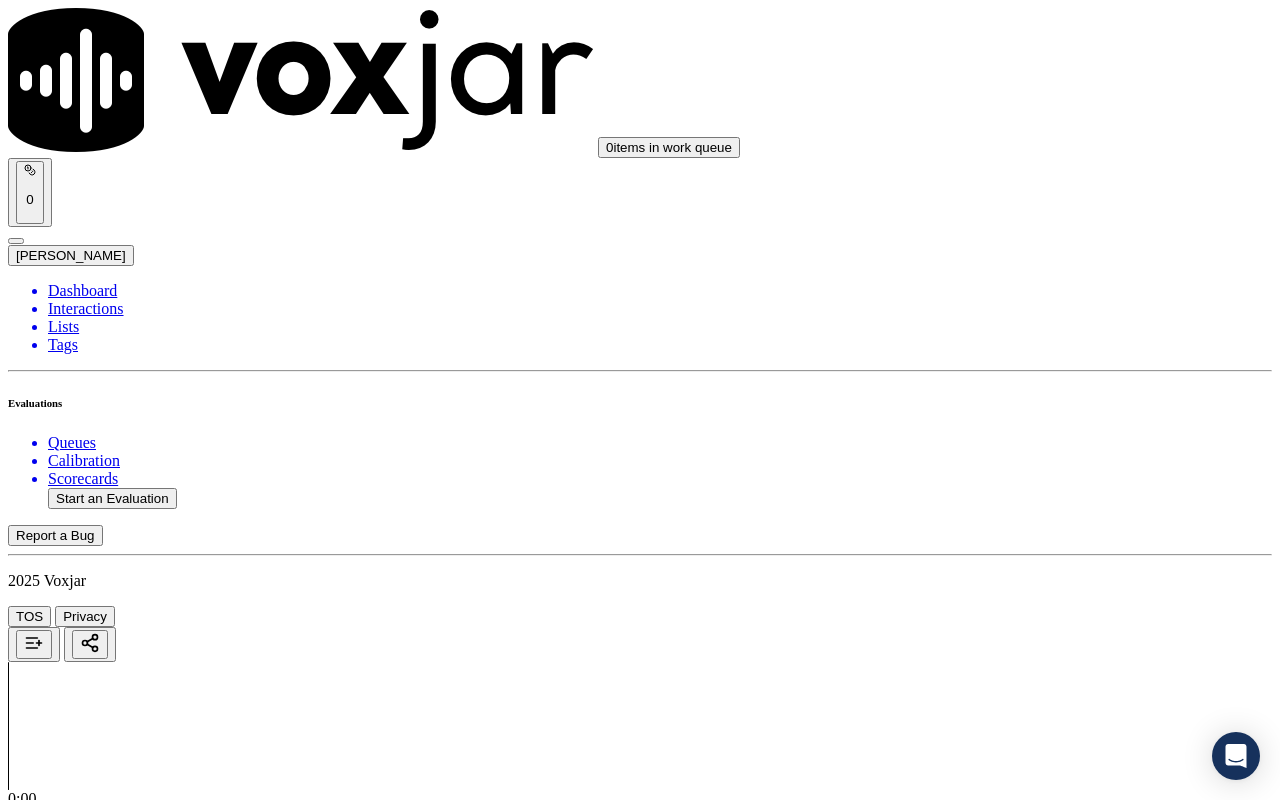 scroll, scrollTop: 1900, scrollLeft: 0, axis: vertical 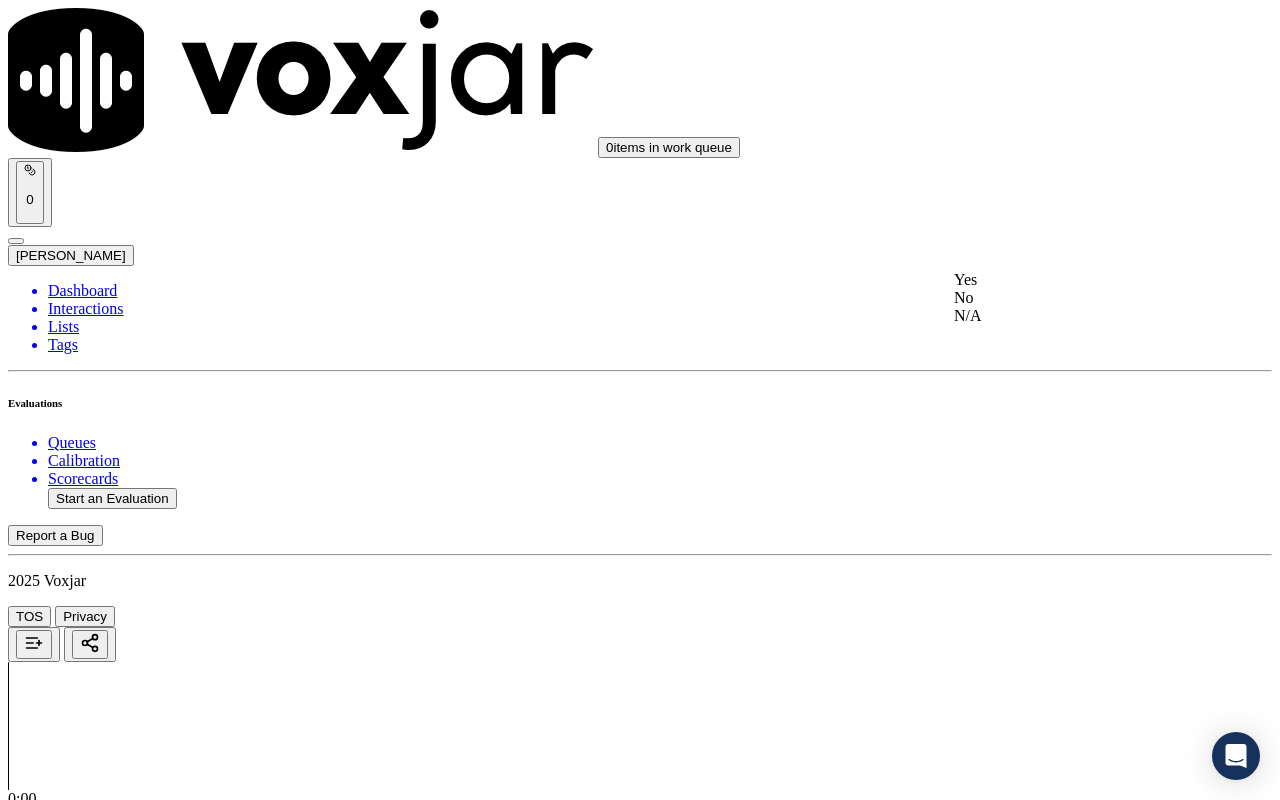 click on "Yes" at bounding box center [1067, 280] 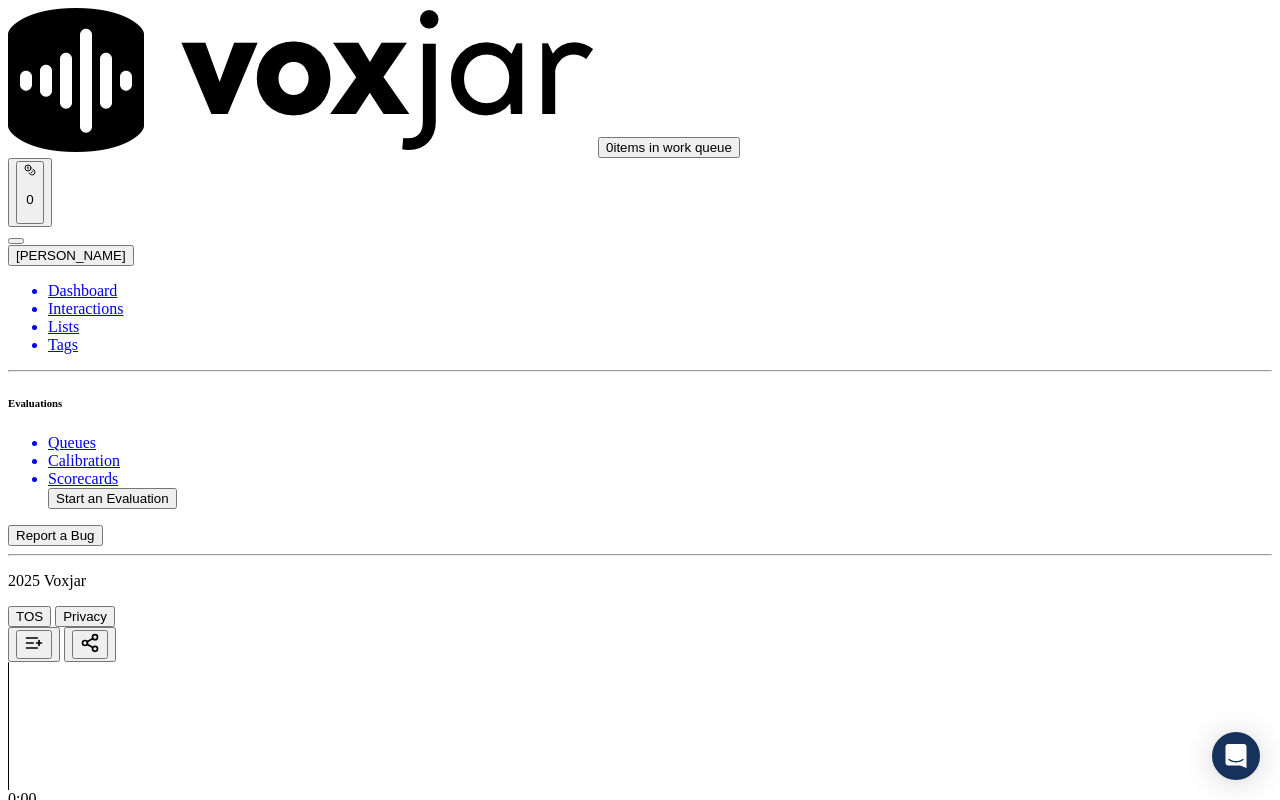 click on "Select an answer" at bounding box center [67, 4044] 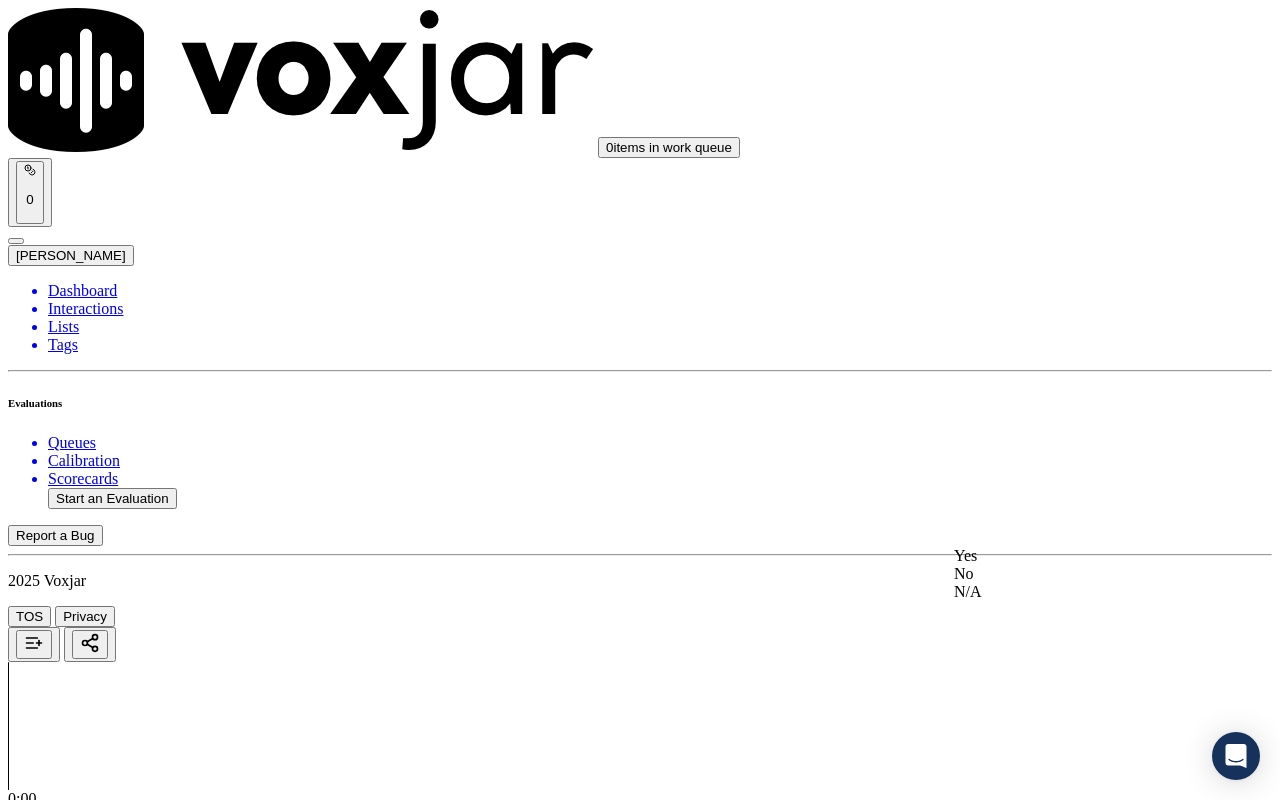 click on "Yes" at bounding box center [1067, 556] 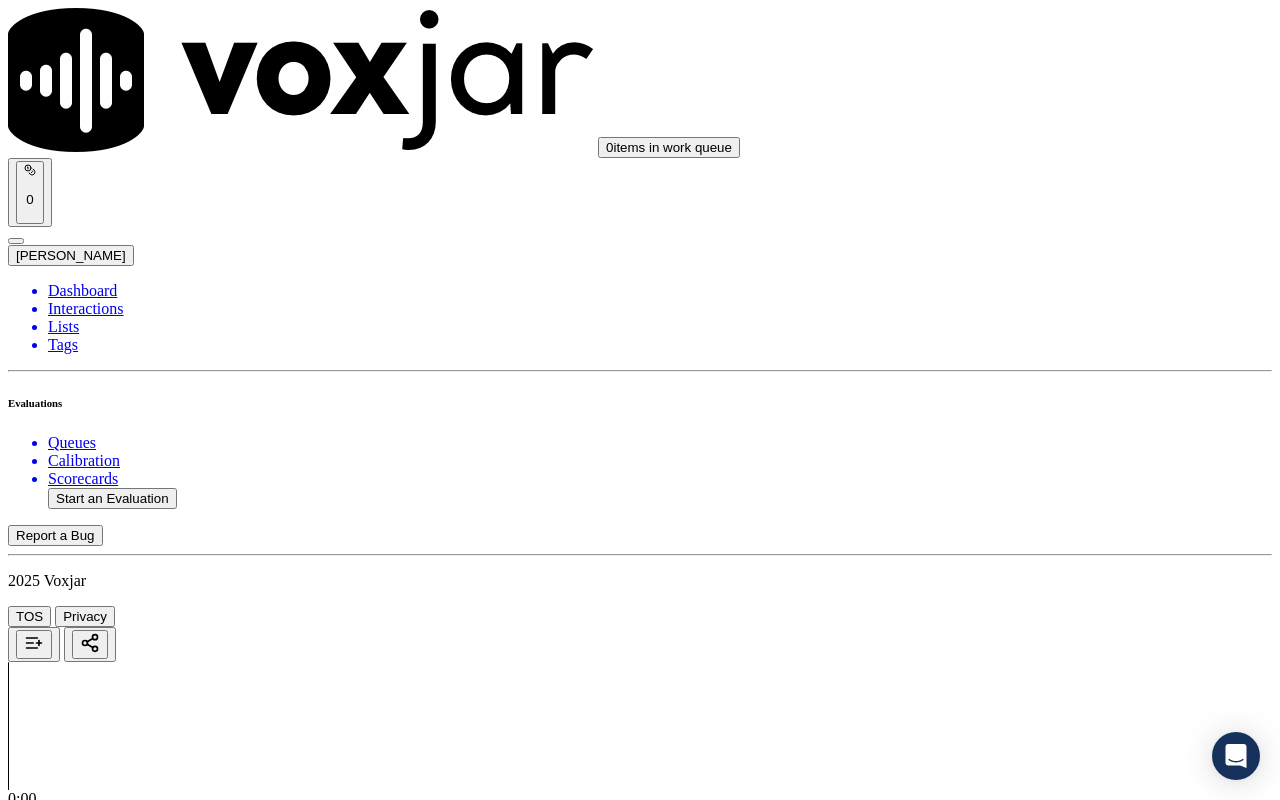 scroll, scrollTop: 2300, scrollLeft: 0, axis: vertical 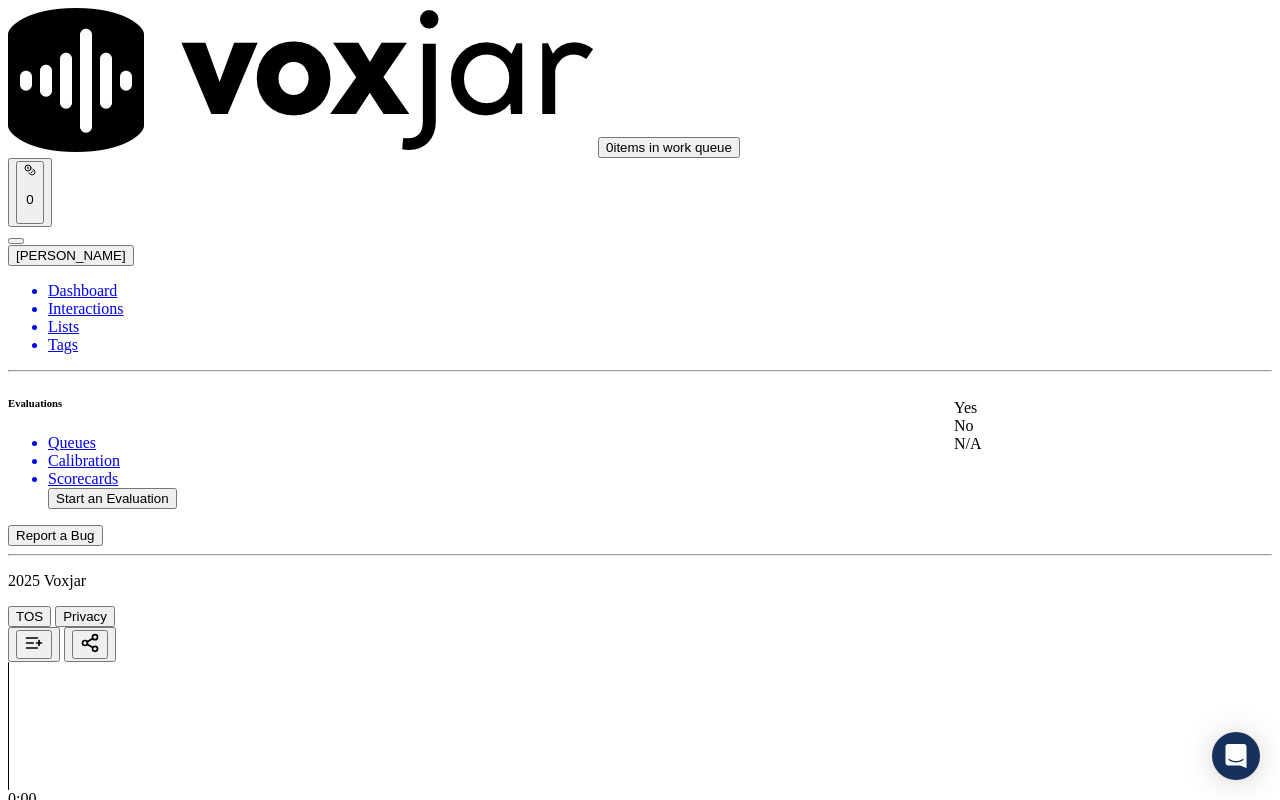 click on "Yes" at bounding box center (1067, 408) 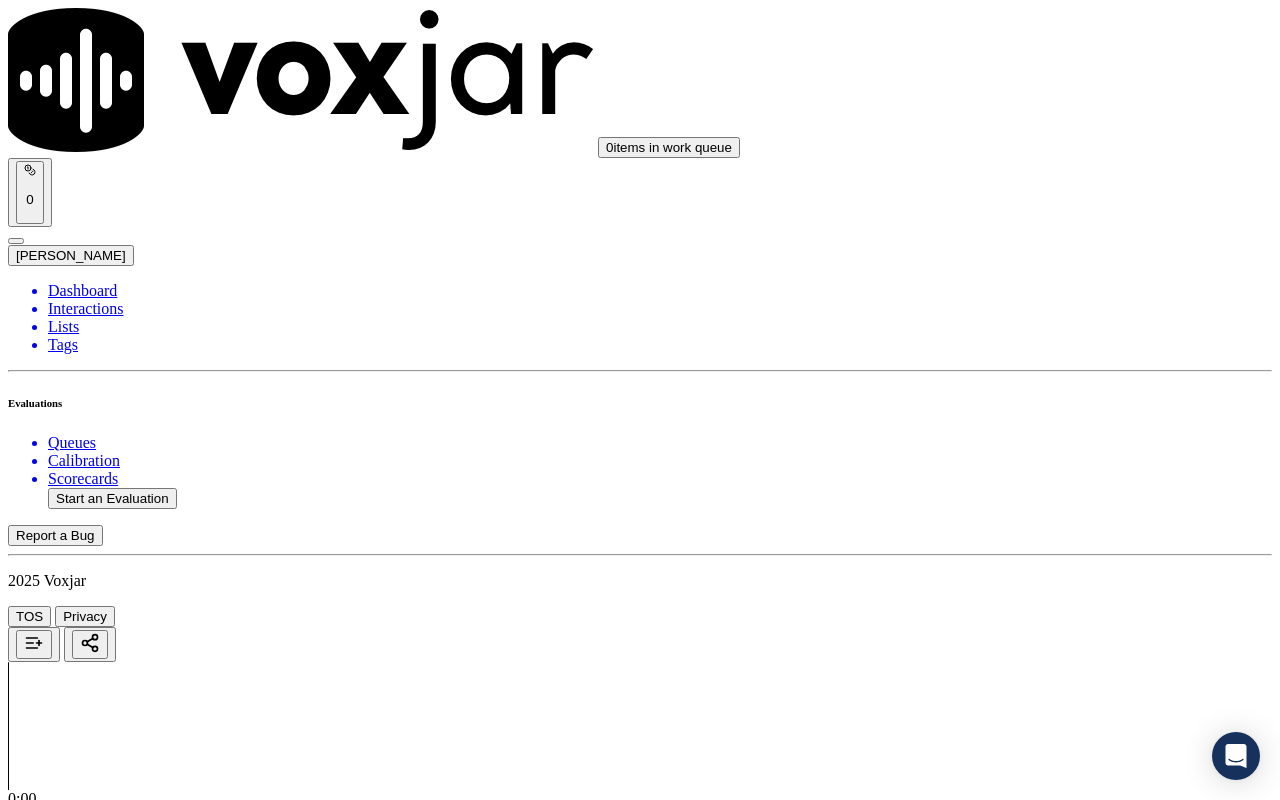 click on "Select an answer" at bounding box center (67, 4516) 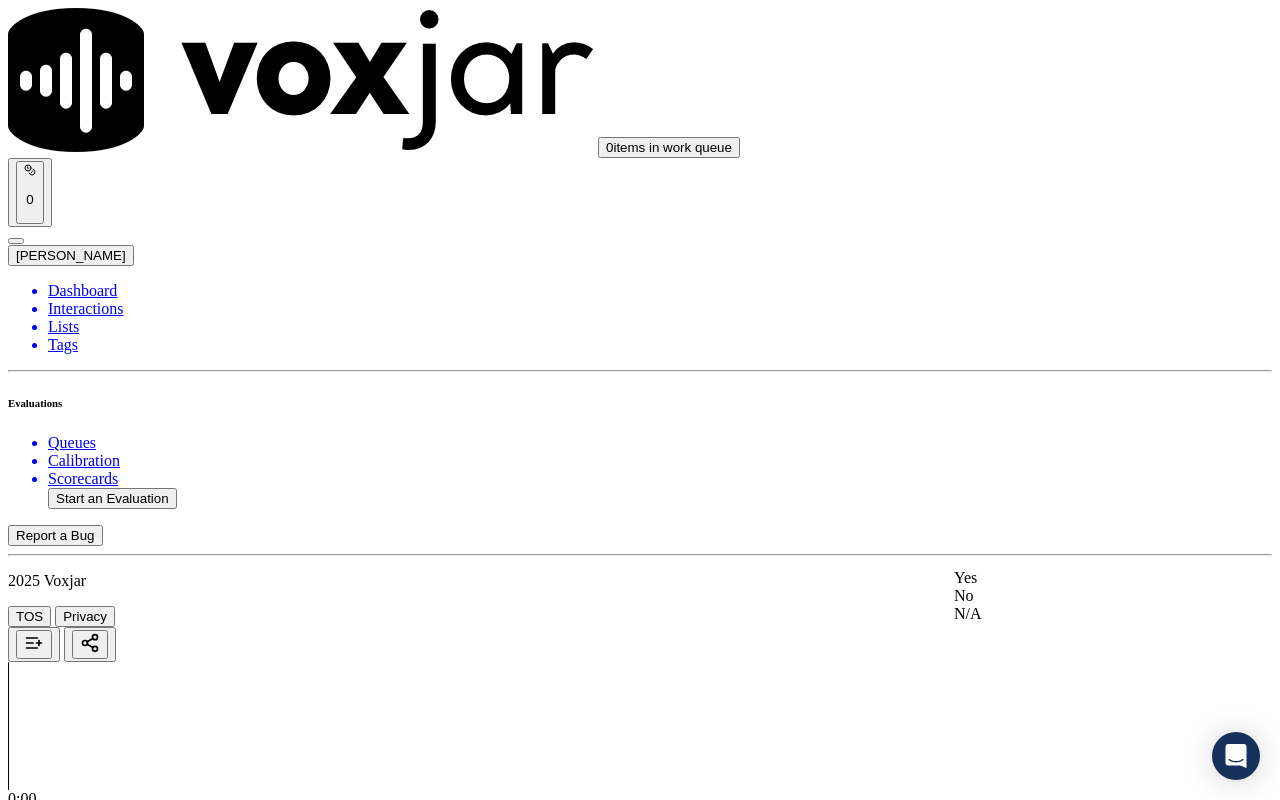 click on "Yes" at bounding box center [1067, 578] 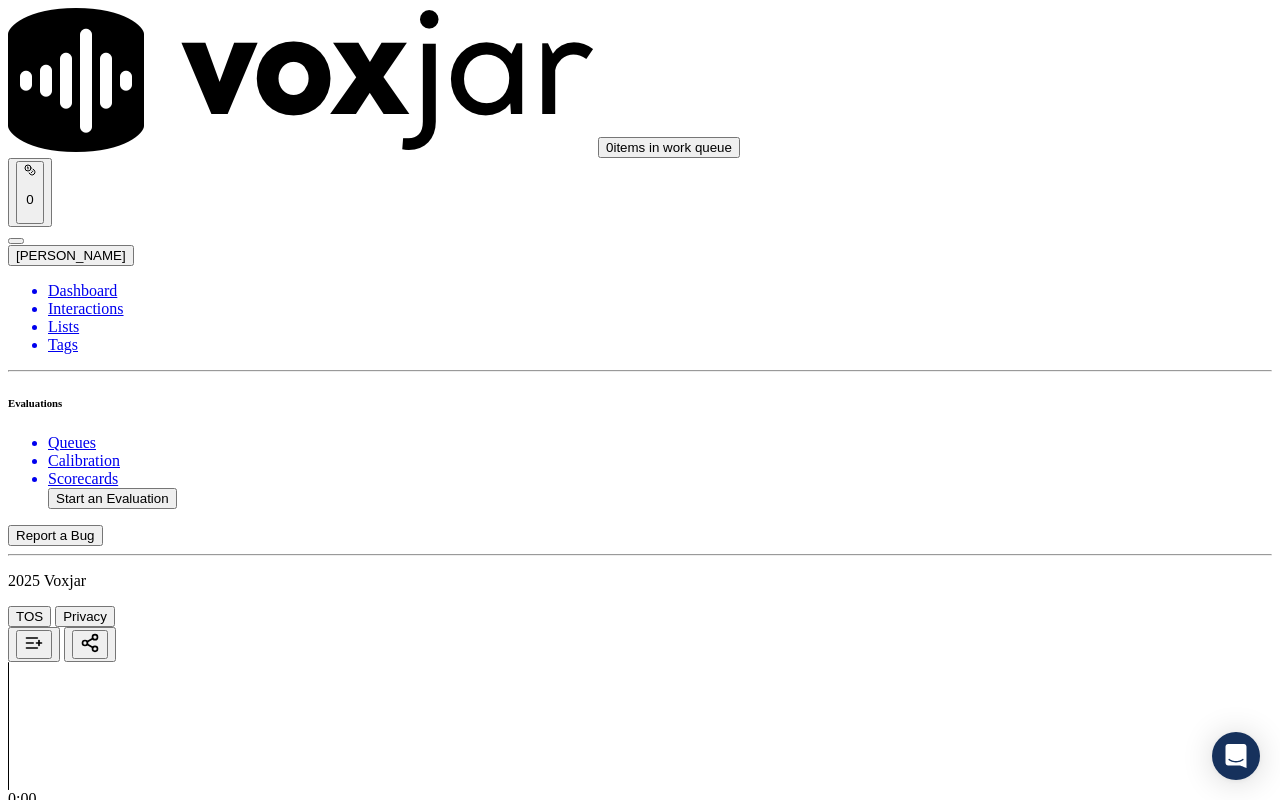 scroll, scrollTop: 3100, scrollLeft: 0, axis: vertical 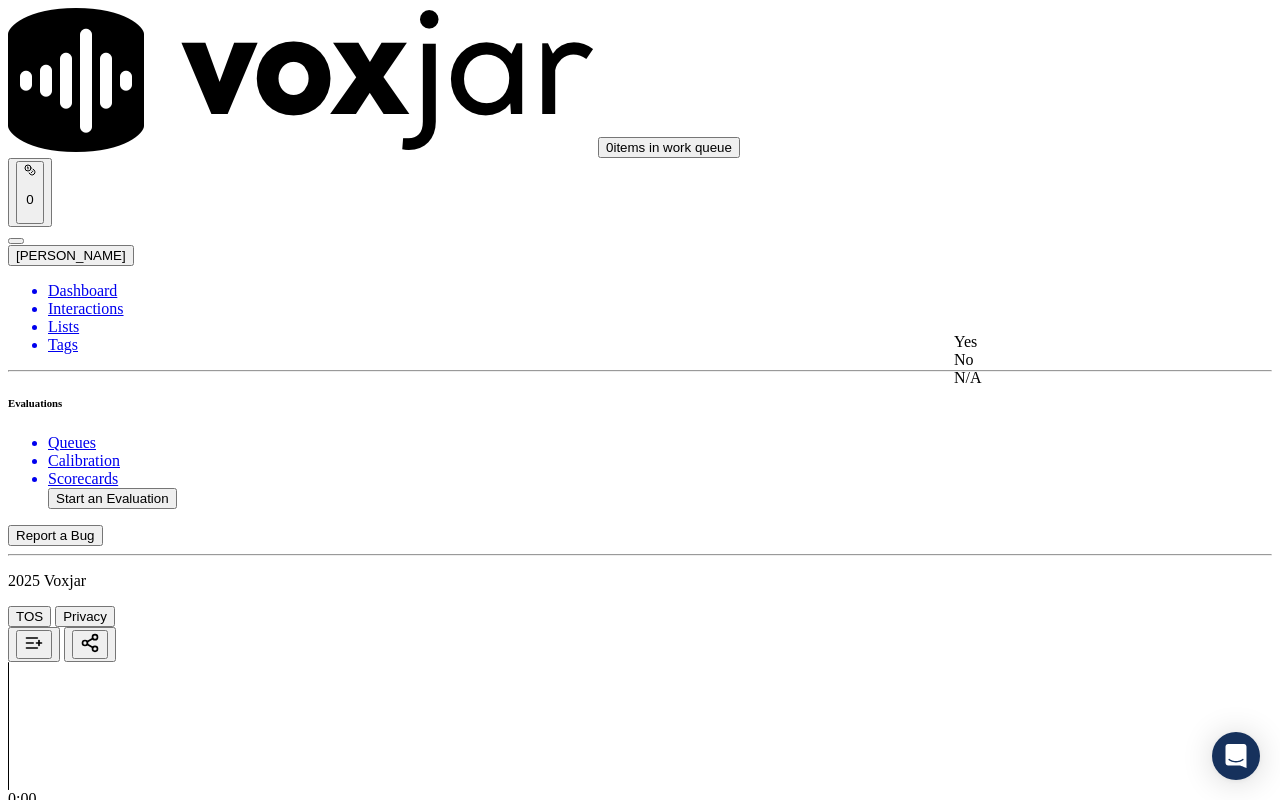 click on "Yes" at bounding box center [1067, 342] 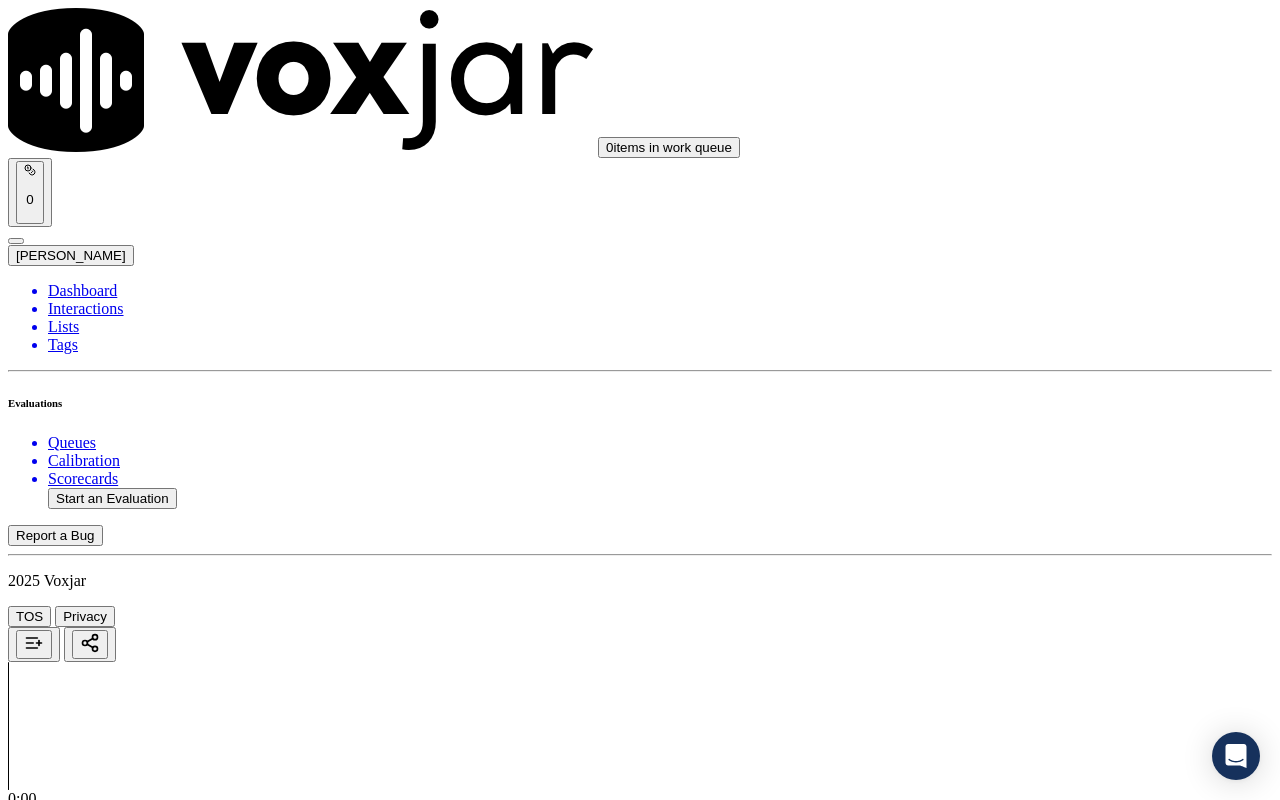 scroll, scrollTop: 3500, scrollLeft: 0, axis: vertical 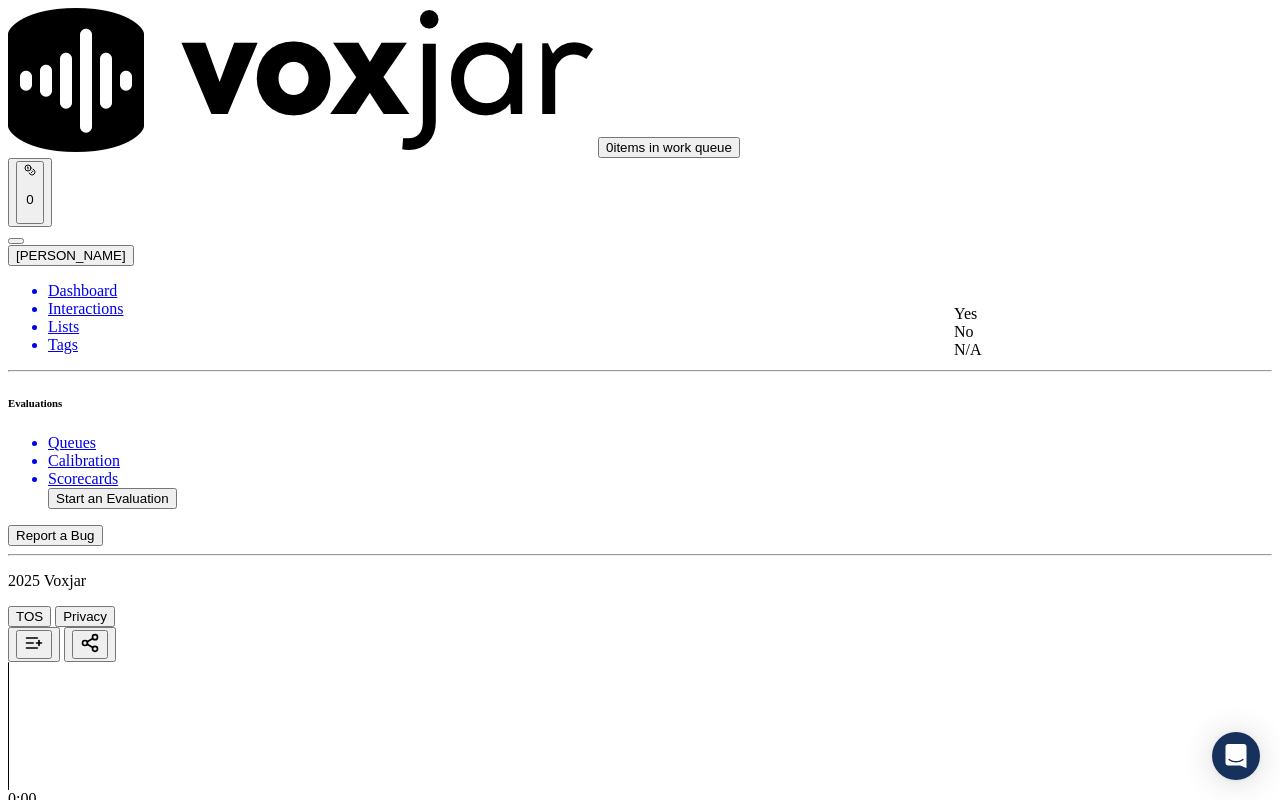 click on "Yes" at bounding box center [1067, 314] 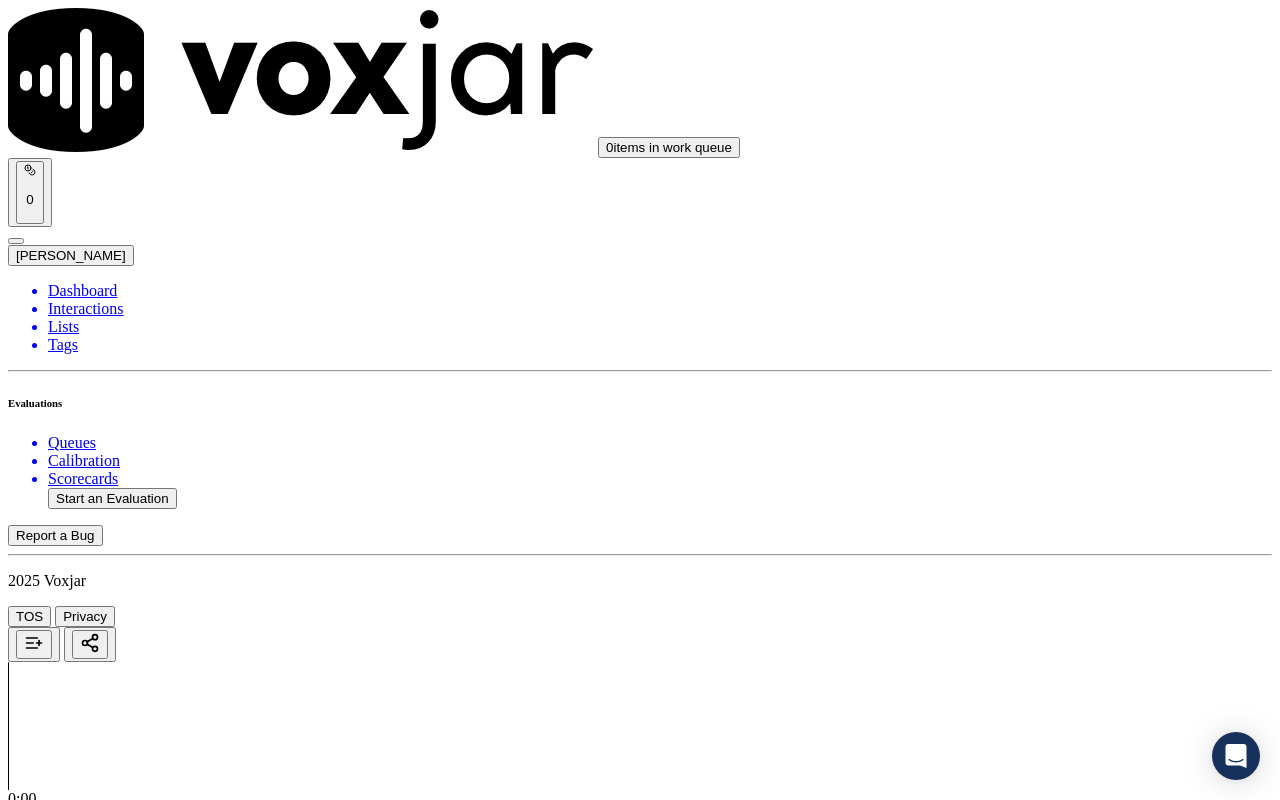 scroll, scrollTop: 3900, scrollLeft: 0, axis: vertical 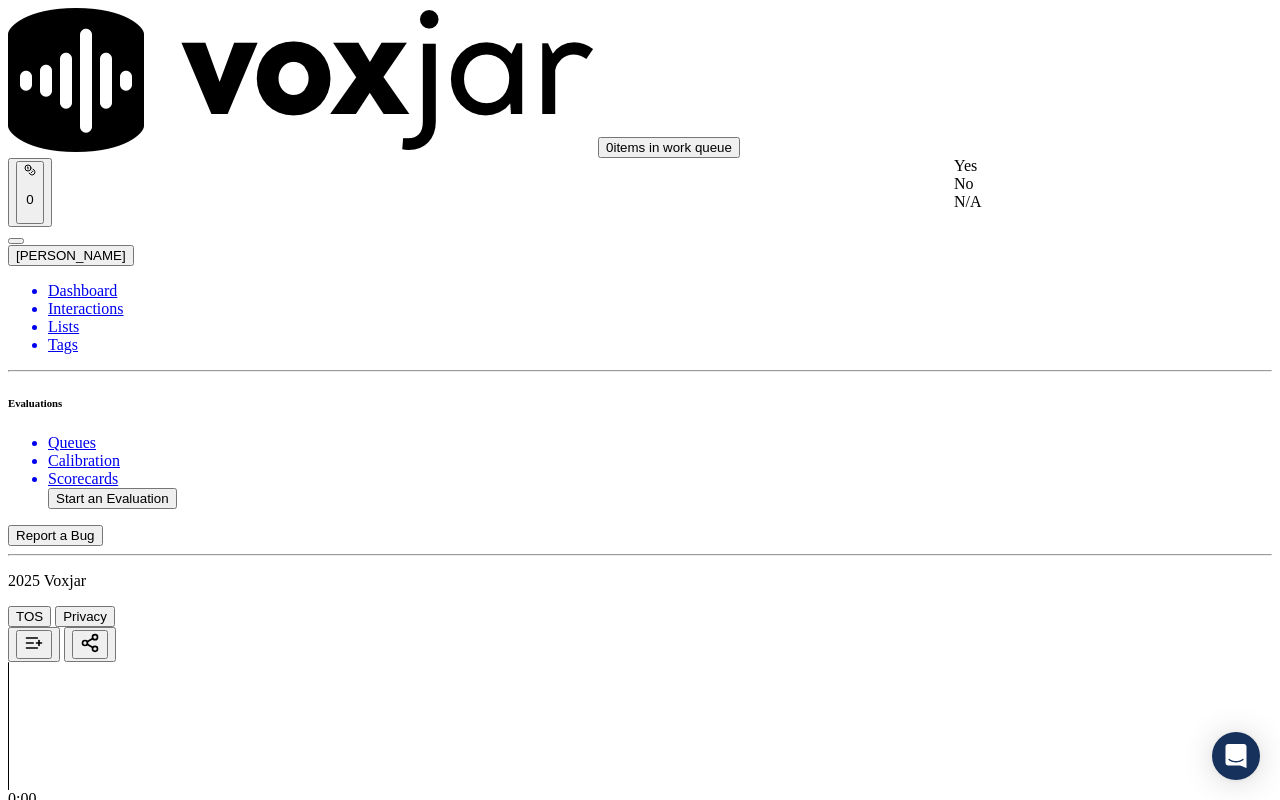 click on "Yes" at bounding box center [1067, 166] 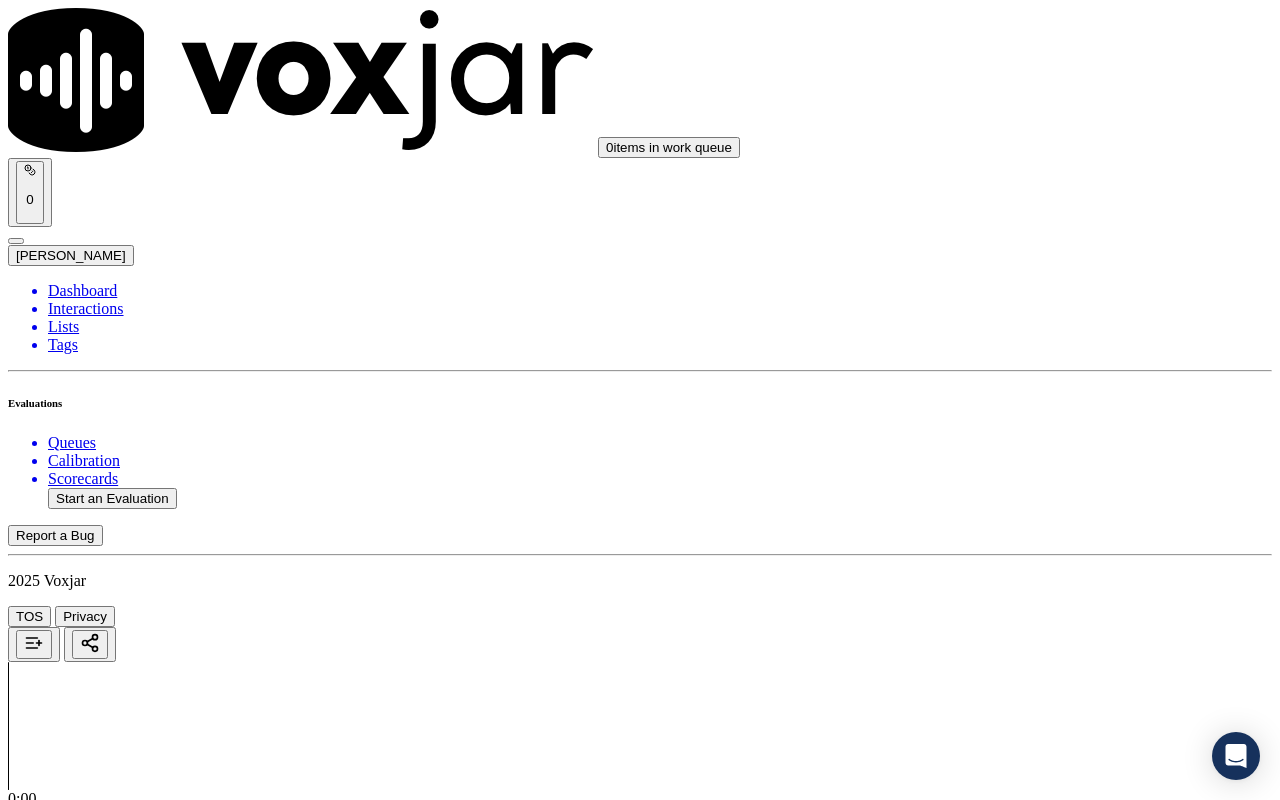 click on "Select an answer" at bounding box center (67, 5554) 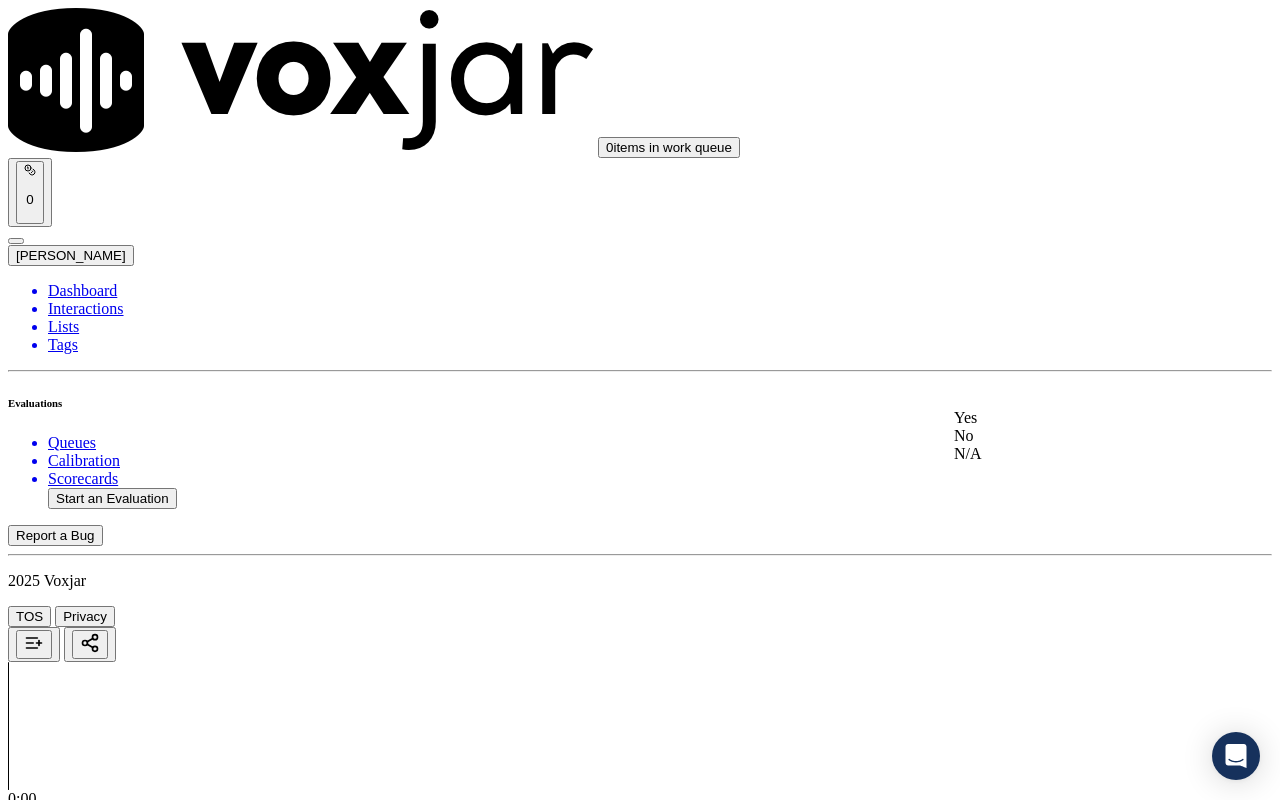 click on "Yes" at bounding box center (1067, 418) 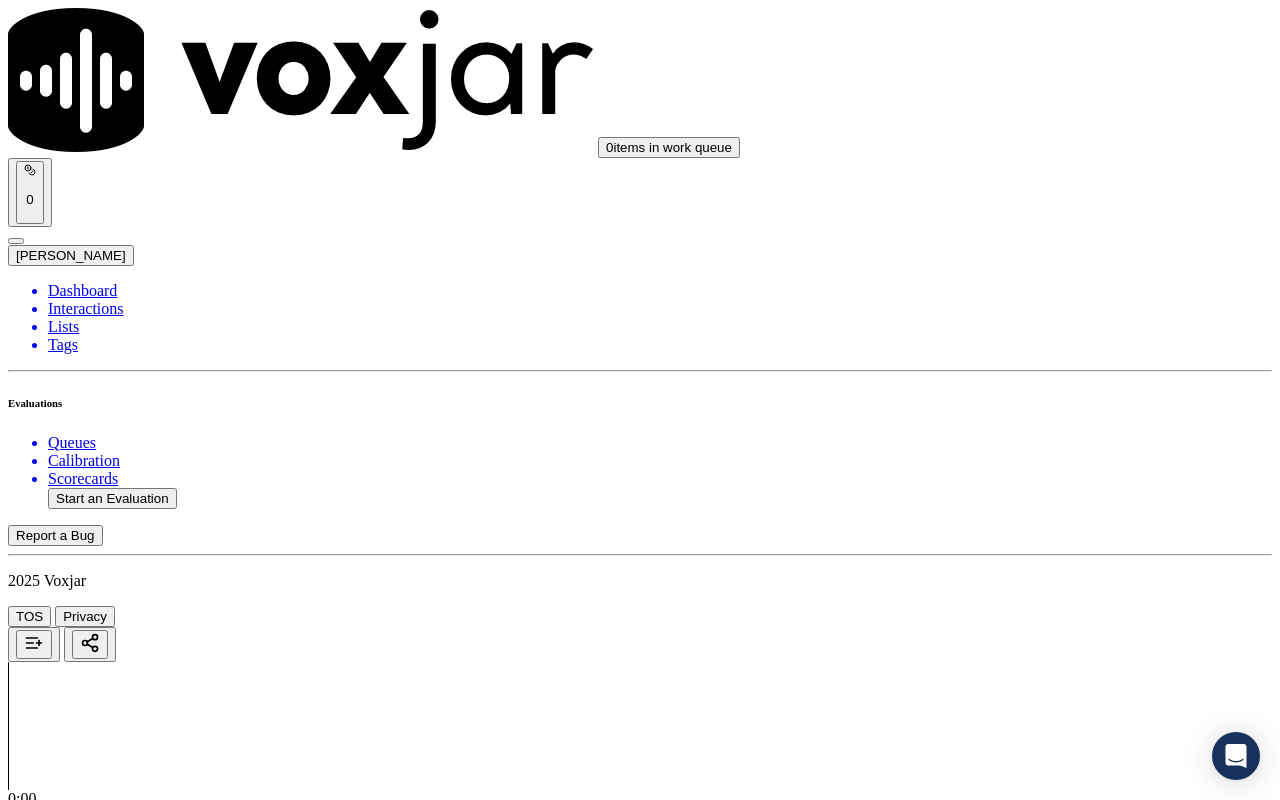 scroll, scrollTop: 4200, scrollLeft: 0, axis: vertical 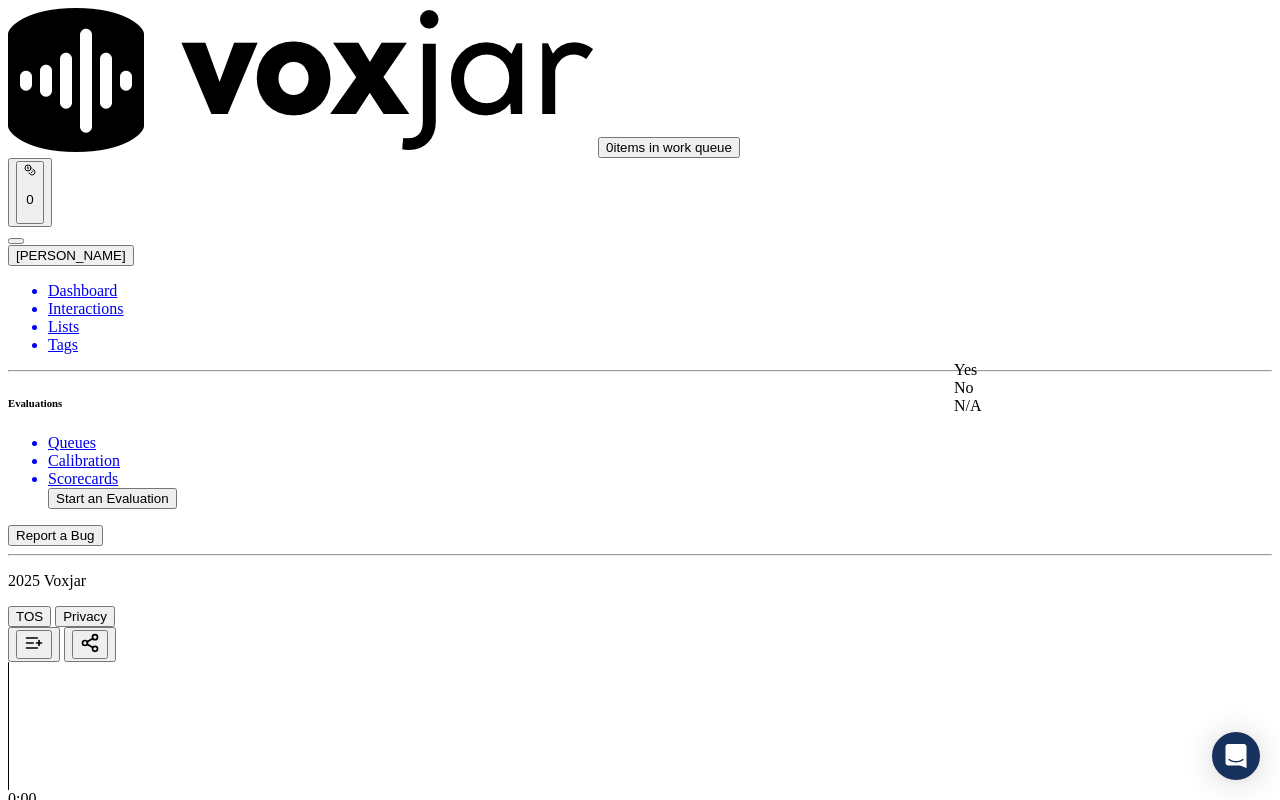 click on "Yes" at bounding box center (1067, 370) 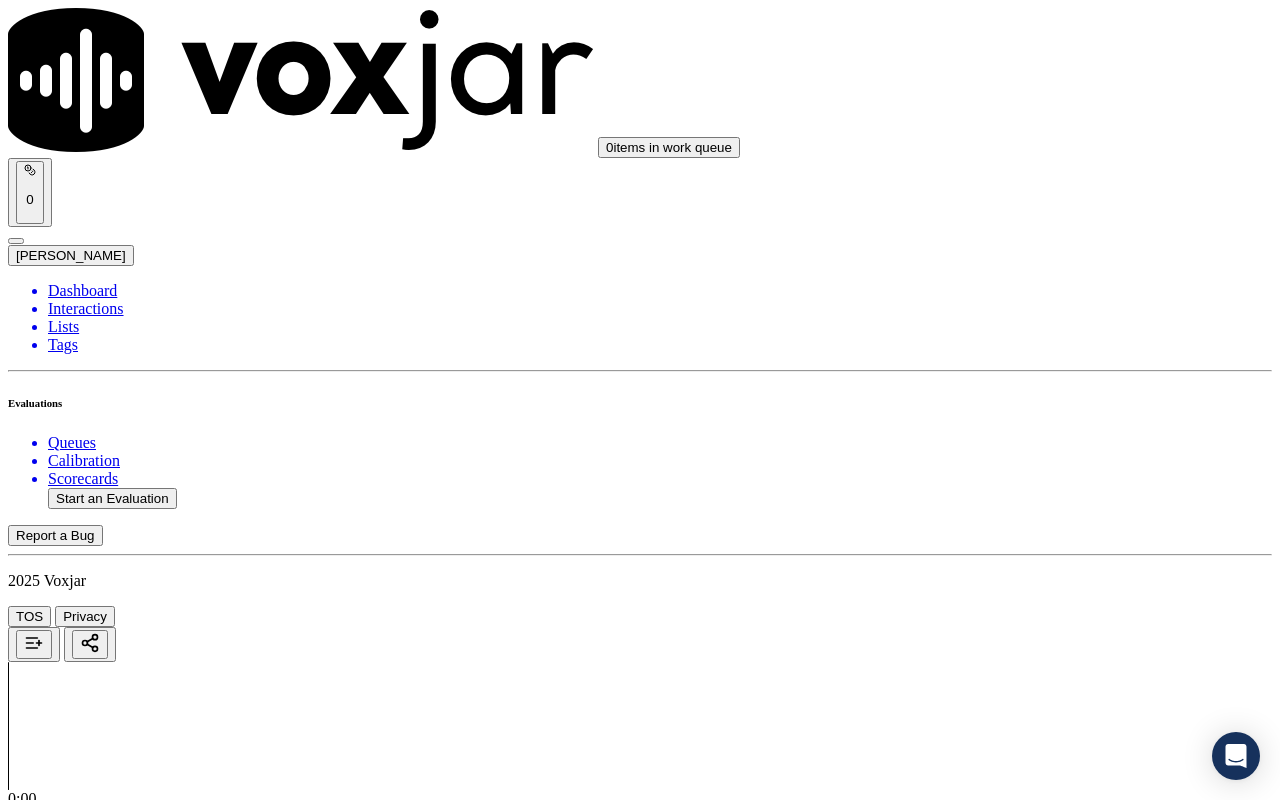 scroll, scrollTop: 4500, scrollLeft: 0, axis: vertical 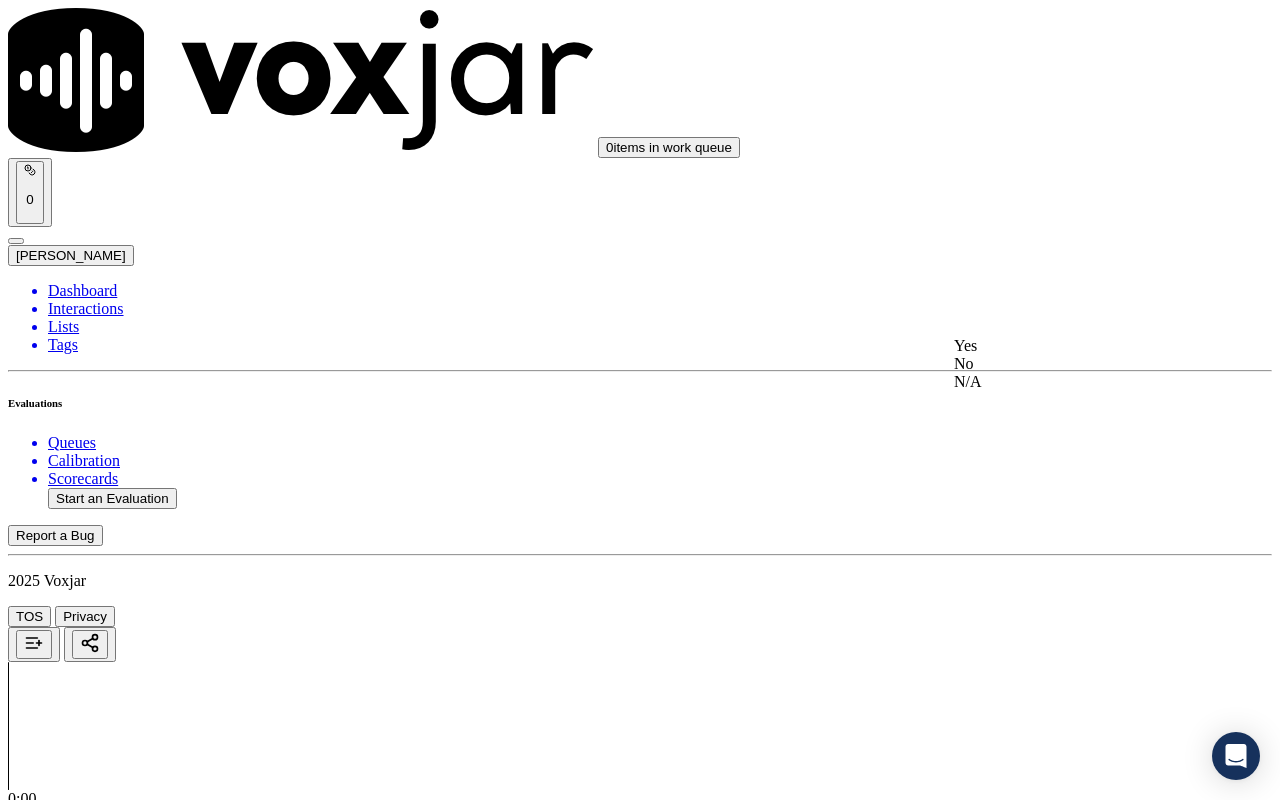 click on "Yes" at bounding box center [1067, 346] 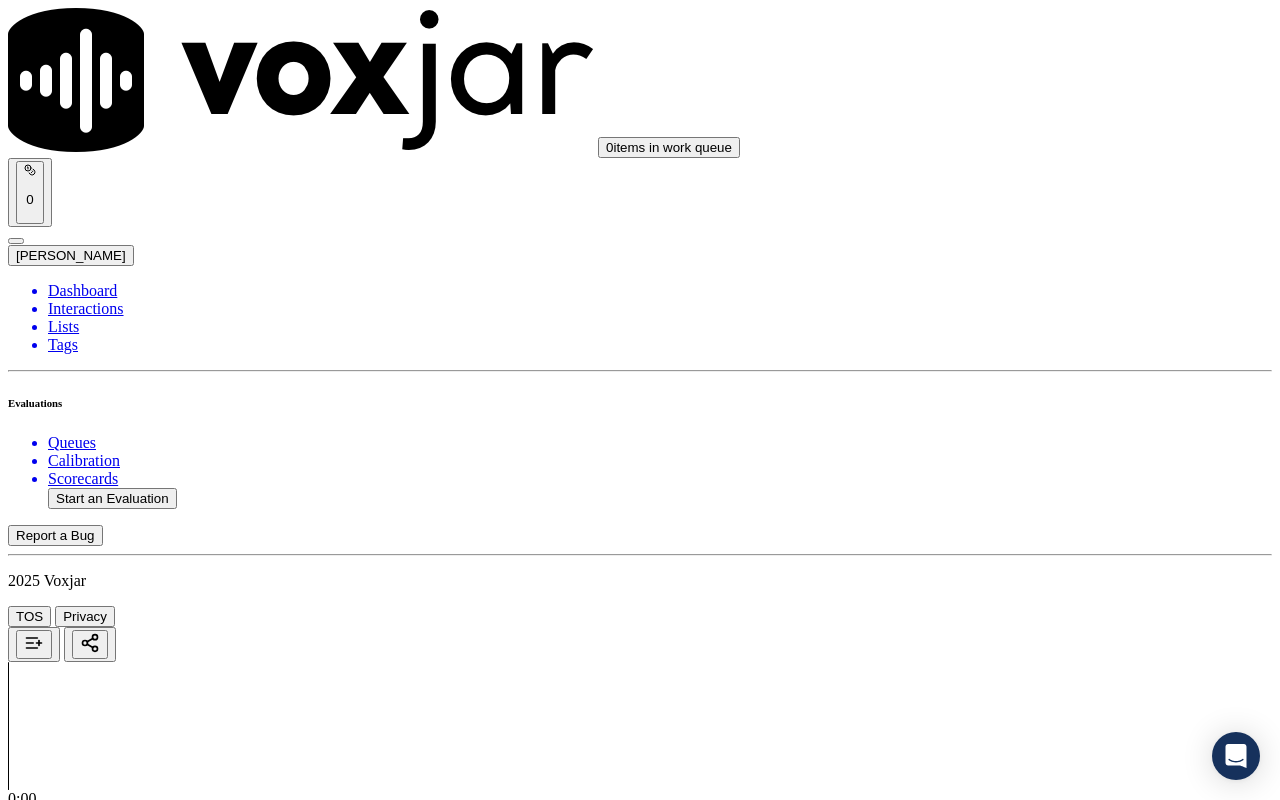scroll, scrollTop: 4800, scrollLeft: 0, axis: vertical 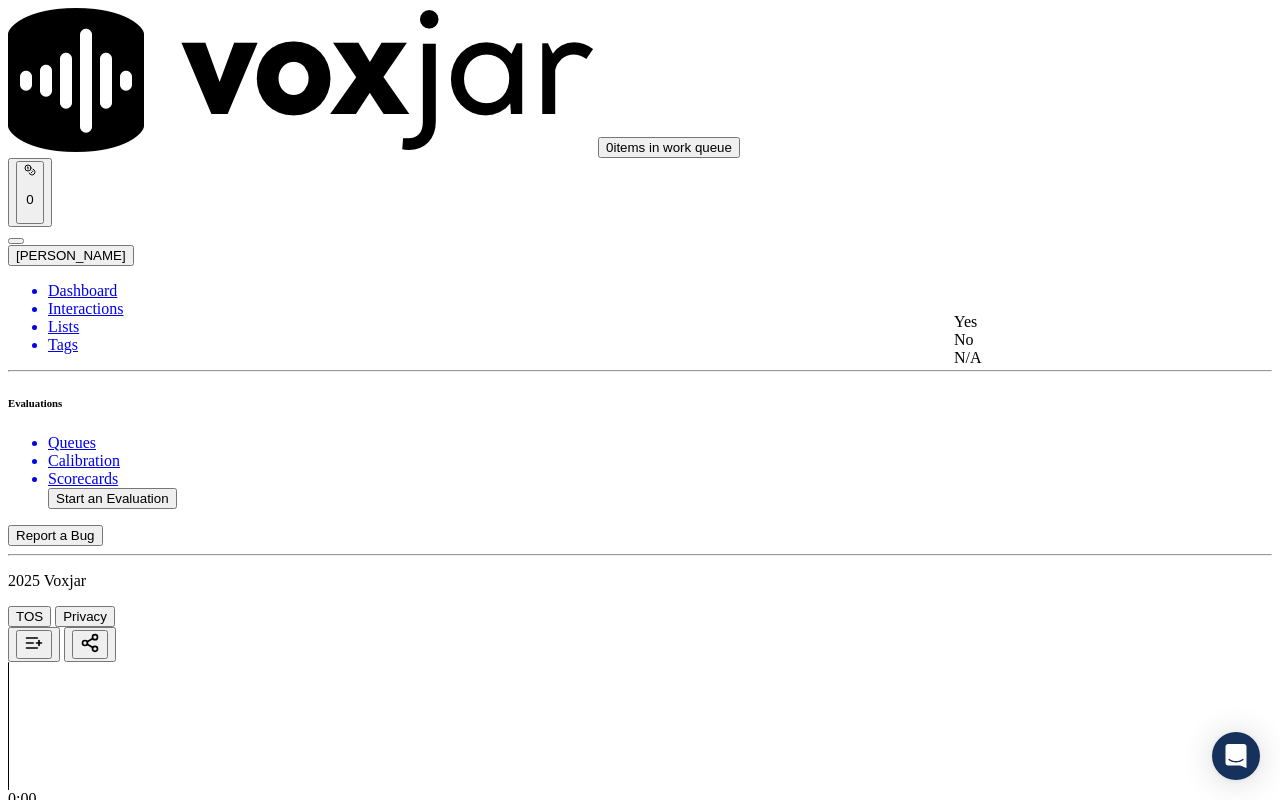 click on "Yes" at bounding box center (1067, 322) 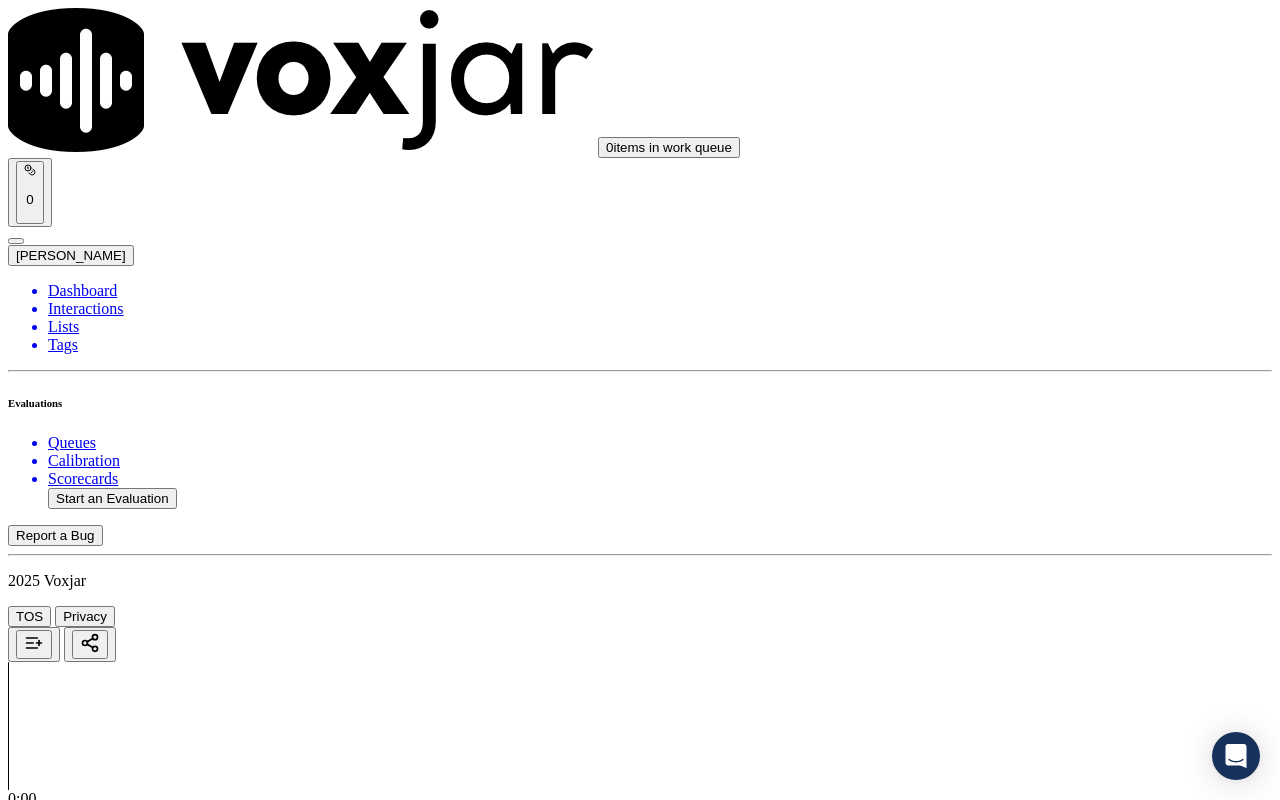 click on "Select an answer" at bounding box center (67, 6485) 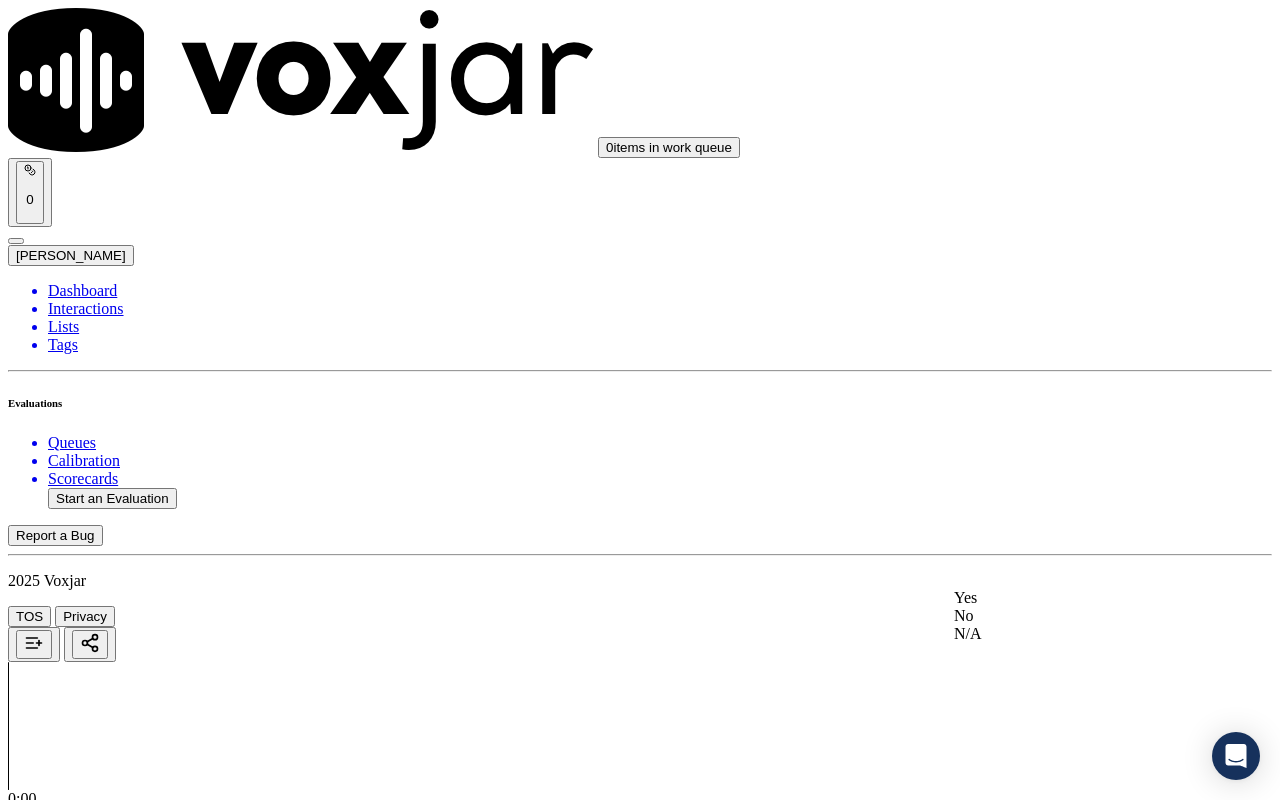 click on "Yes" at bounding box center [1067, 598] 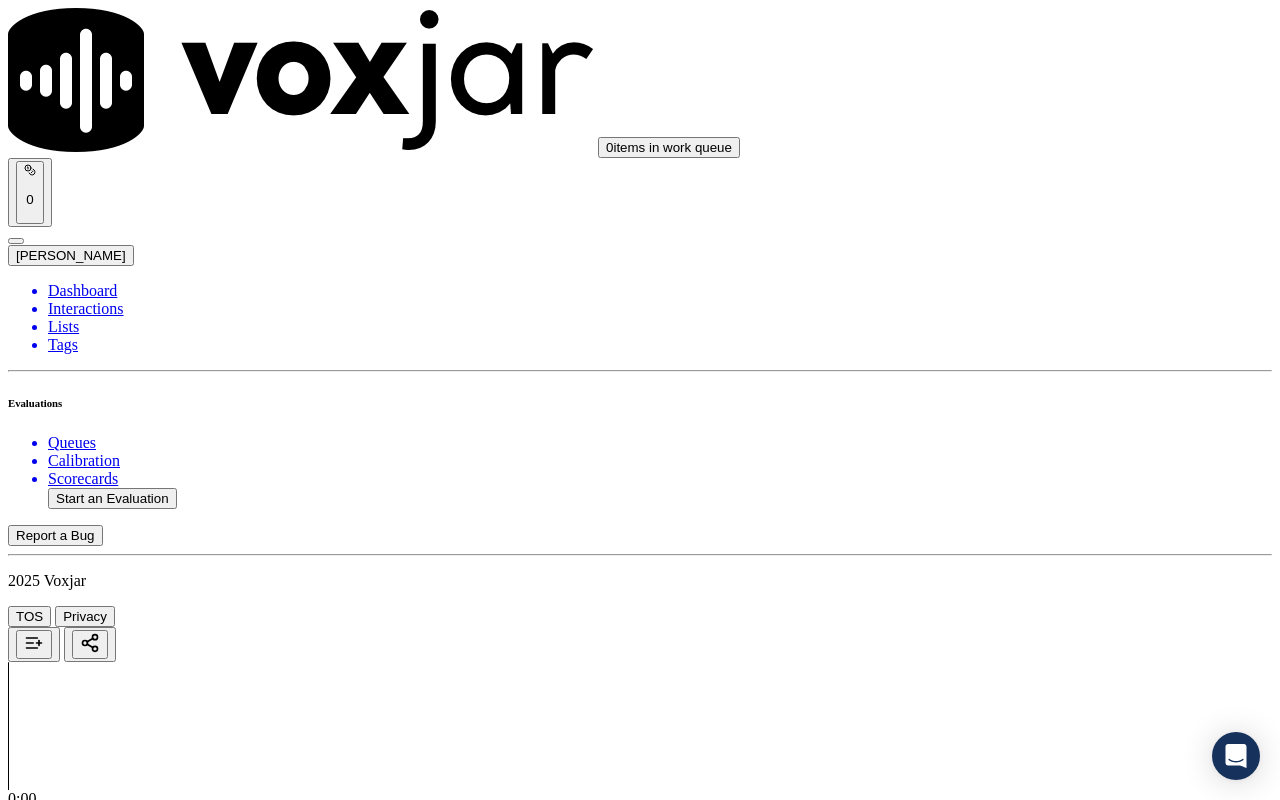 scroll, scrollTop: 5200, scrollLeft: 0, axis: vertical 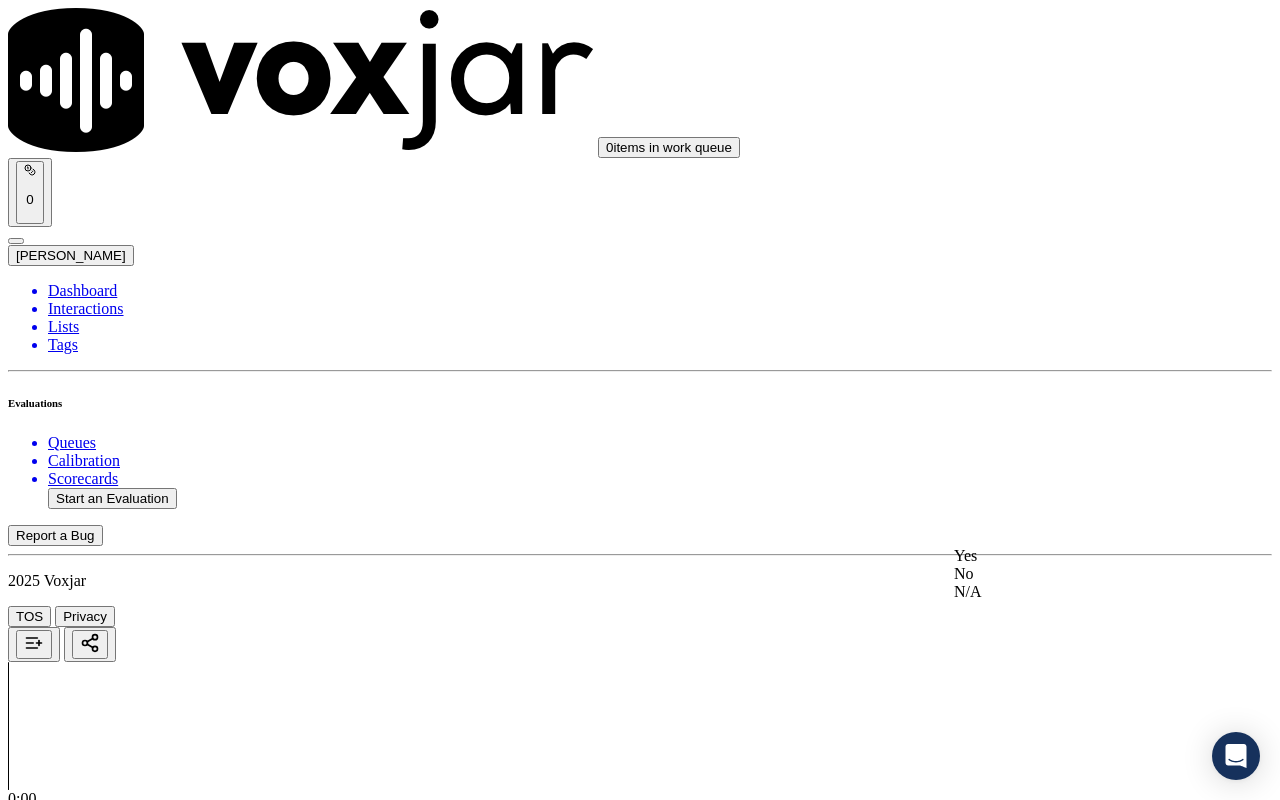 click on "Yes   No     N/A" at bounding box center [1067, 574] 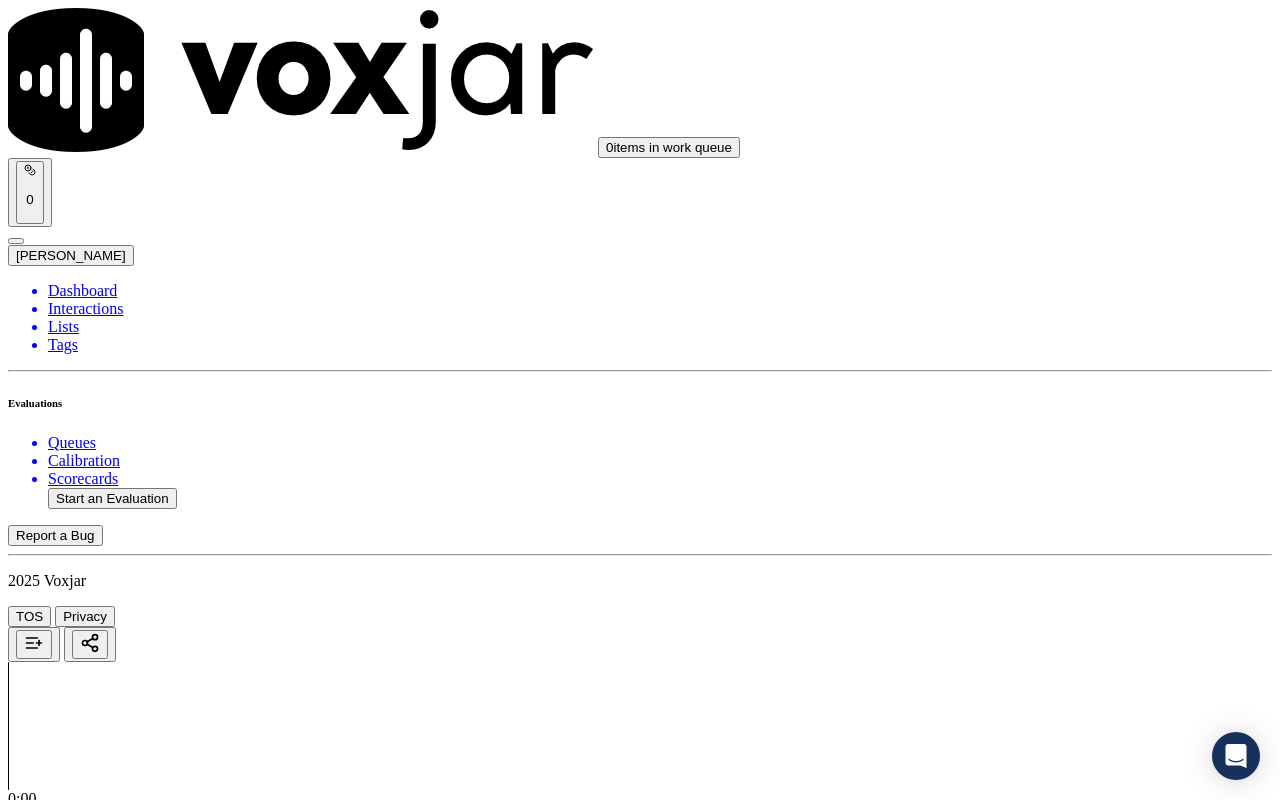scroll, scrollTop: 5500, scrollLeft: 0, axis: vertical 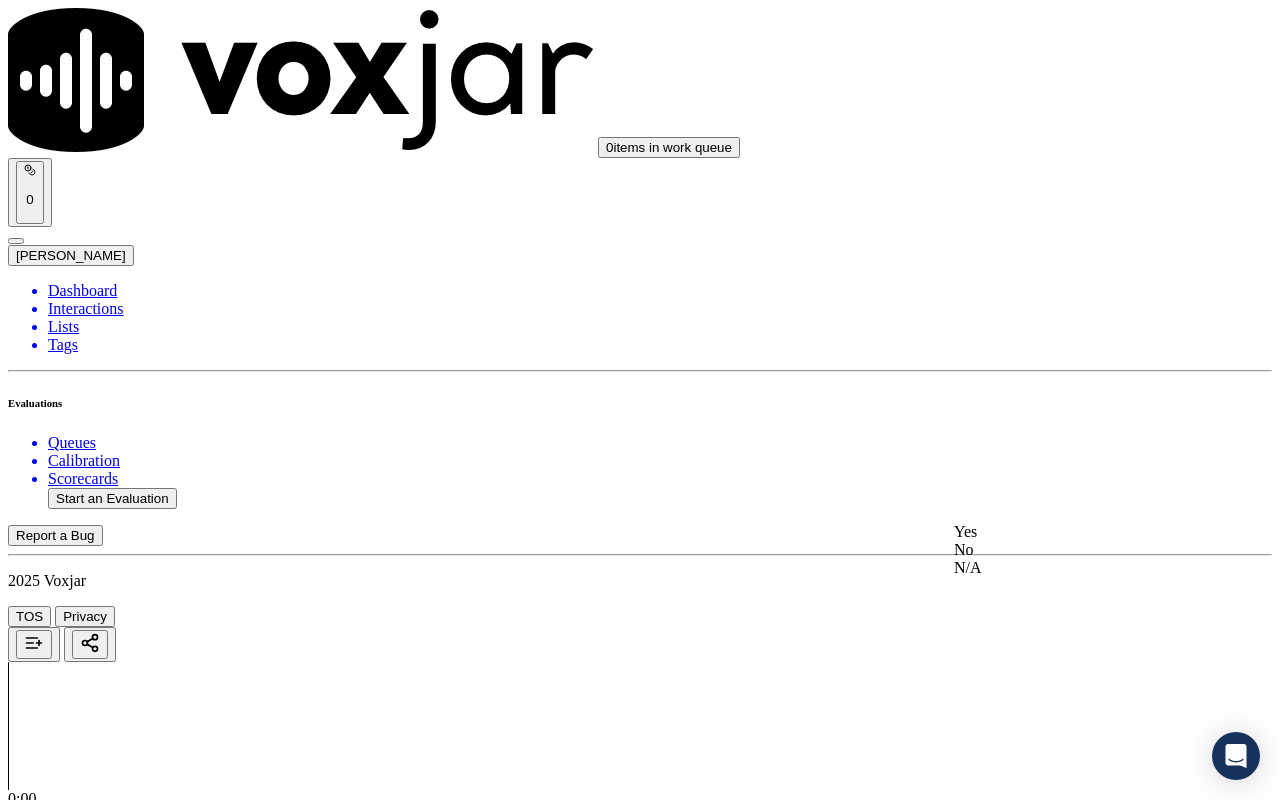 click on "Yes" at bounding box center [1067, 532] 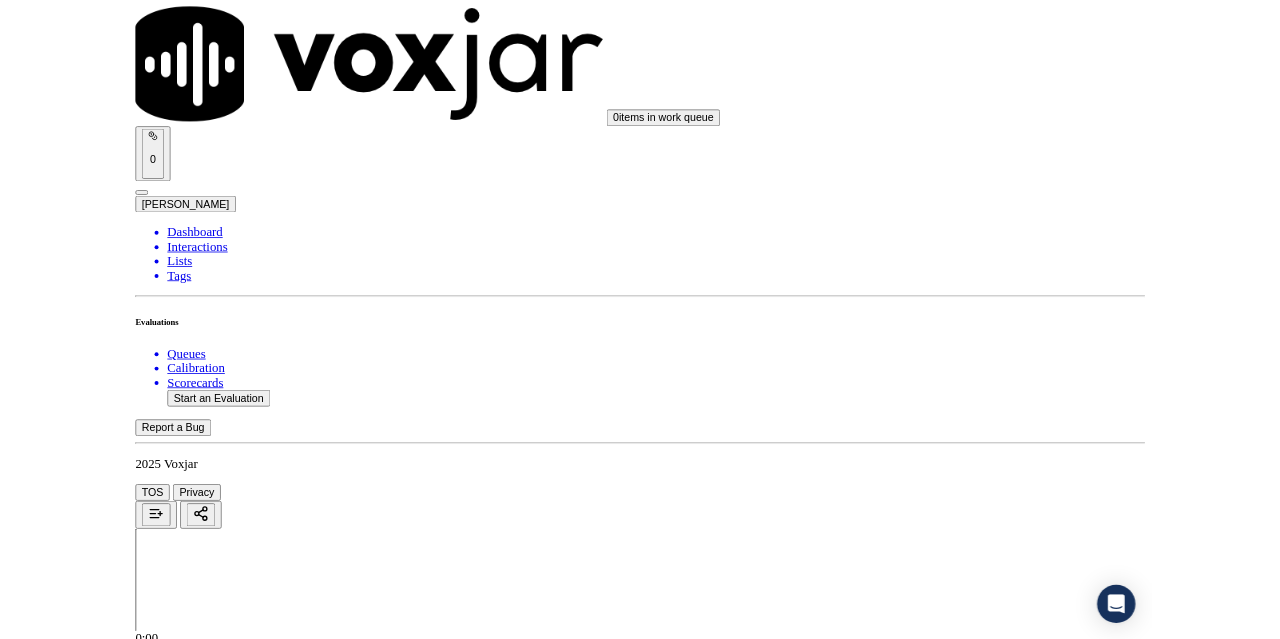 scroll, scrollTop: 5735, scrollLeft: 0, axis: vertical 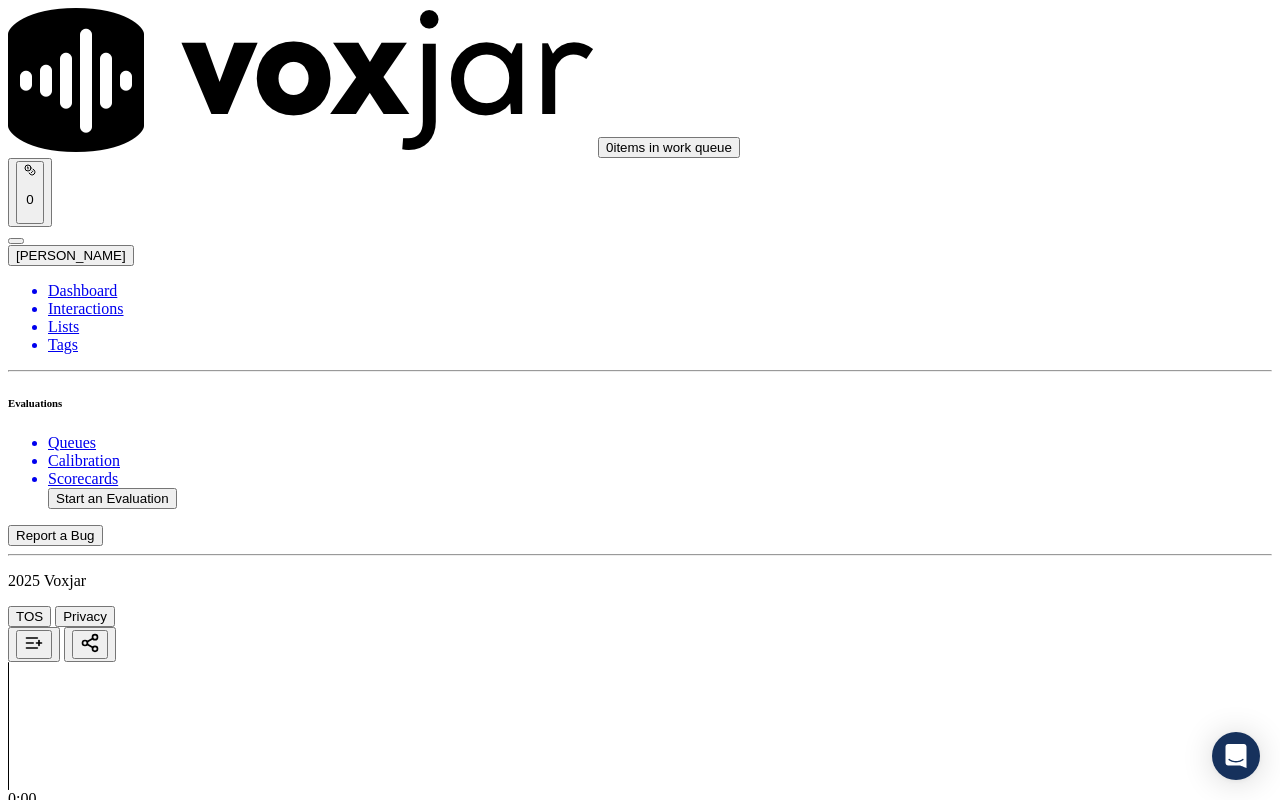 click on "Select an answer" at bounding box center [67, 7286] 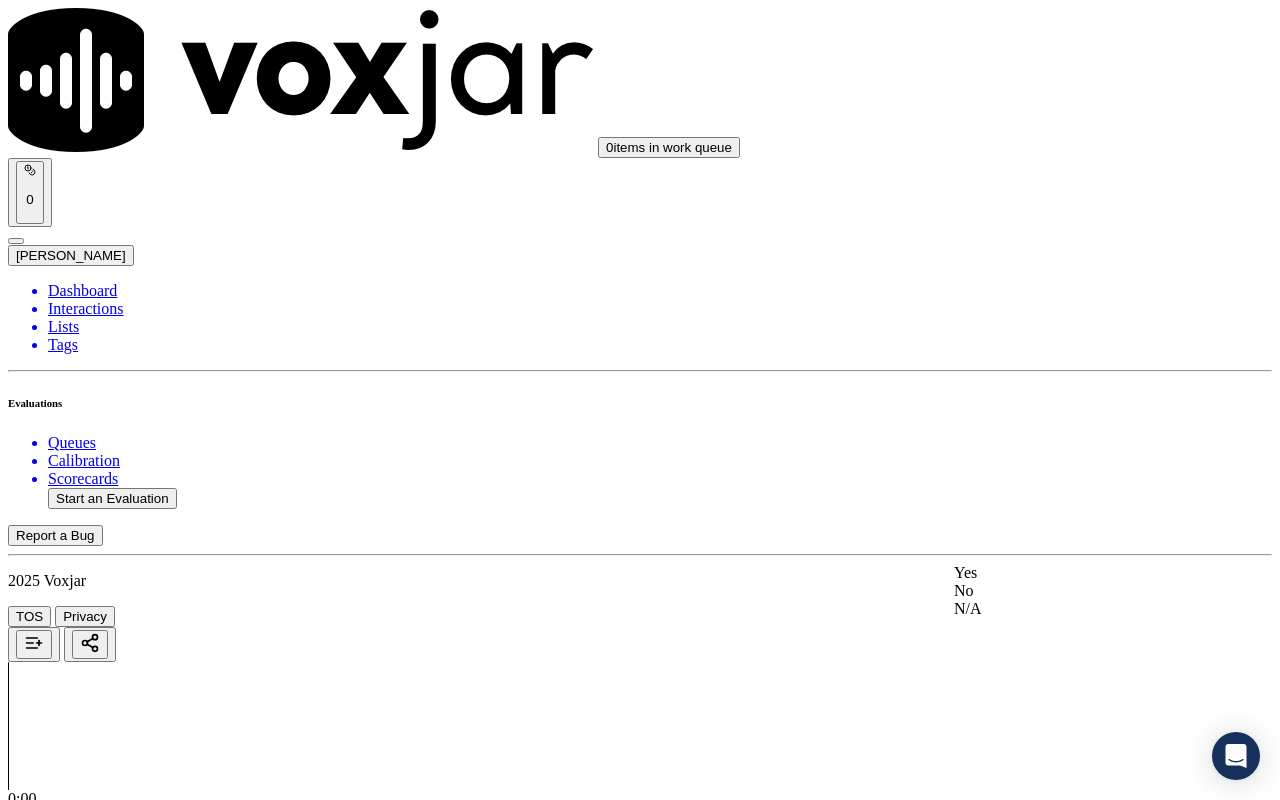 click on "Yes" at bounding box center [1067, 573] 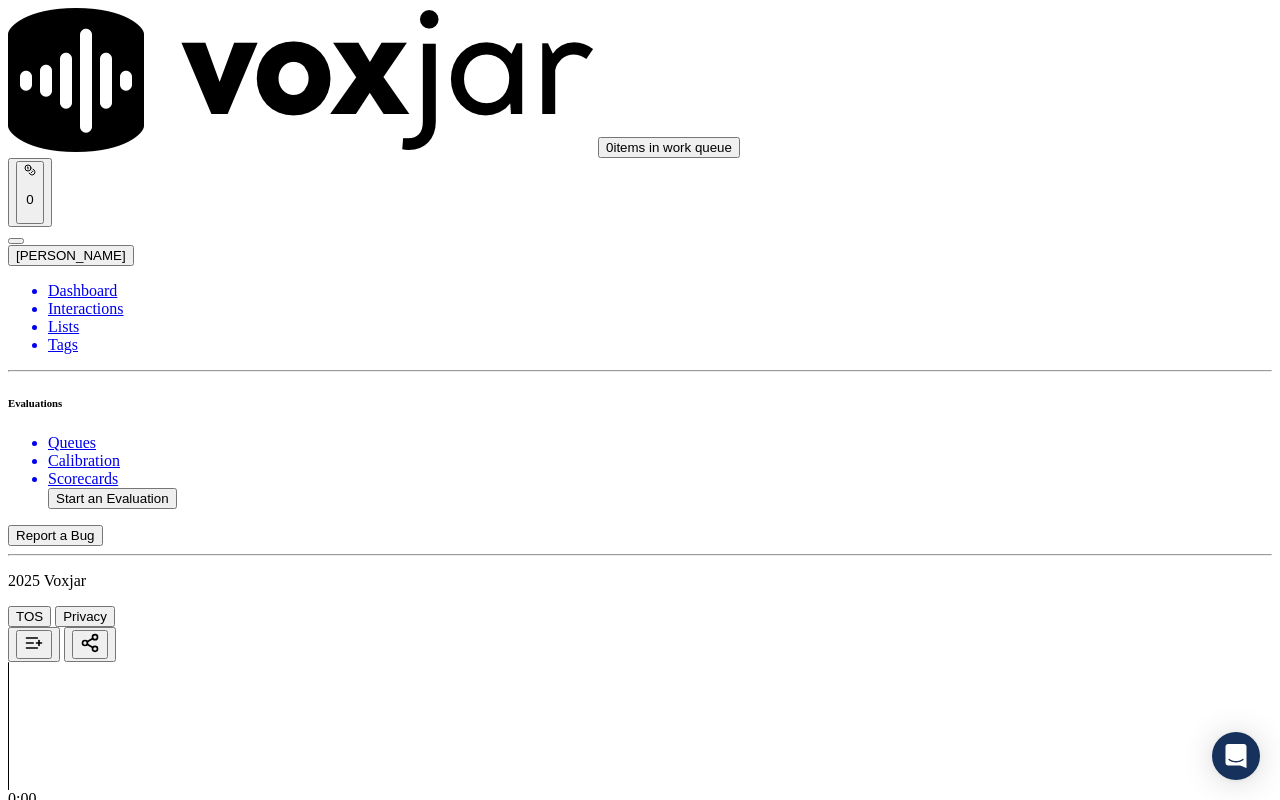 click on "Submit Scores" at bounding box center [59, 7345] 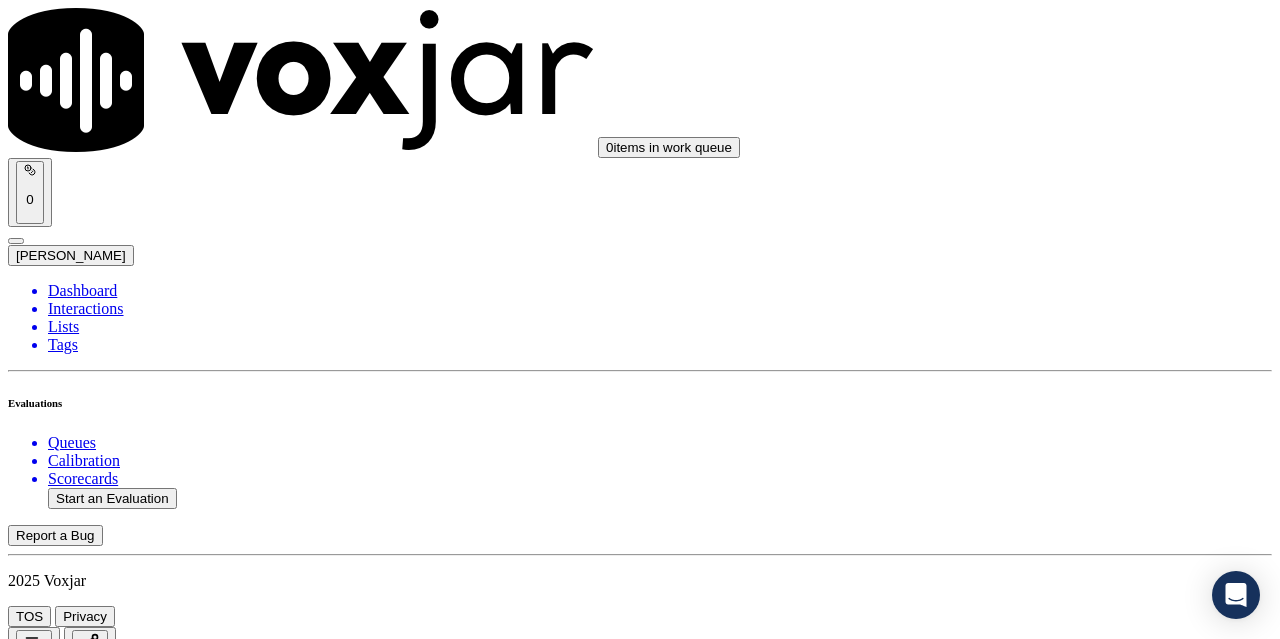 scroll, scrollTop: 300, scrollLeft: 0, axis: vertical 